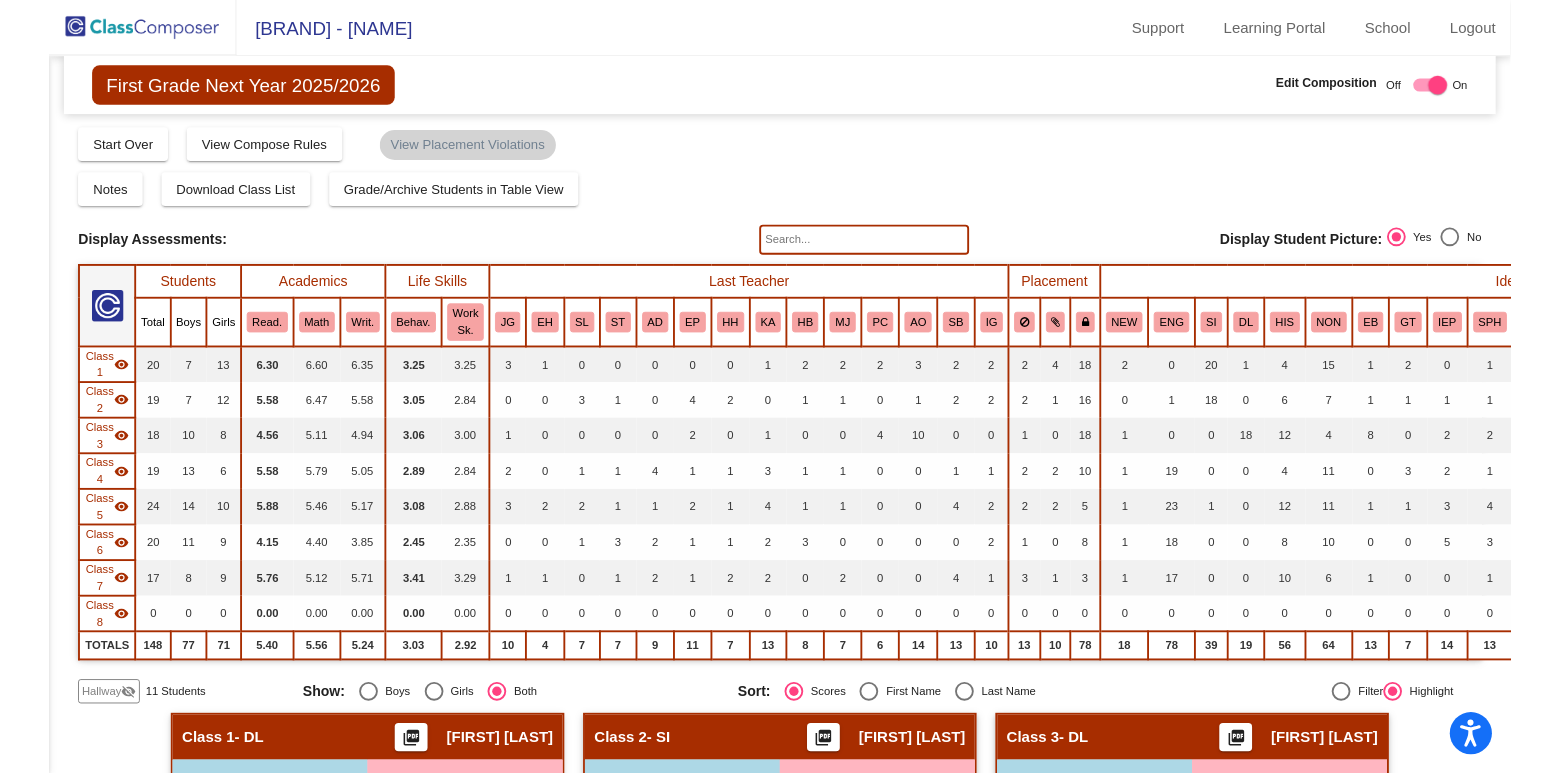 scroll, scrollTop: 0, scrollLeft: 0, axis: both 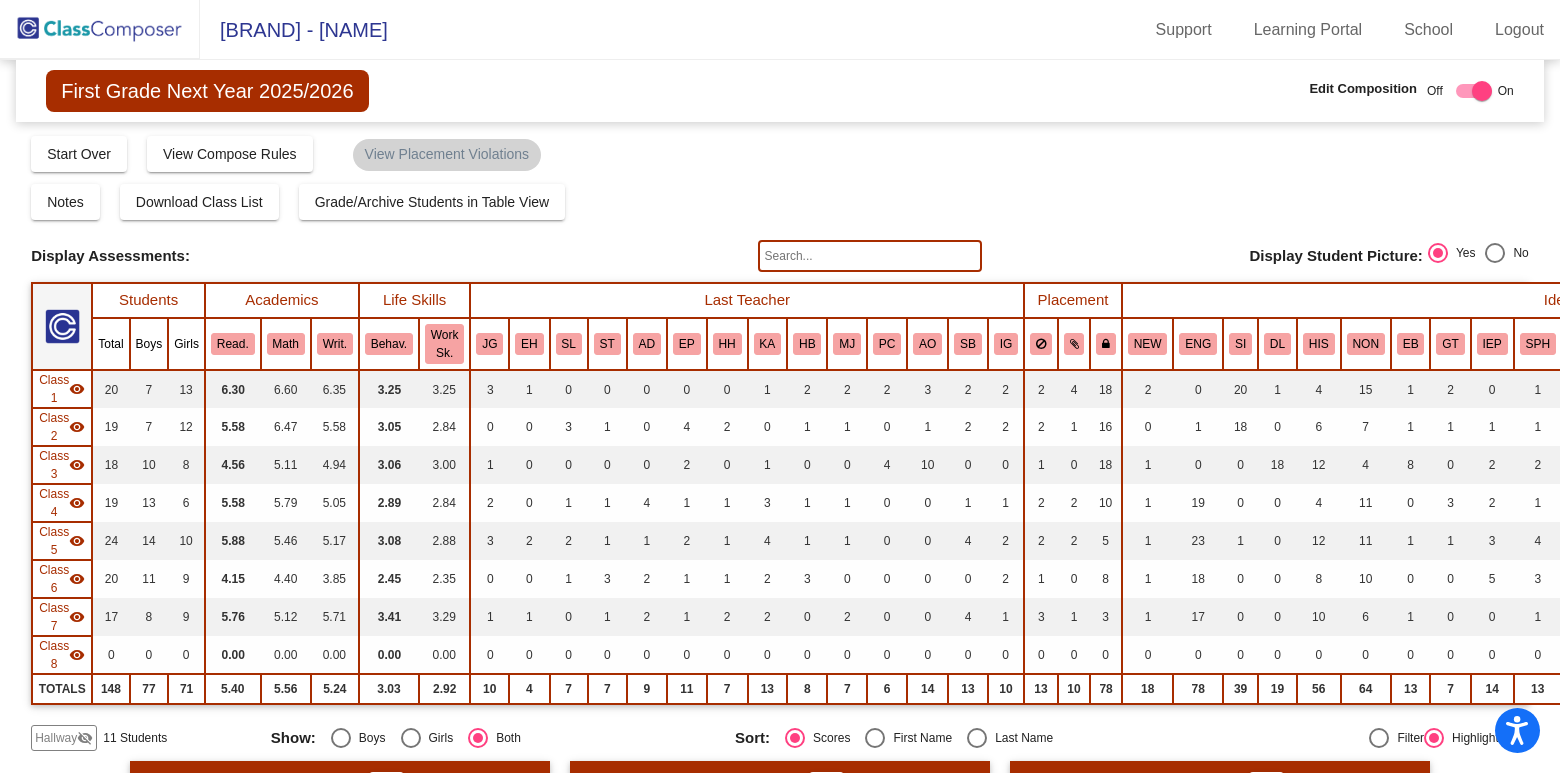 click 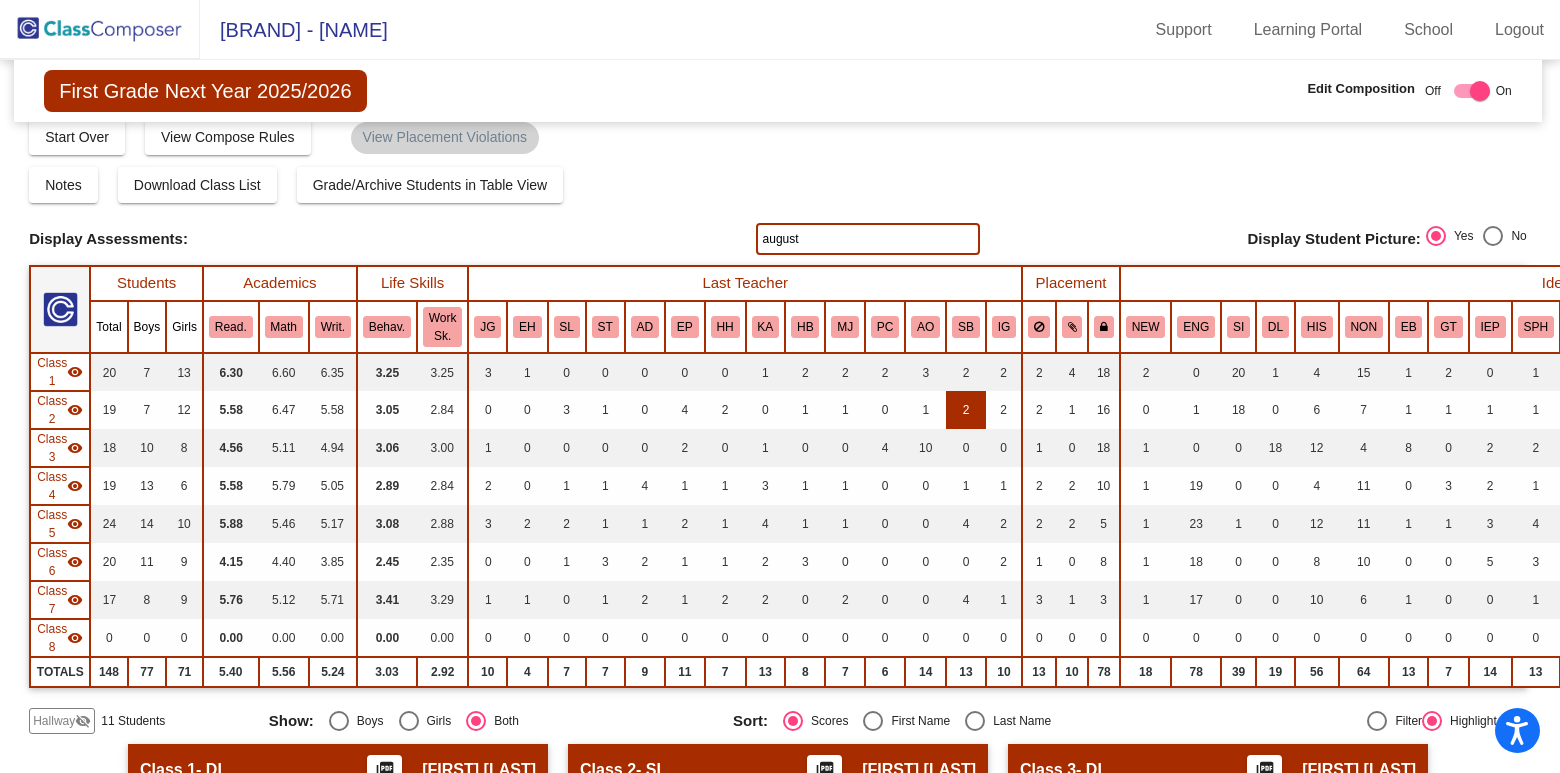 scroll, scrollTop: 0, scrollLeft: 2, axis: horizontal 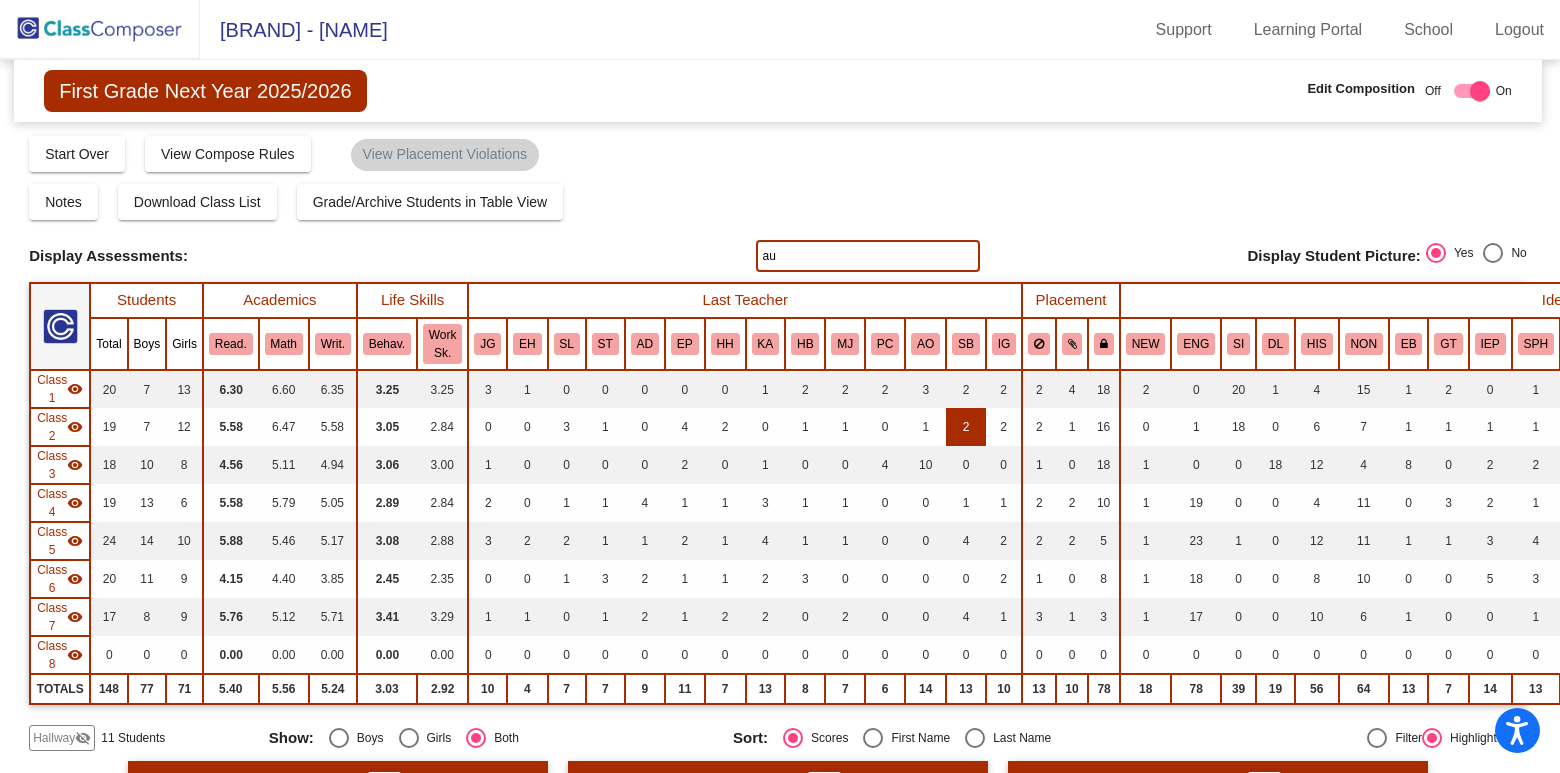 type on "a" 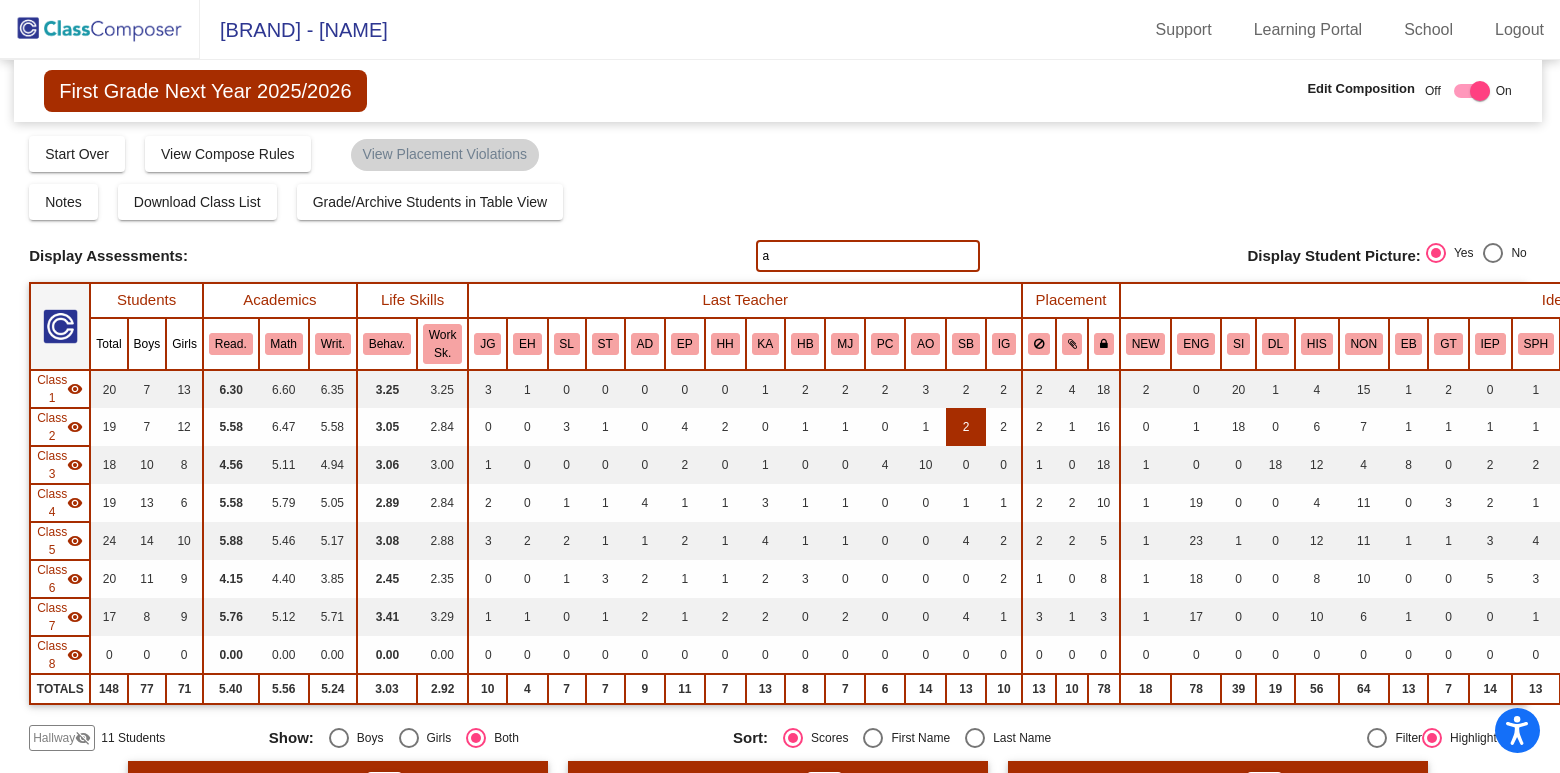 type 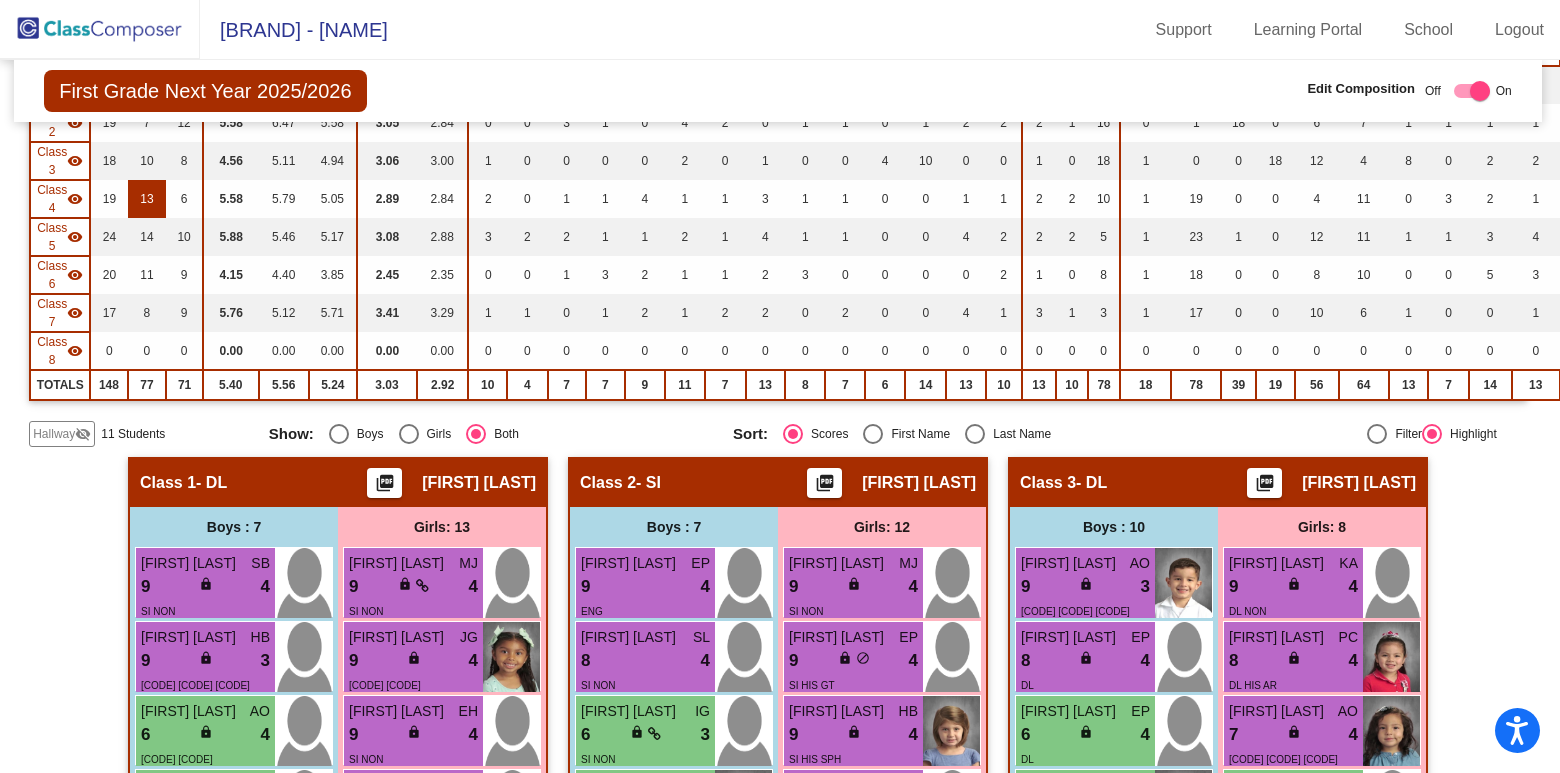 scroll, scrollTop: 344, scrollLeft: 2, axis: both 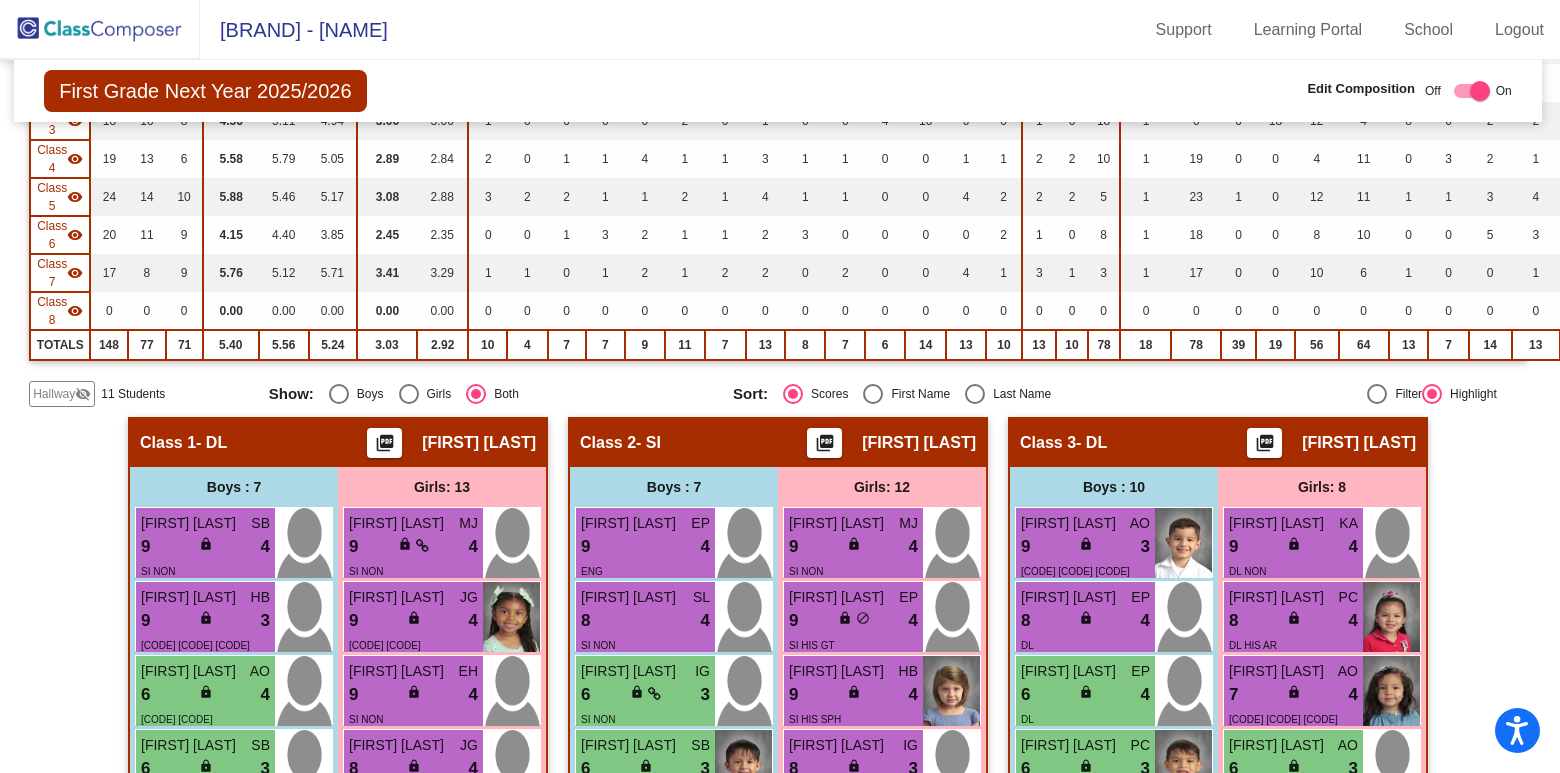 click on "Hallway" 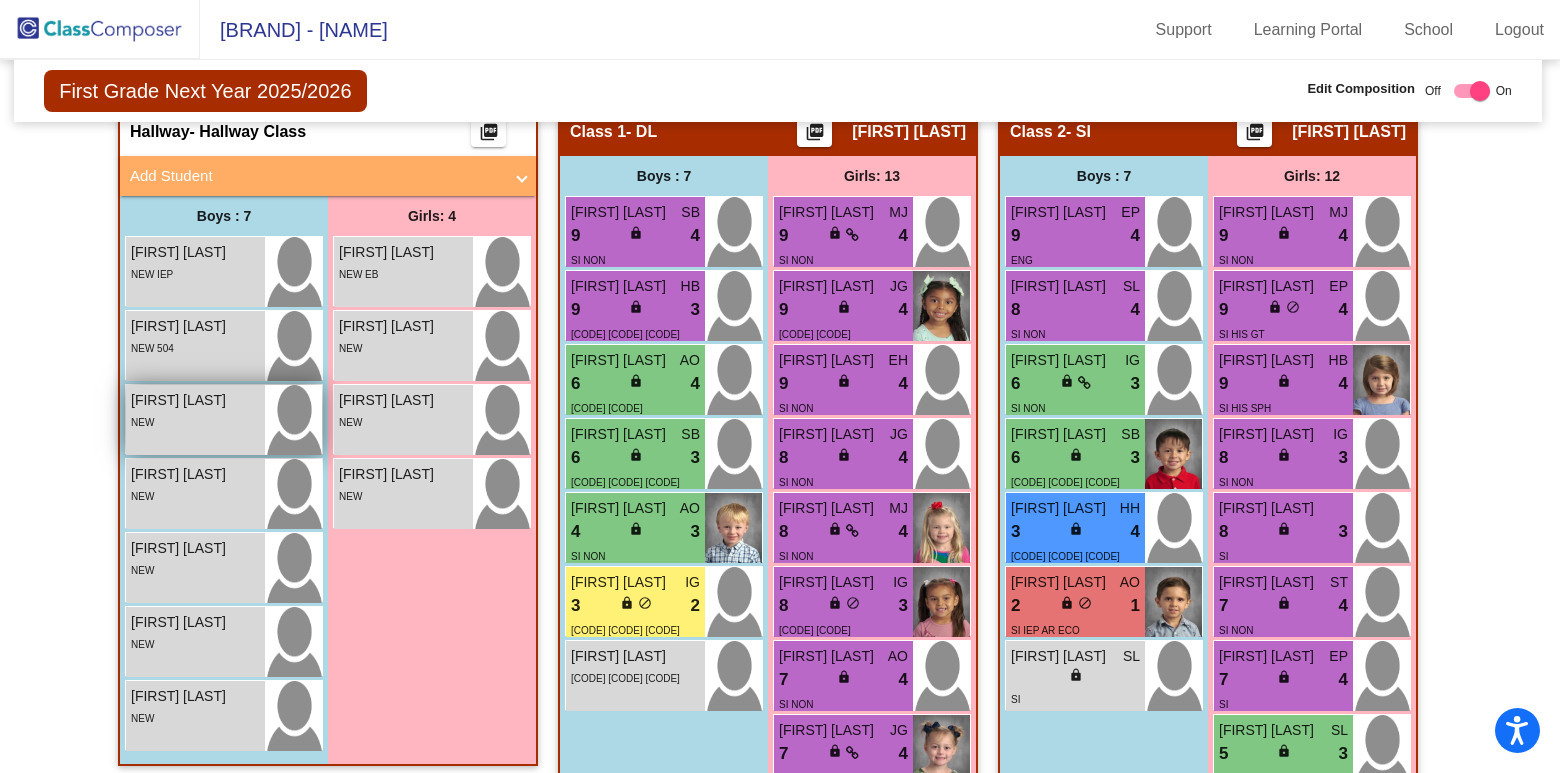 scroll, scrollTop: 659, scrollLeft: 2, axis: both 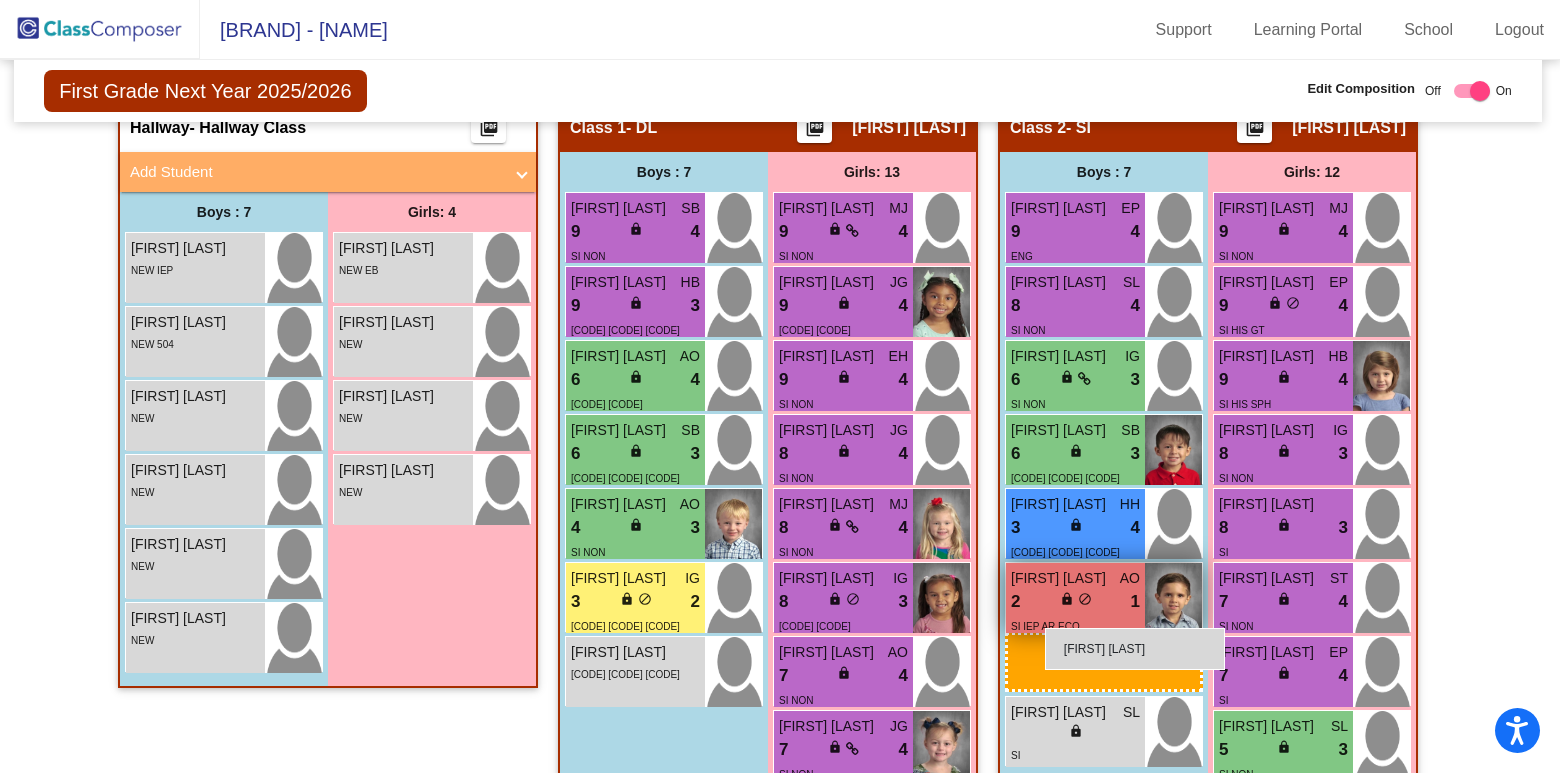 drag, startPoint x: 170, startPoint y: 428, endPoint x: 1045, endPoint y: 631, distance: 898.2394 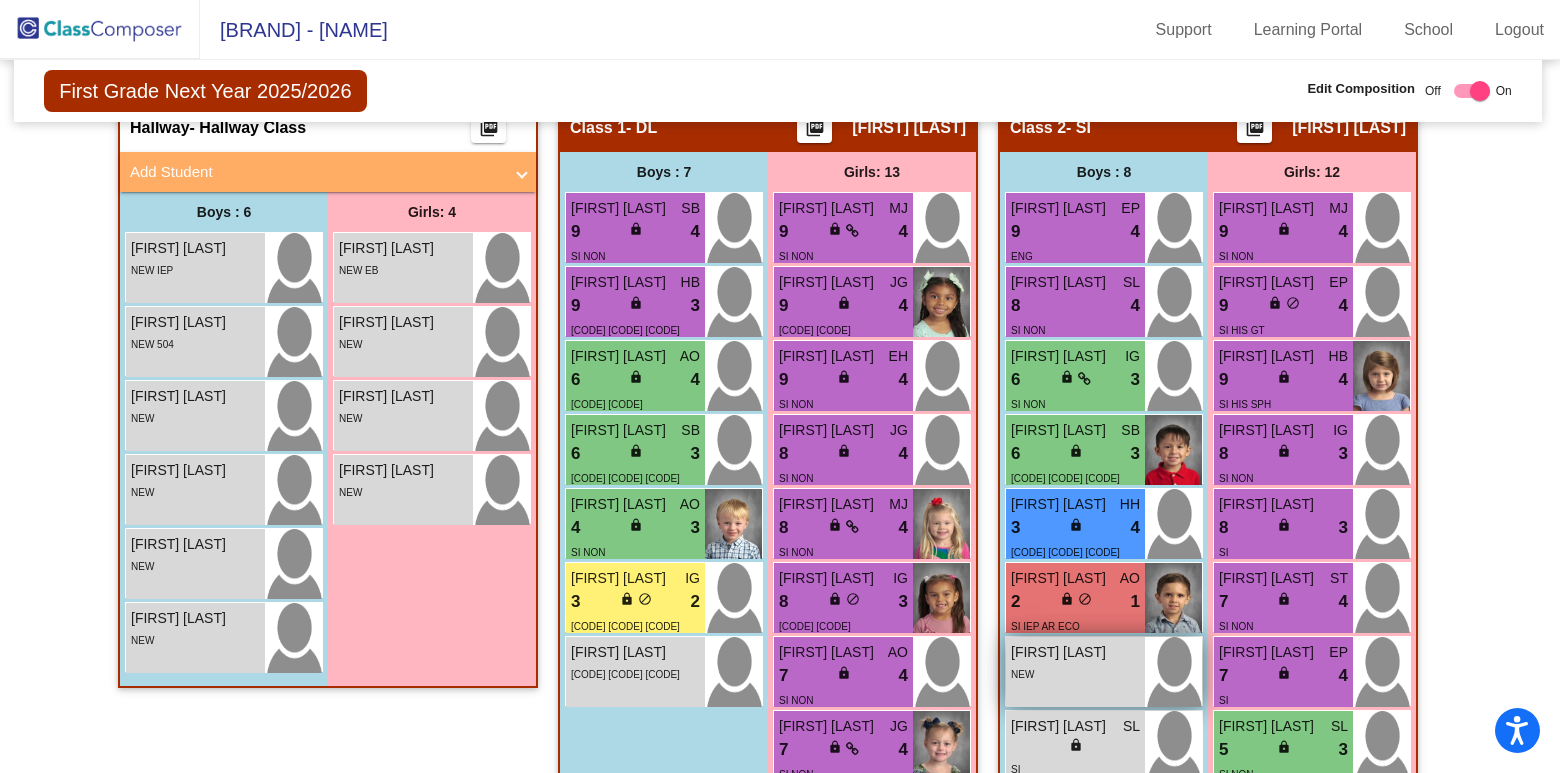 click on "NEW" at bounding box center (1075, 673) 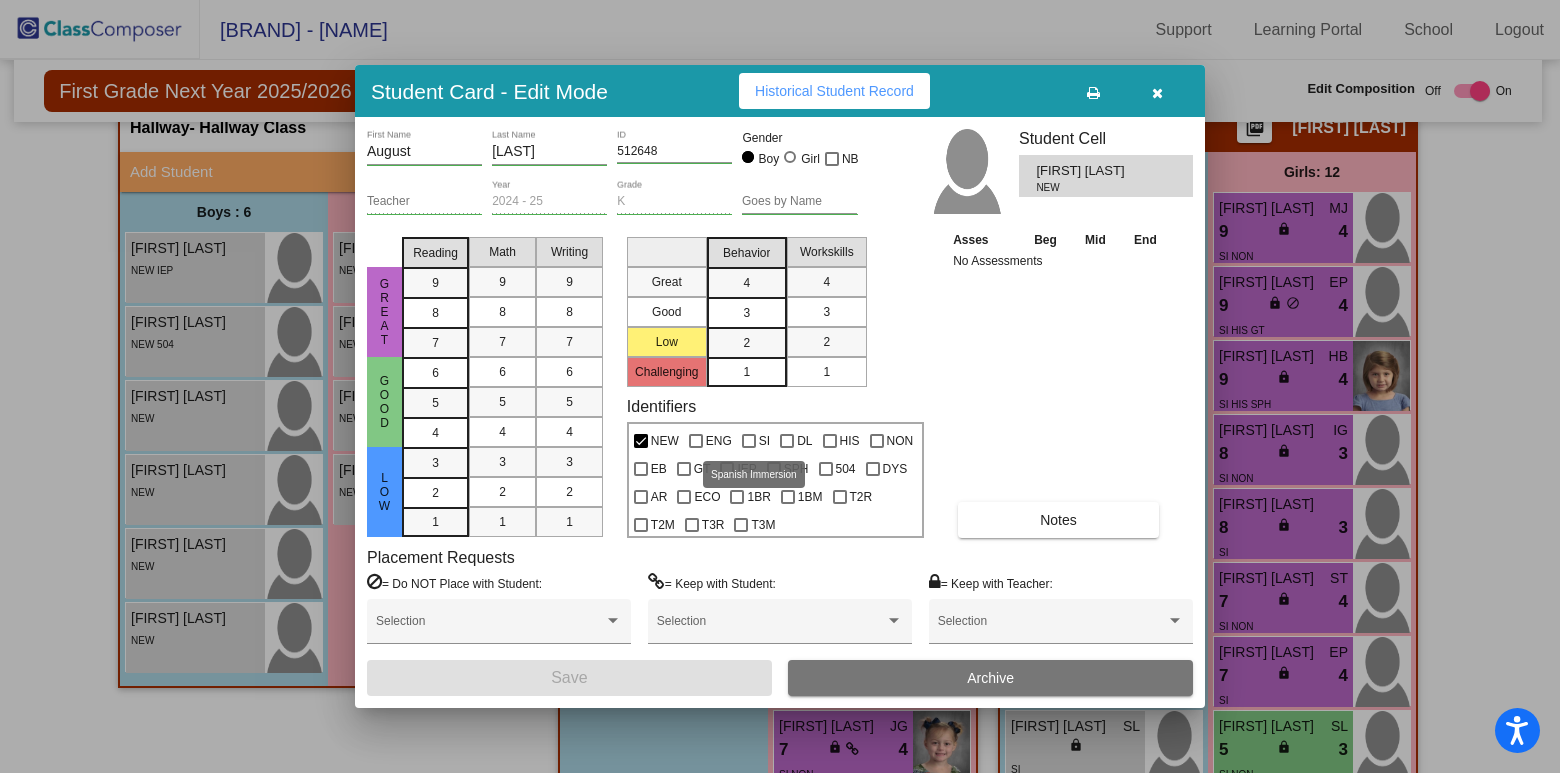 click at bounding box center (749, 441) 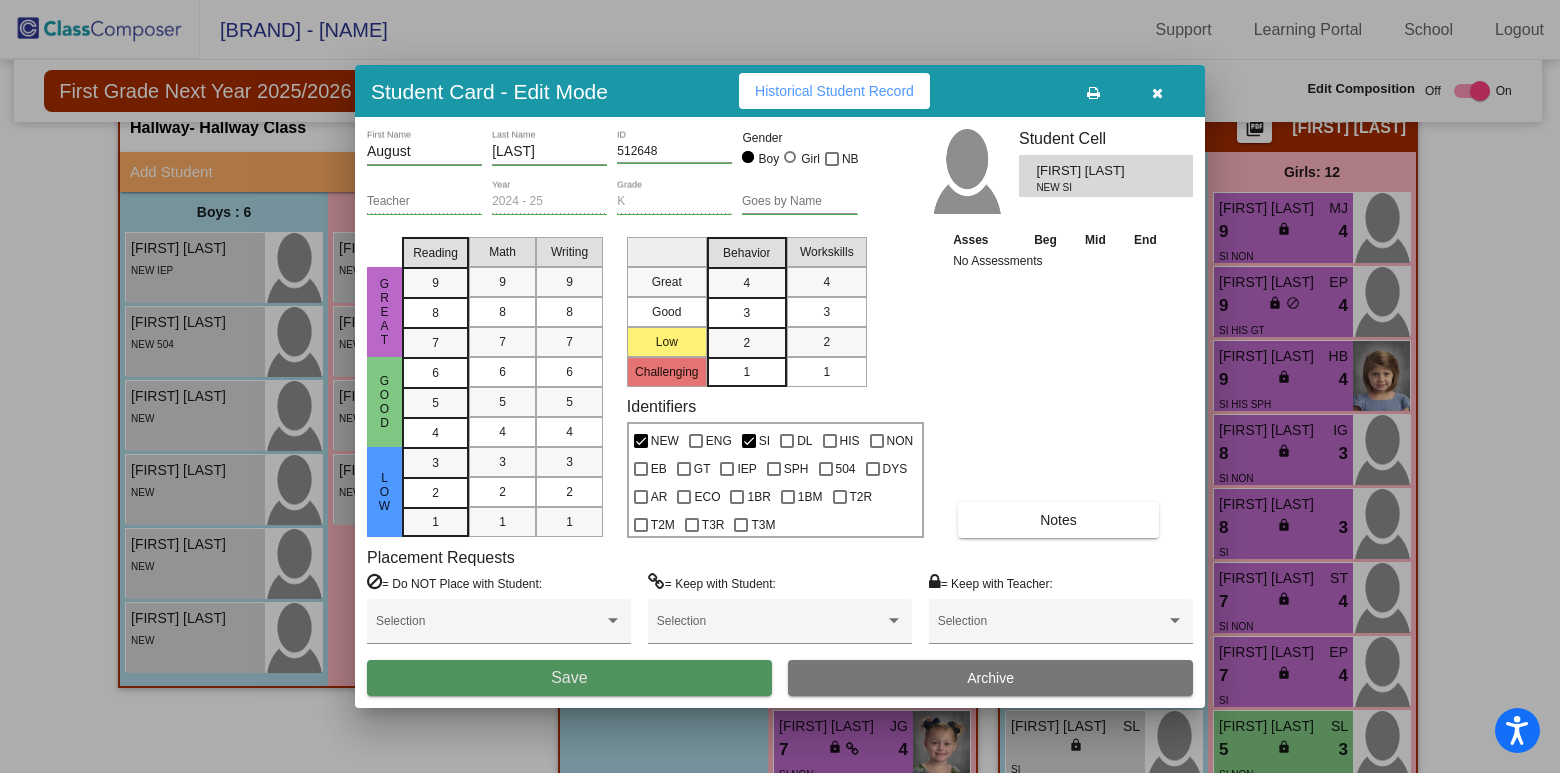 click on "Save" at bounding box center [569, 677] 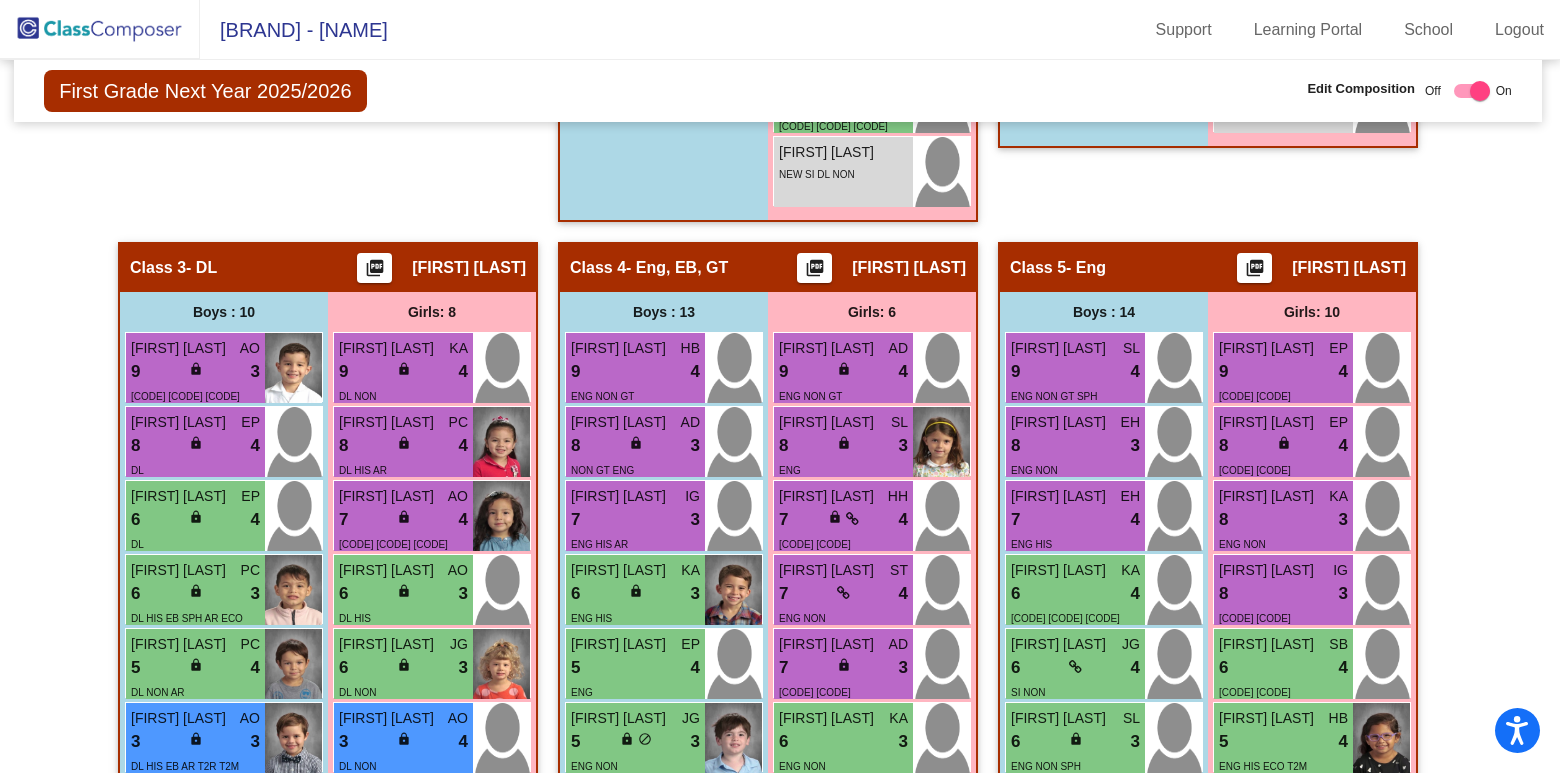 scroll, scrollTop: 1604, scrollLeft: 2, axis: both 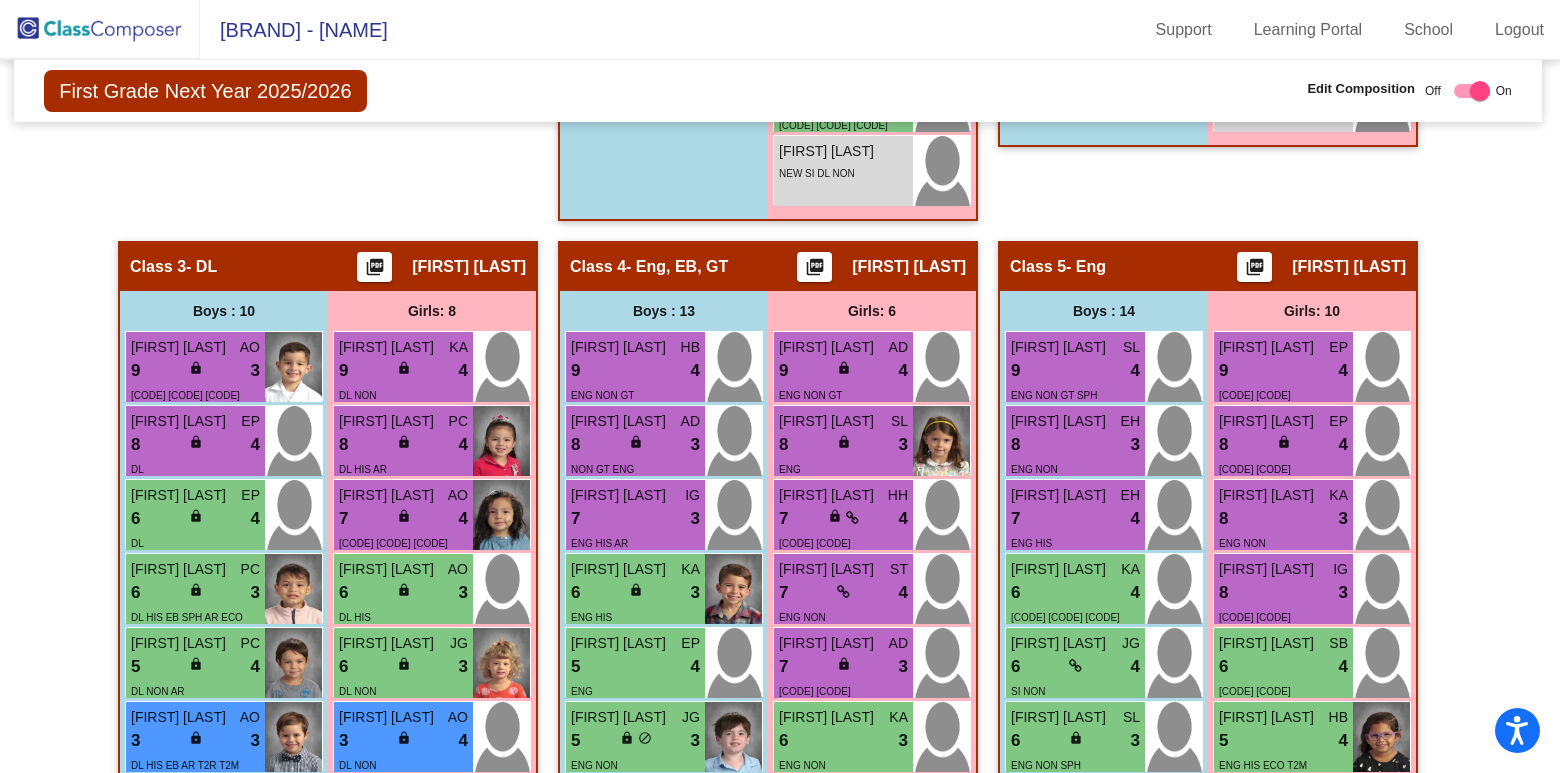 click 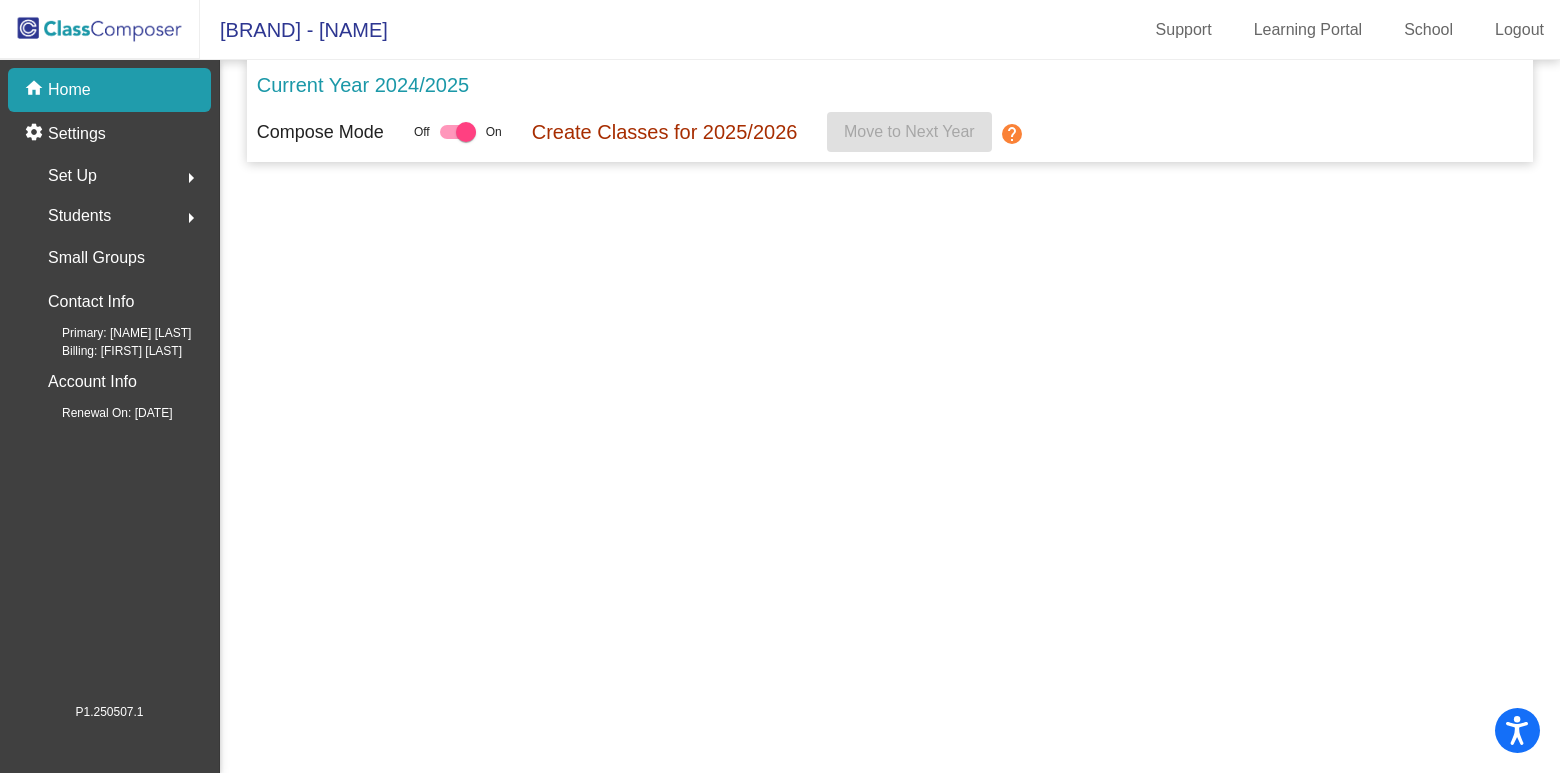 scroll, scrollTop: 0, scrollLeft: 0, axis: both 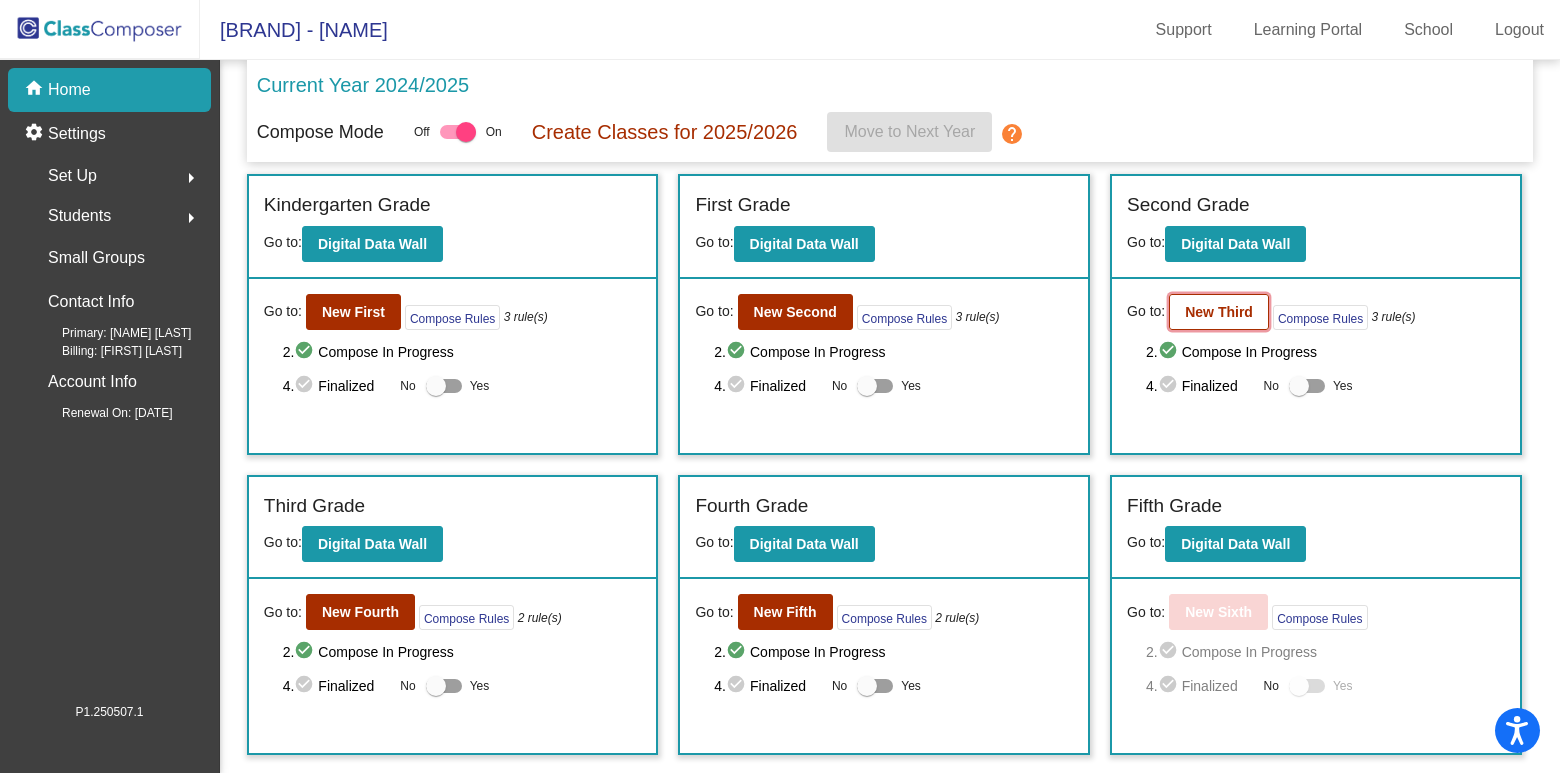 click on "New Third" 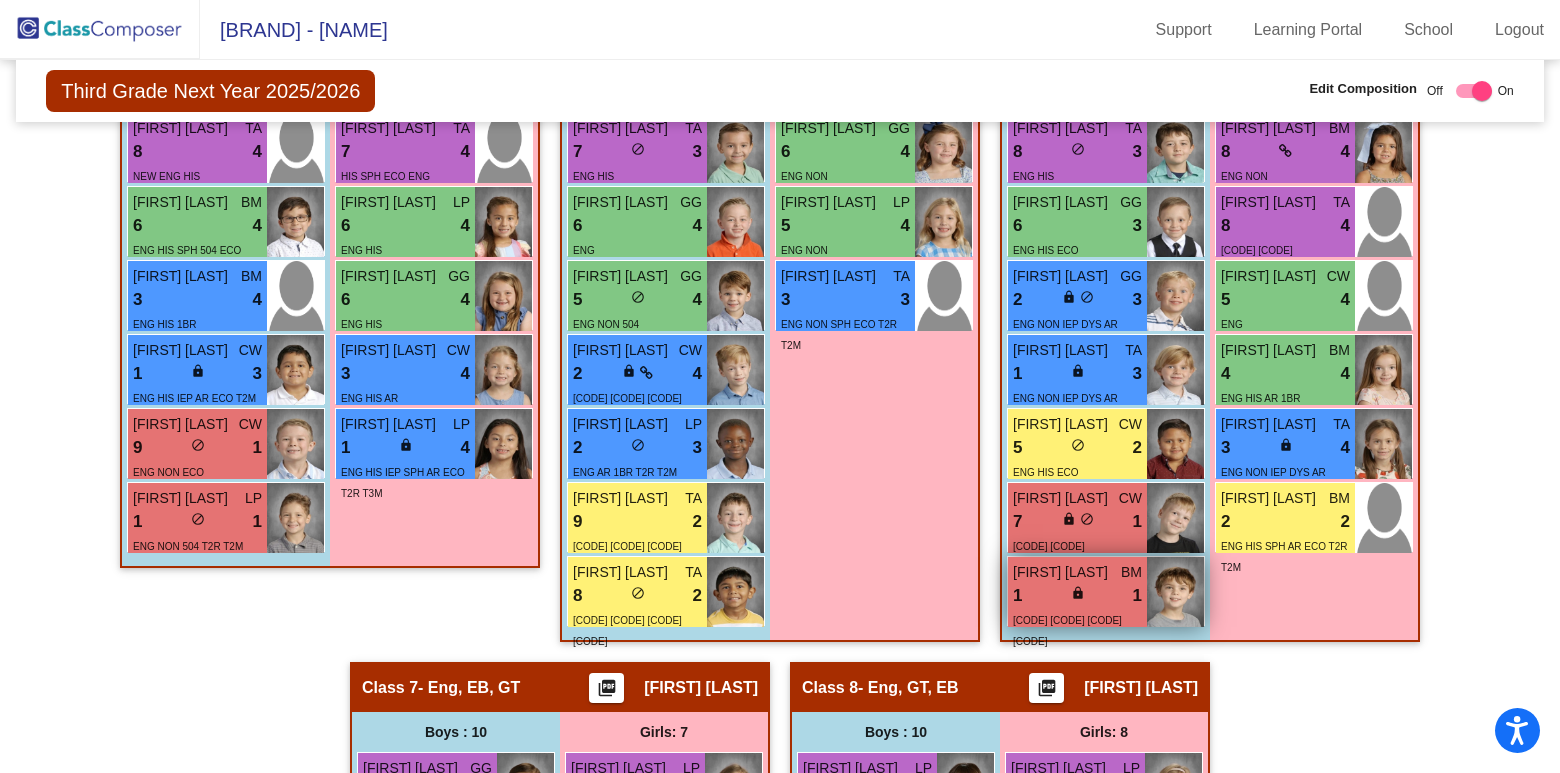 scroll, scrollTop: 2127, scrollLeft: 0, axis: vertical 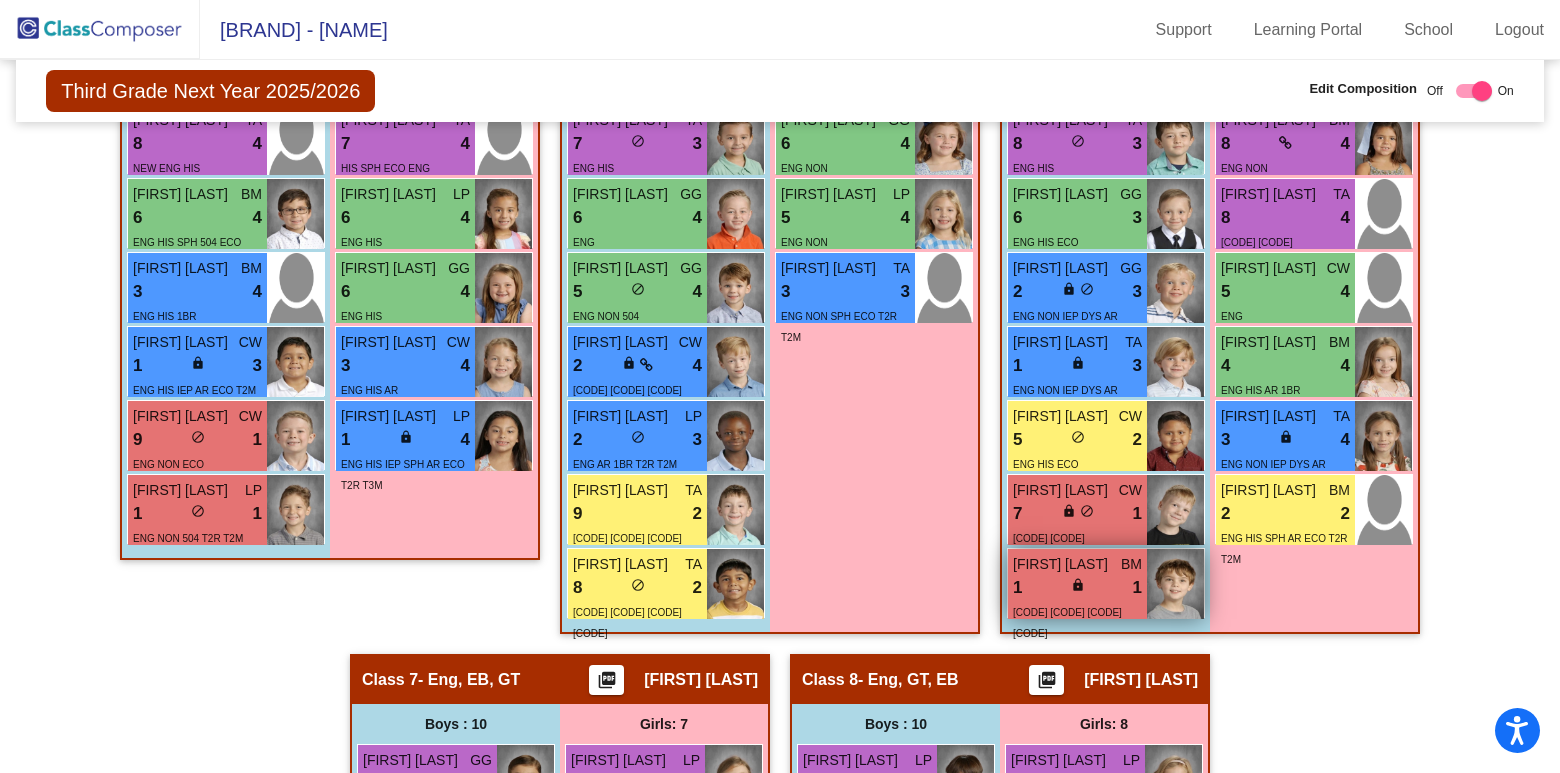 click on "1 lock do_not_disturb_alt 1" at bounding box center [1077, 588] 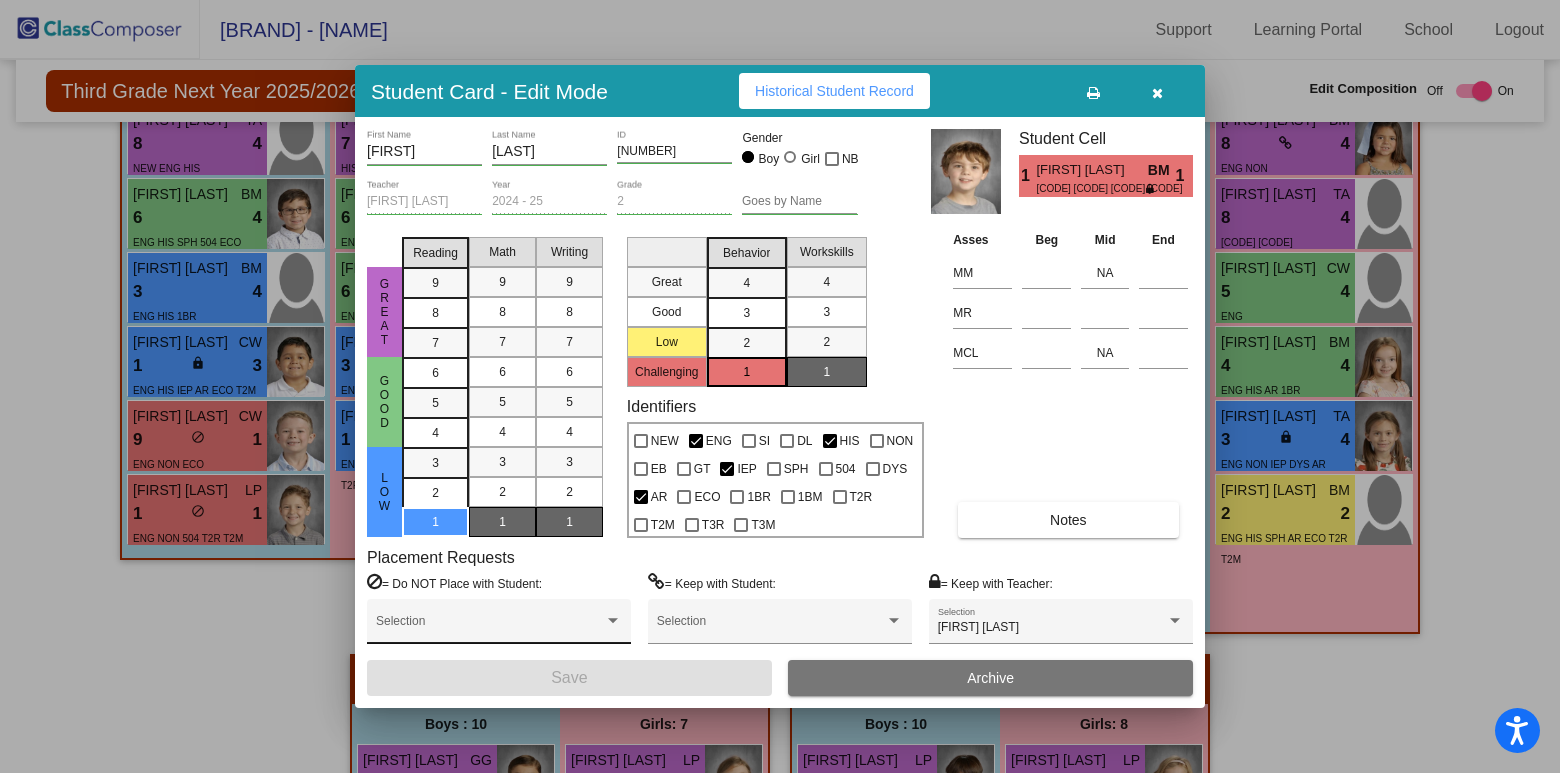 click on "Selection" at bounding box center [499, 626] 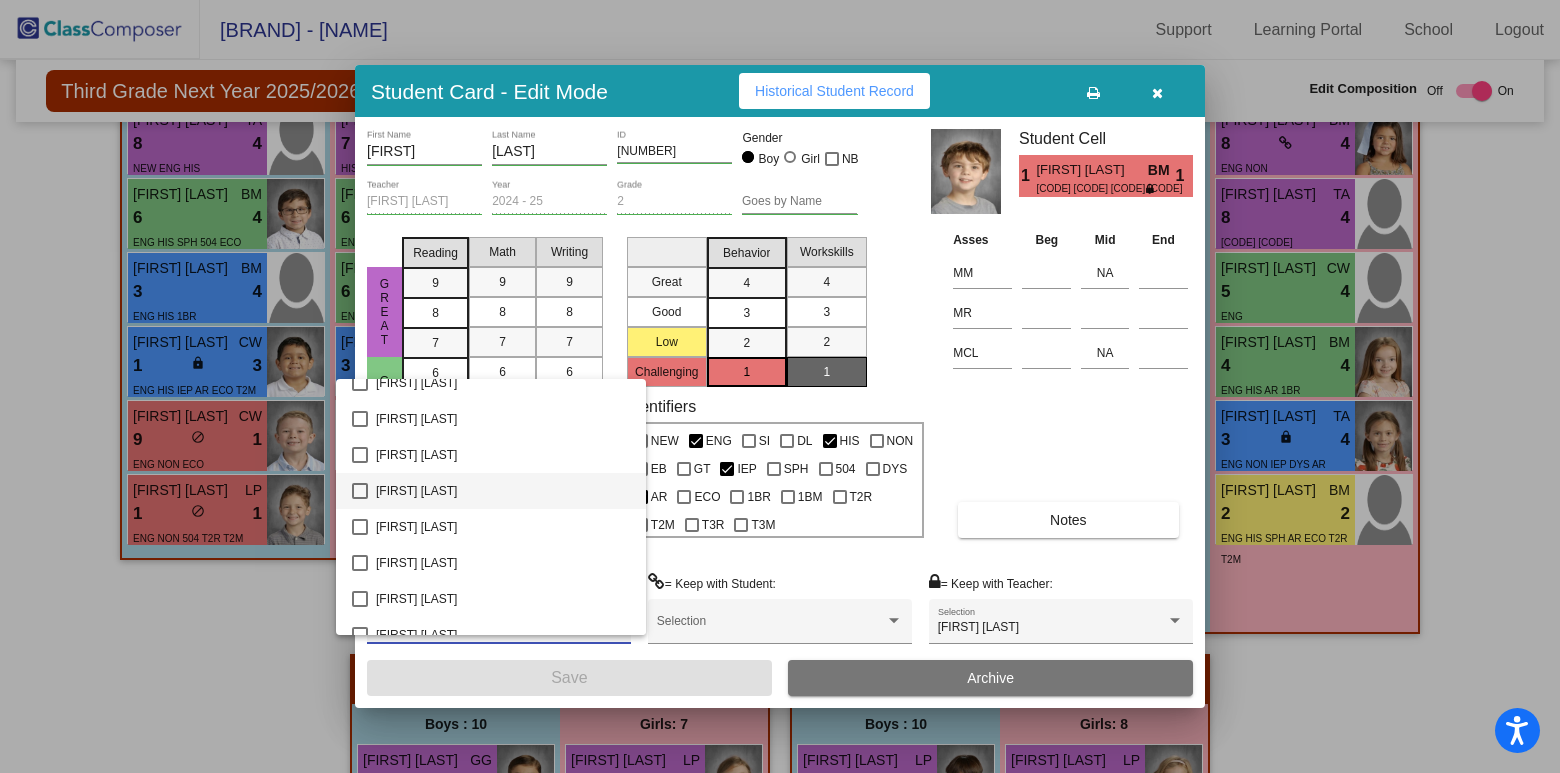 scroll, scrollTop: 885, scrollLeft: 0, axis: vertical 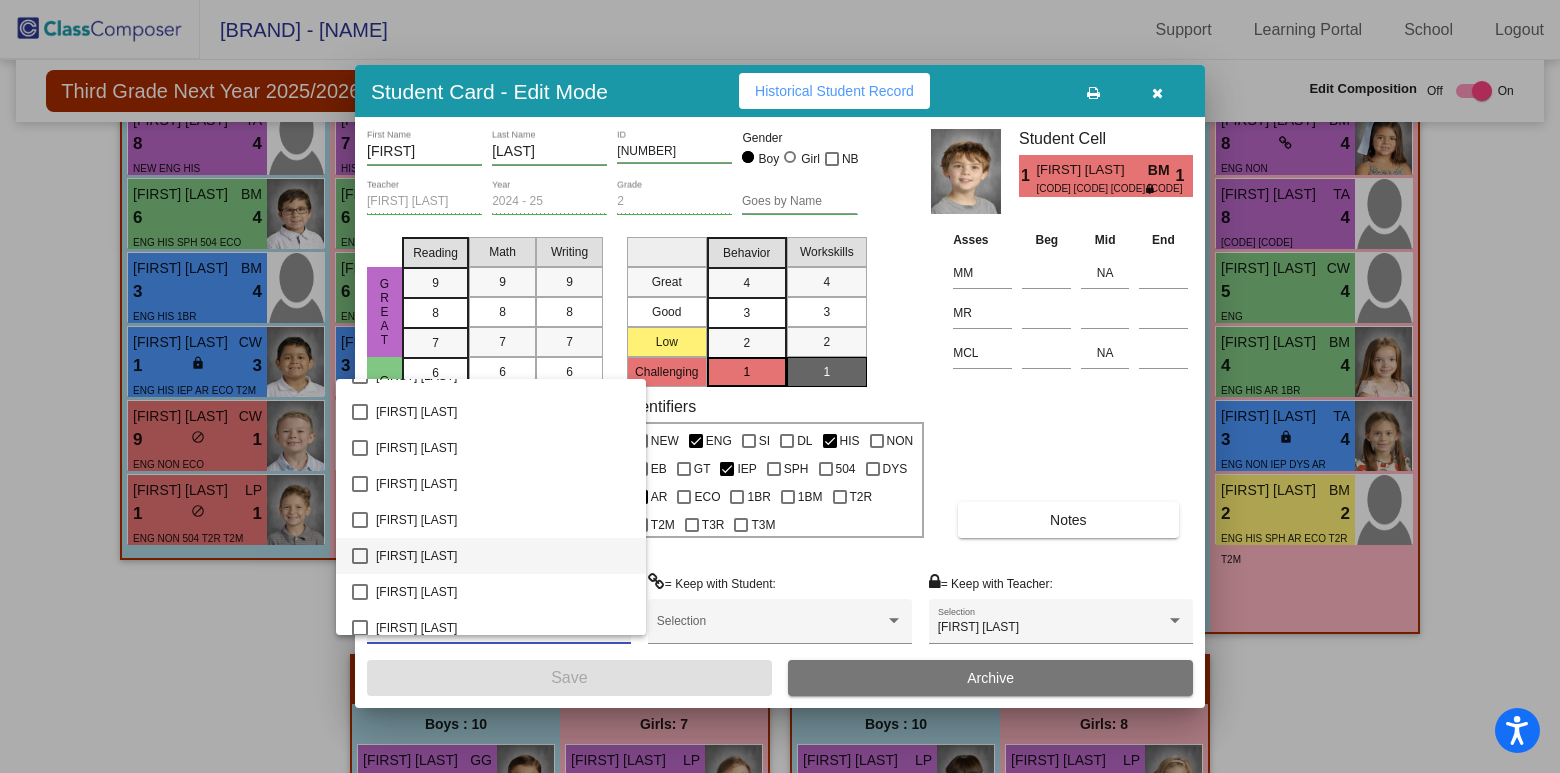 click at bounding box center [360, 556] 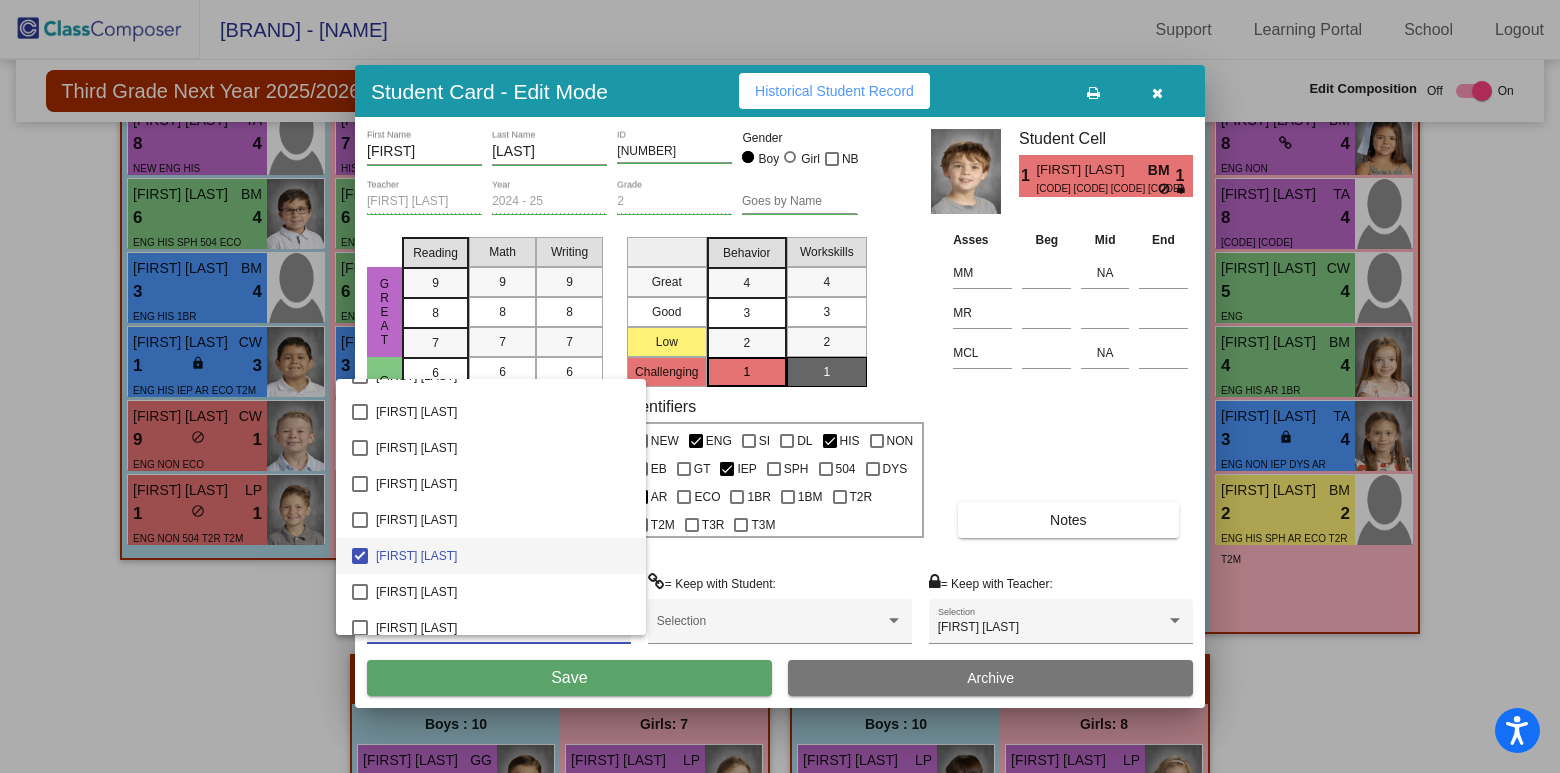 click at bounding box center (780, 386) 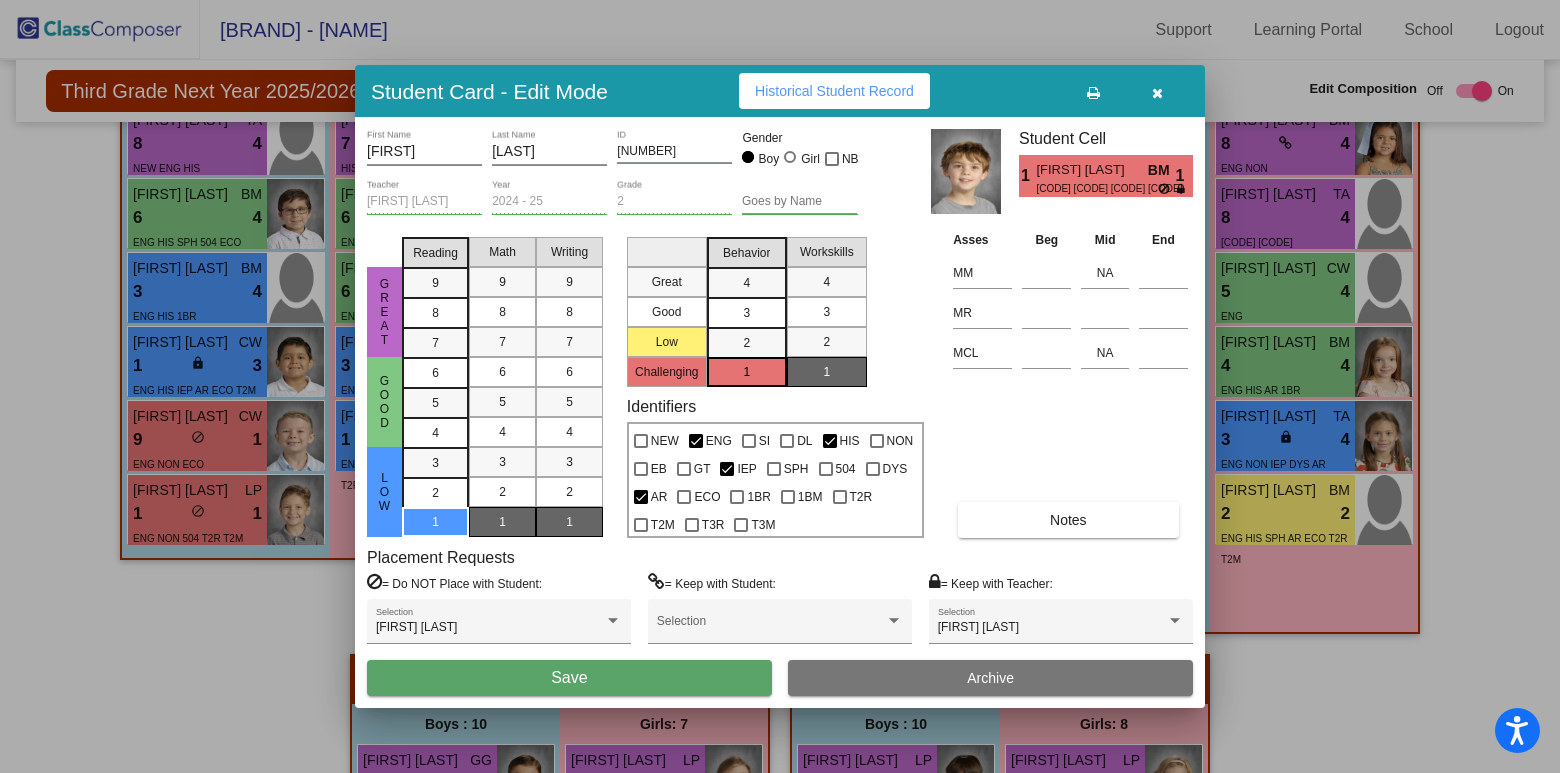 click on "Save" at bounding box center (569, 678) 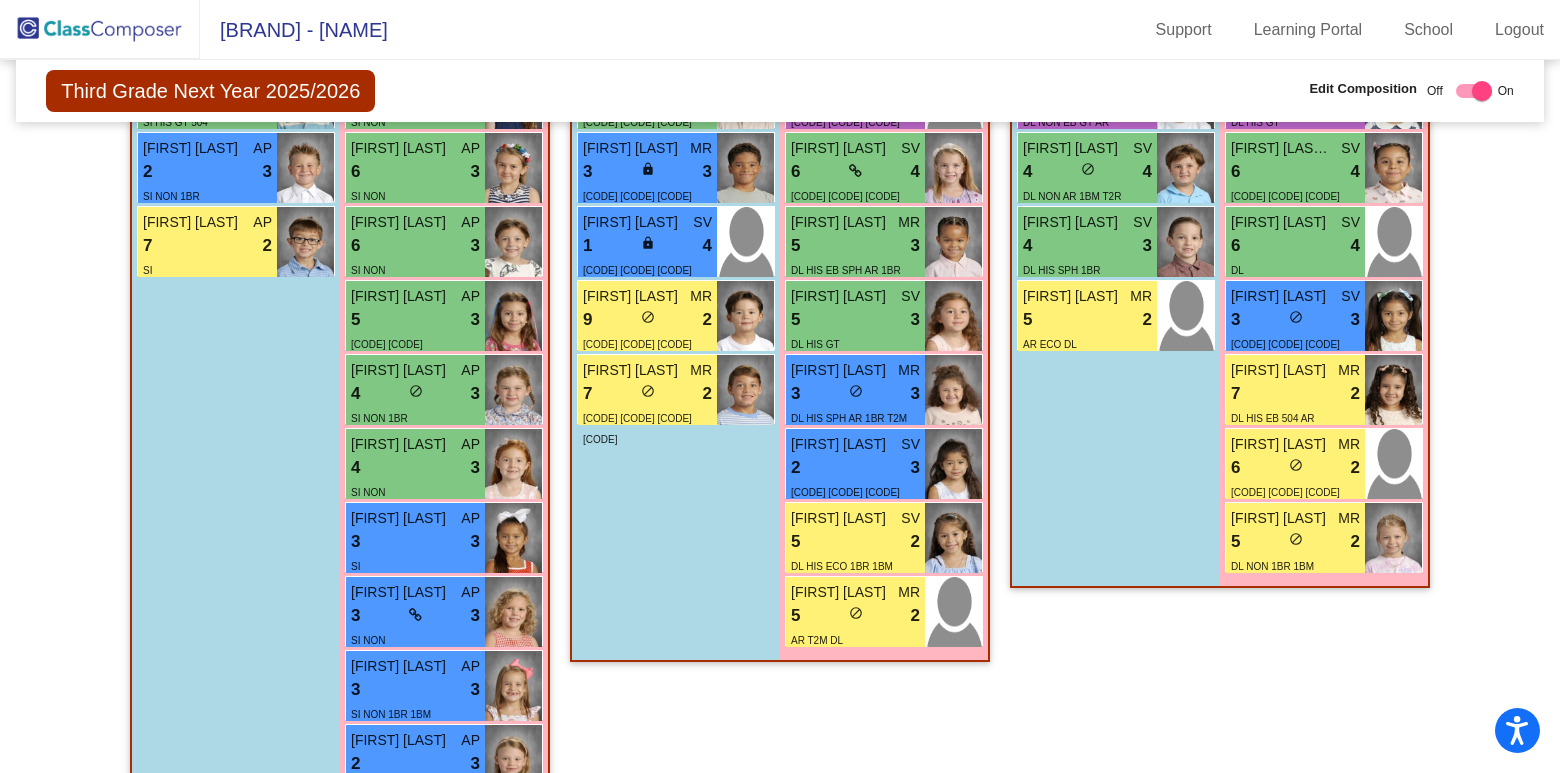scroll, scrollTop: 0, scrollLeft: 0, axis: both 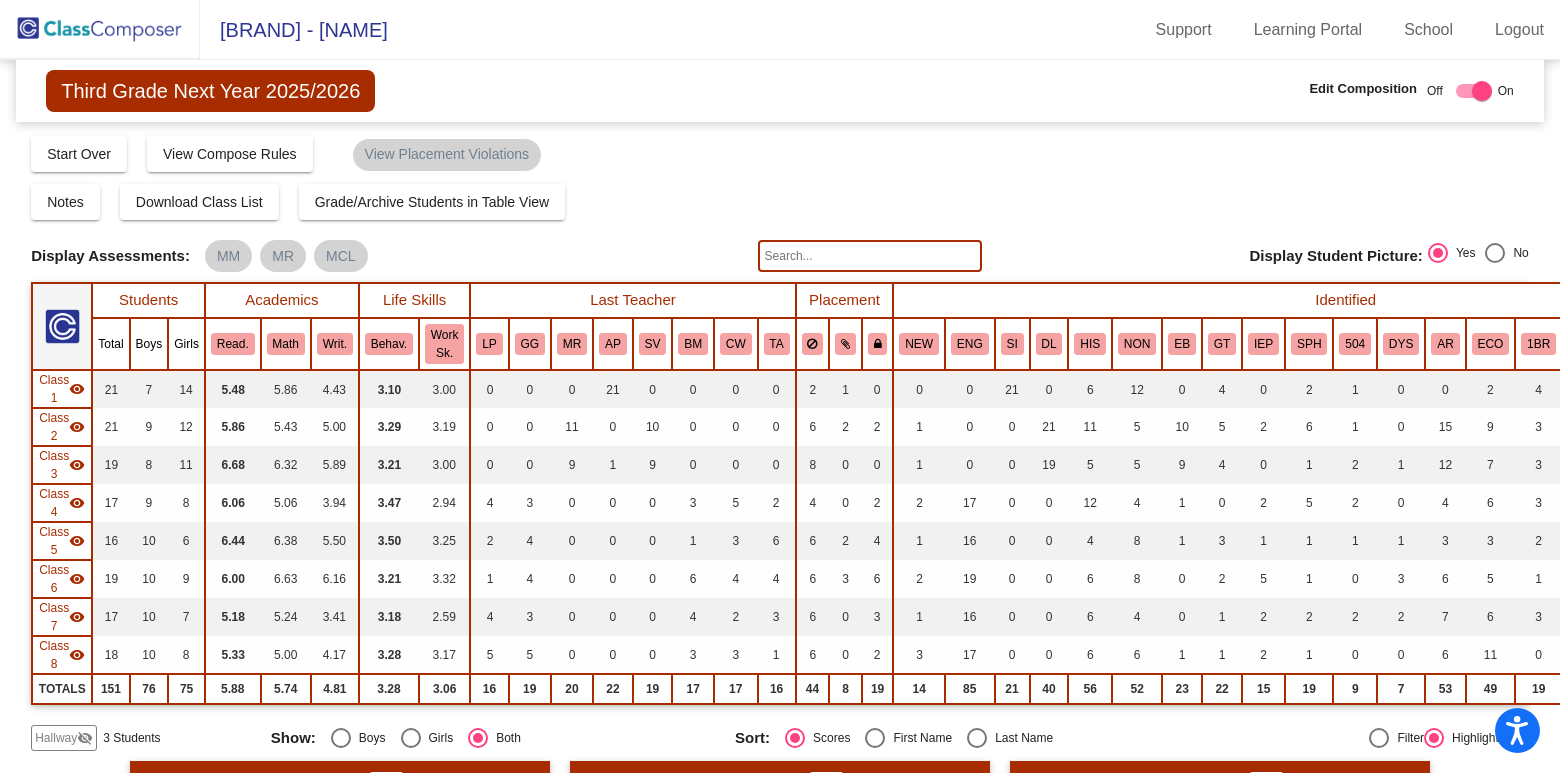 click 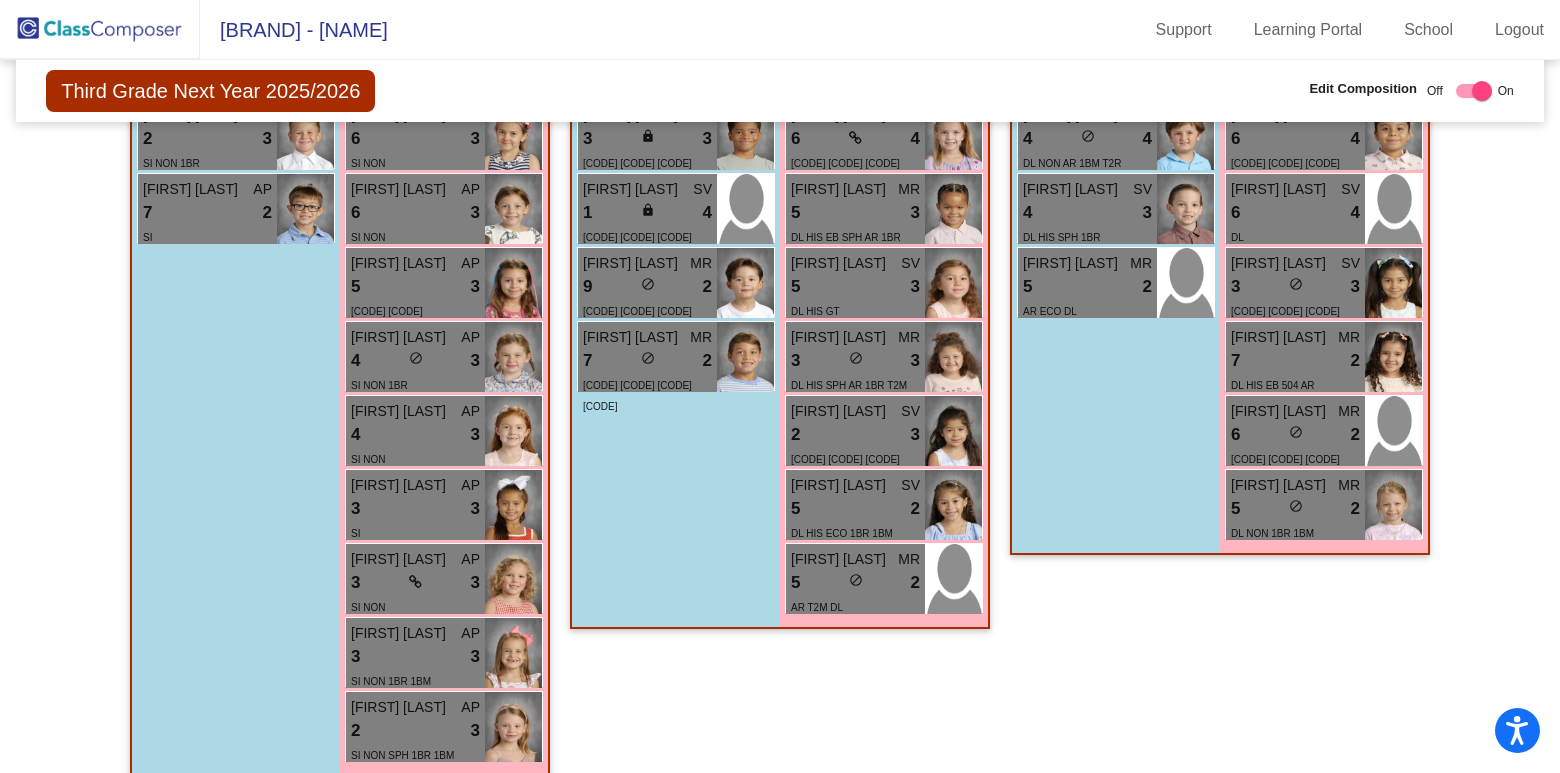 scroll, scrollTop: 0, scrollLeft: 0, axis: both 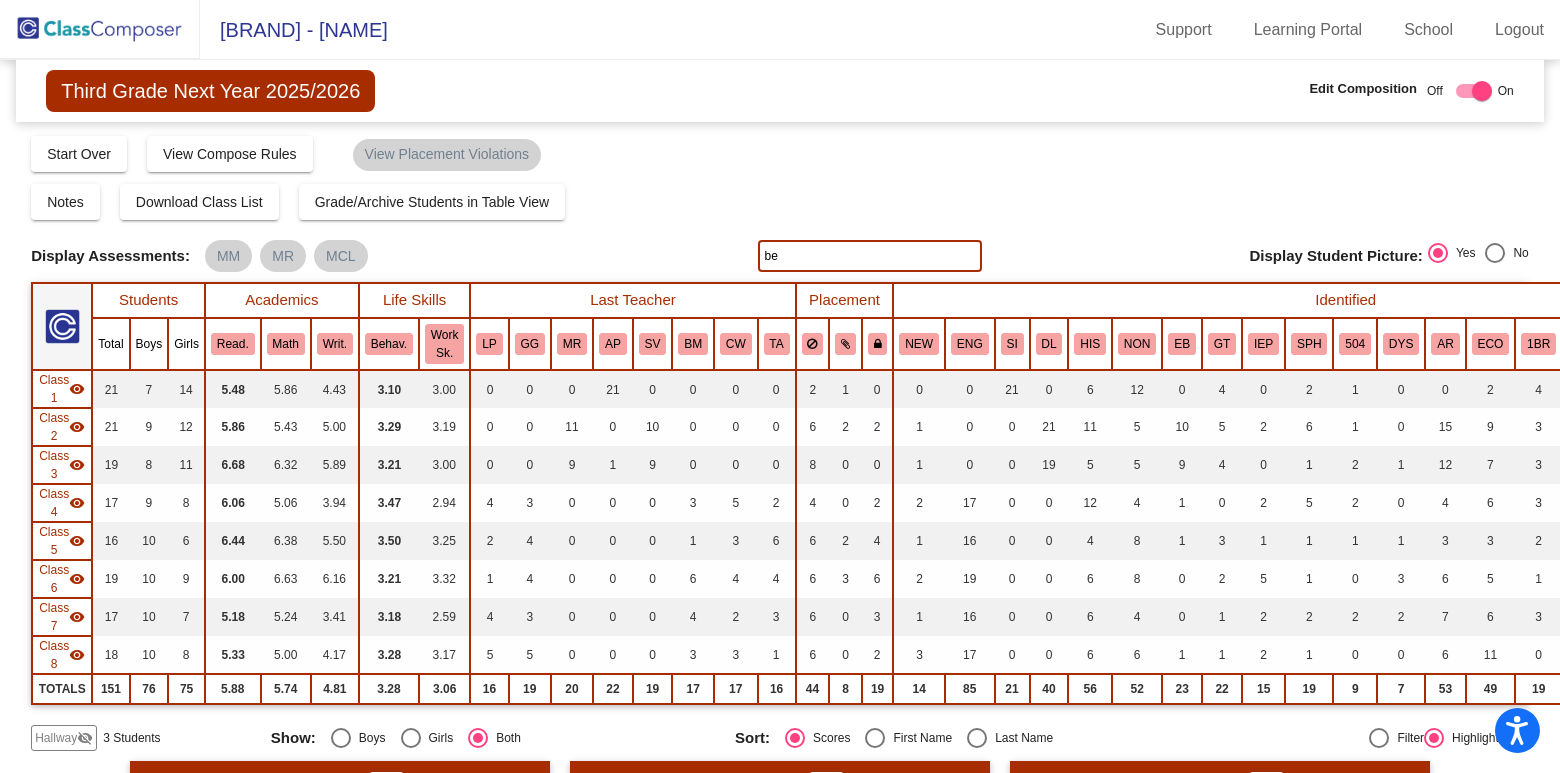 type on "b" 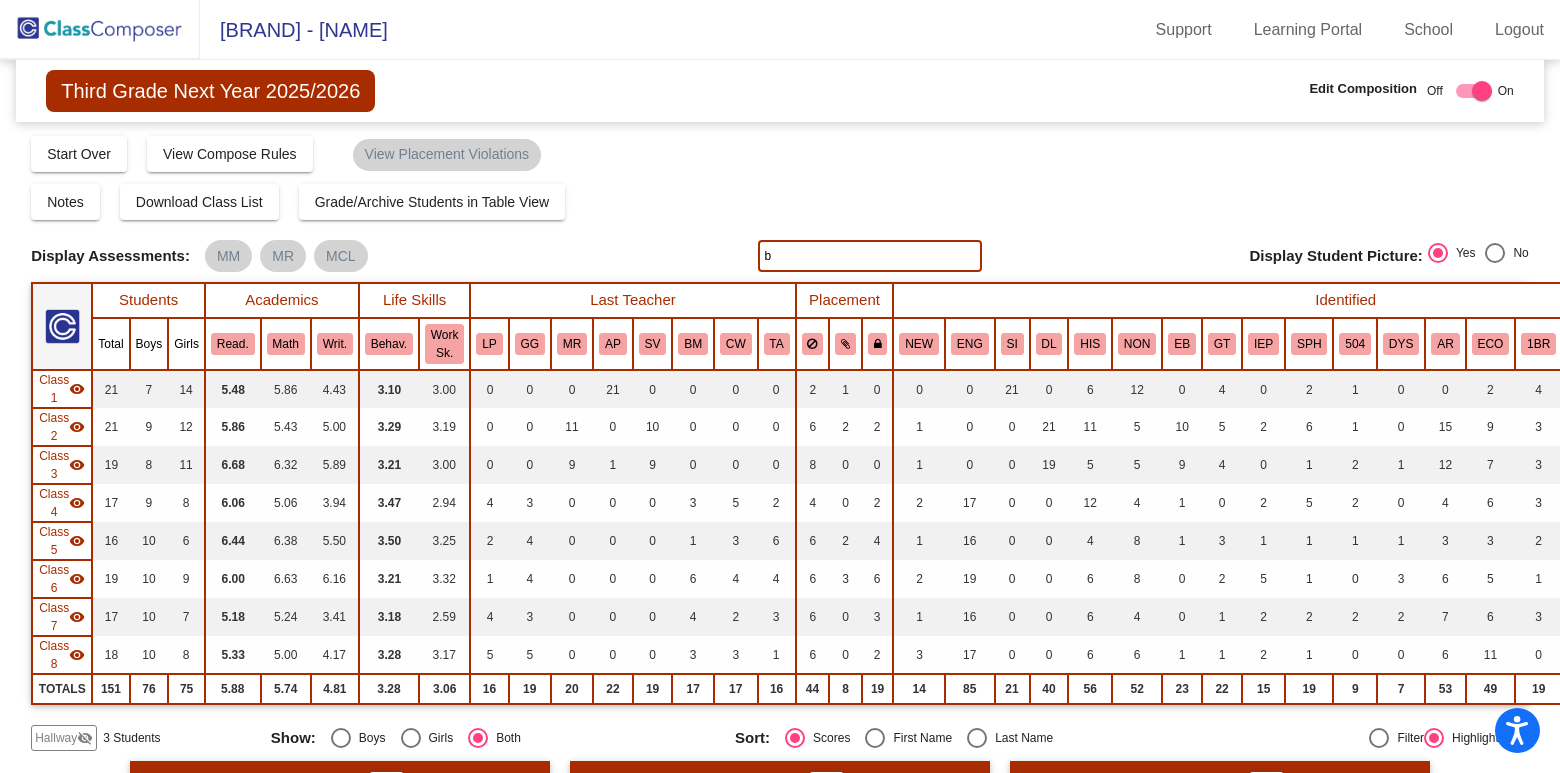 type 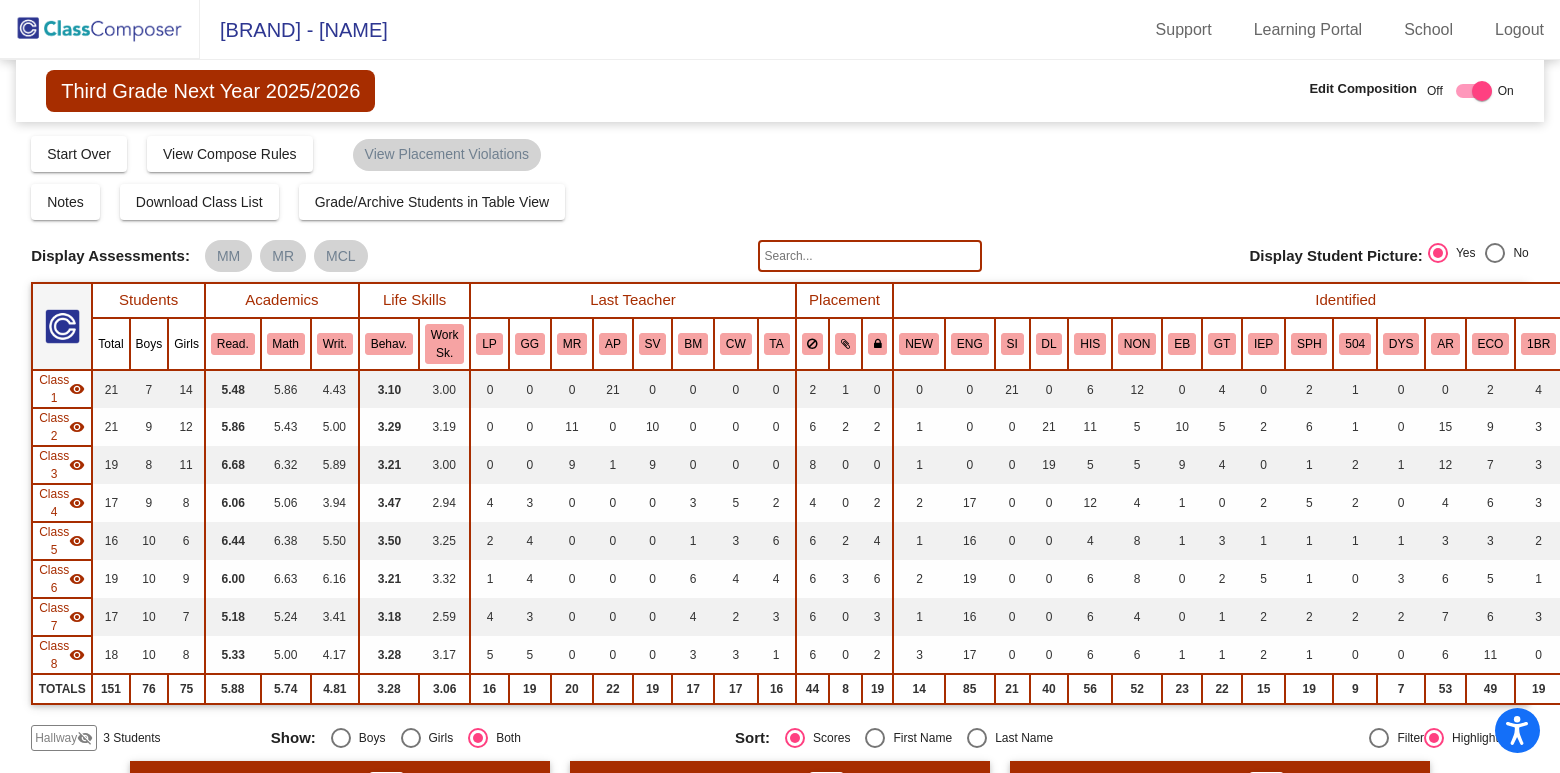 click 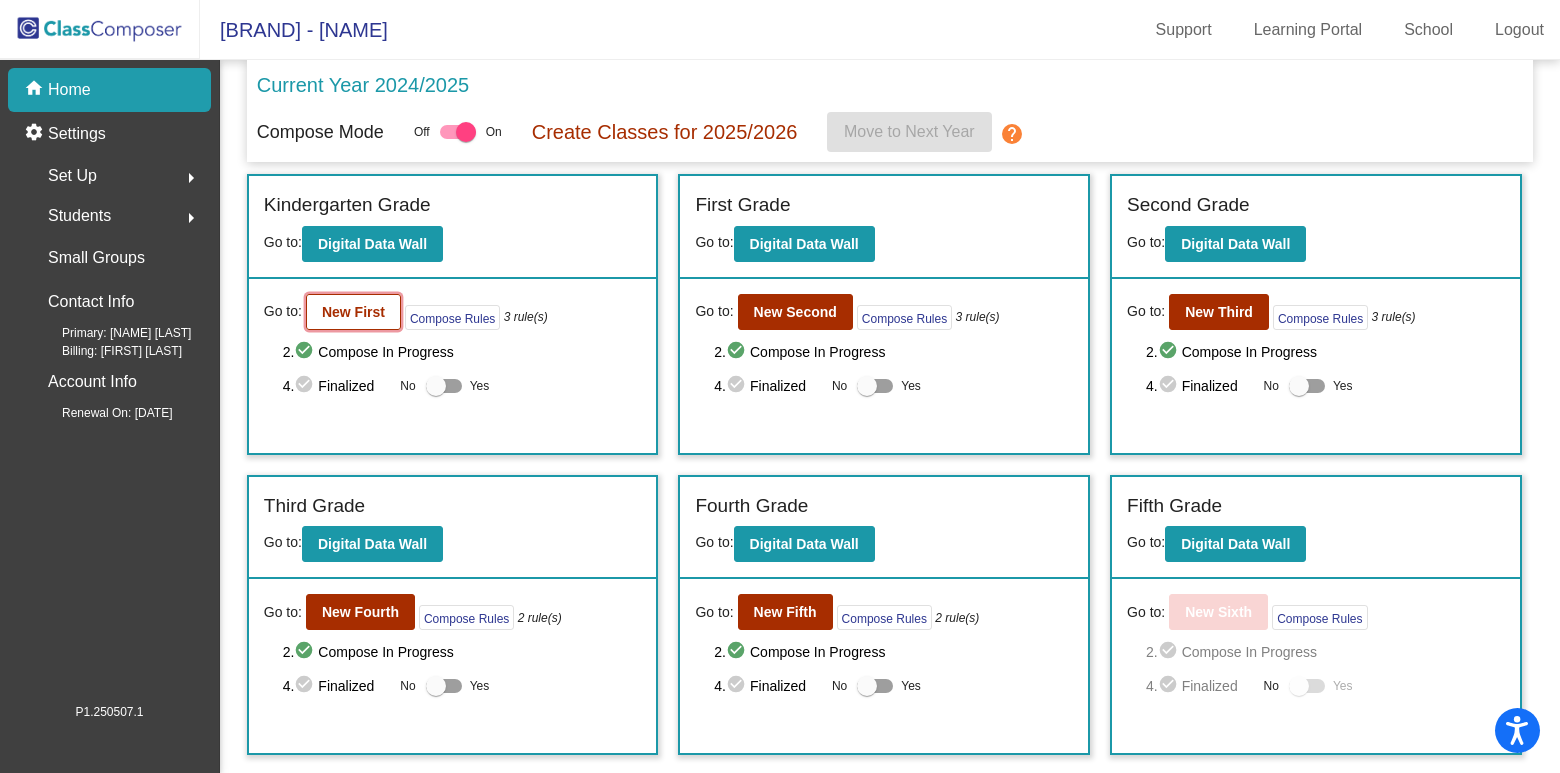 click on "New First" 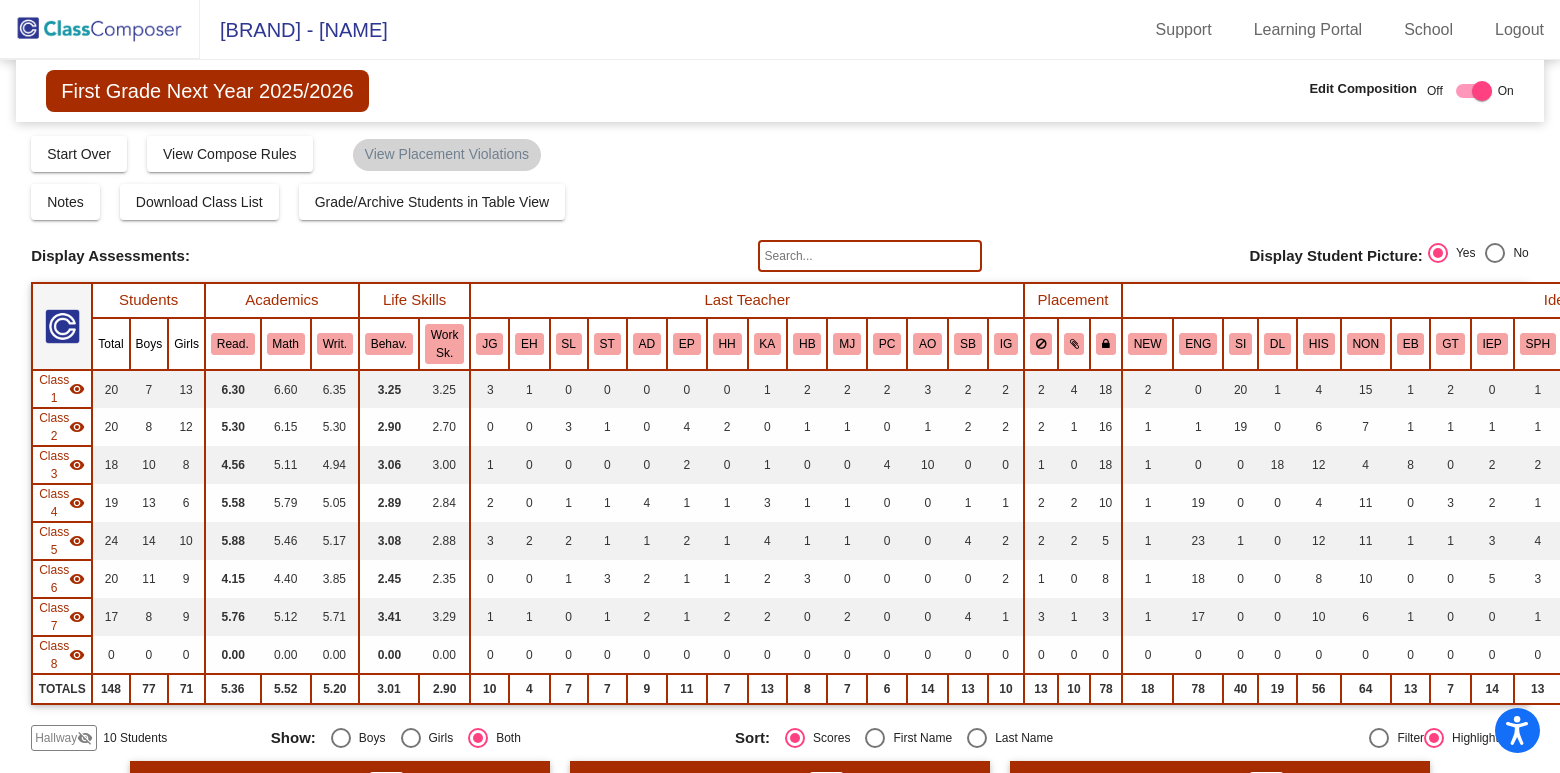 click 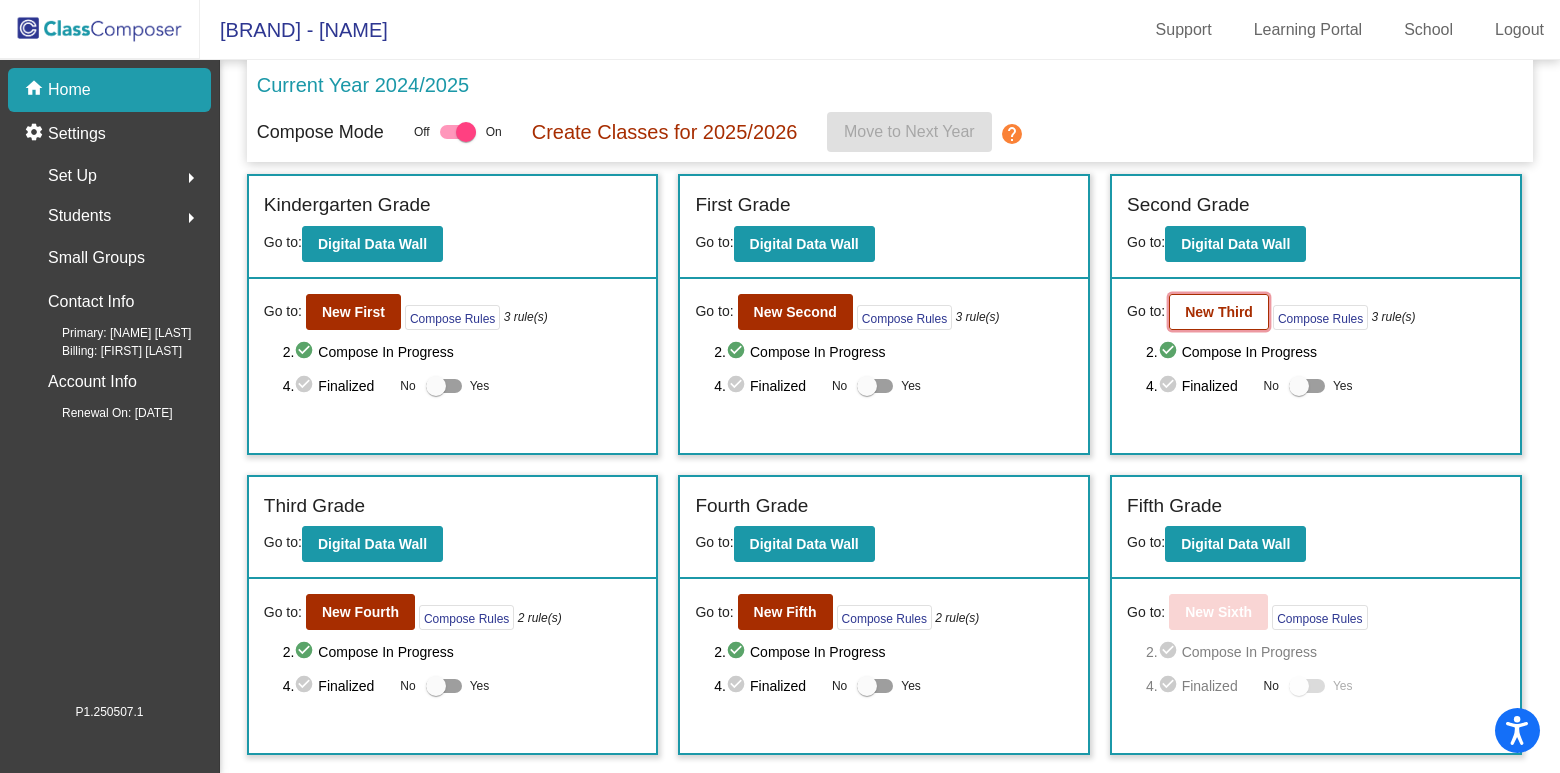click on "New Third" 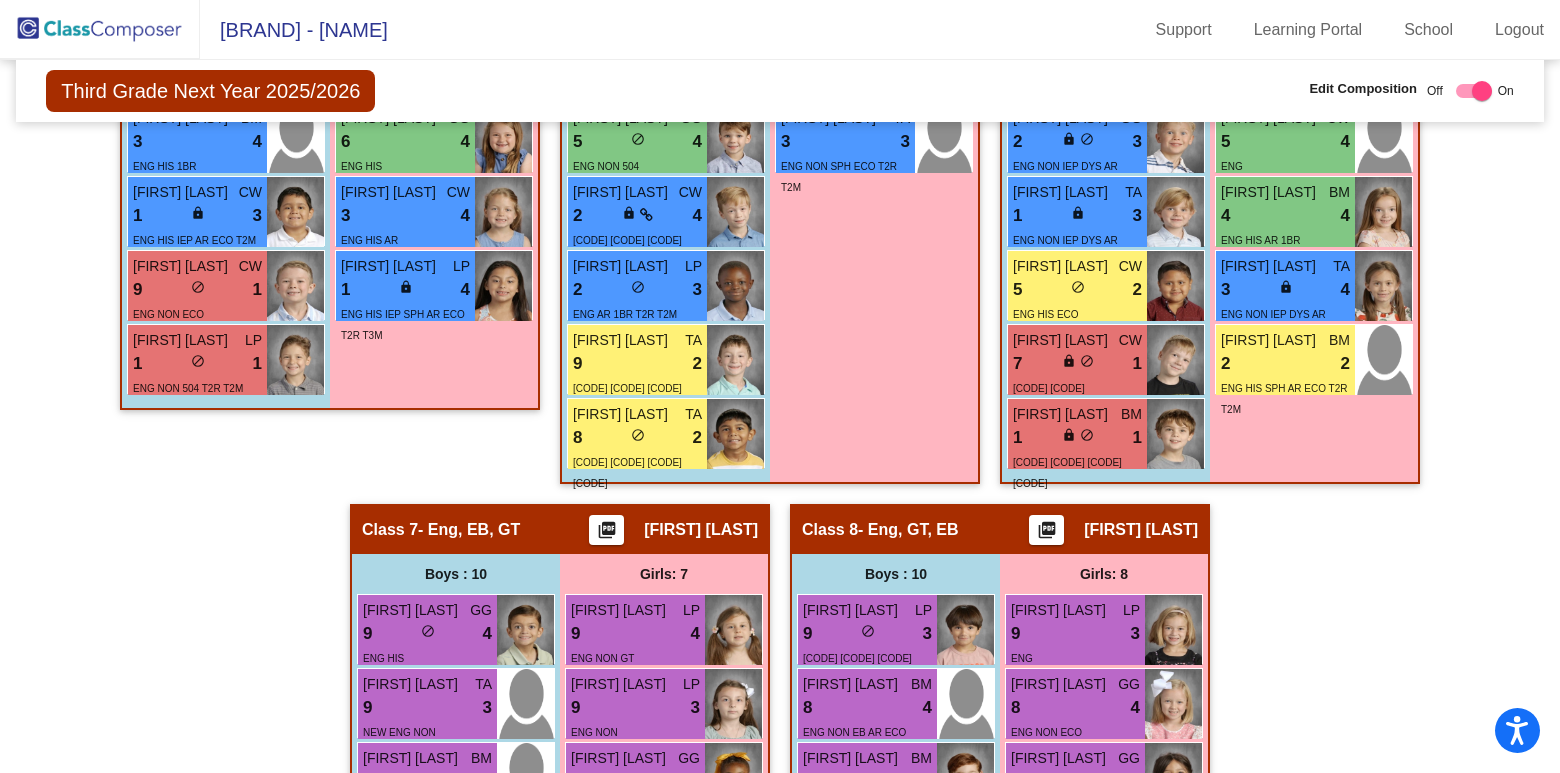 scroll, scrollTop: 2275, scrollLeft: 0, axis: vertical 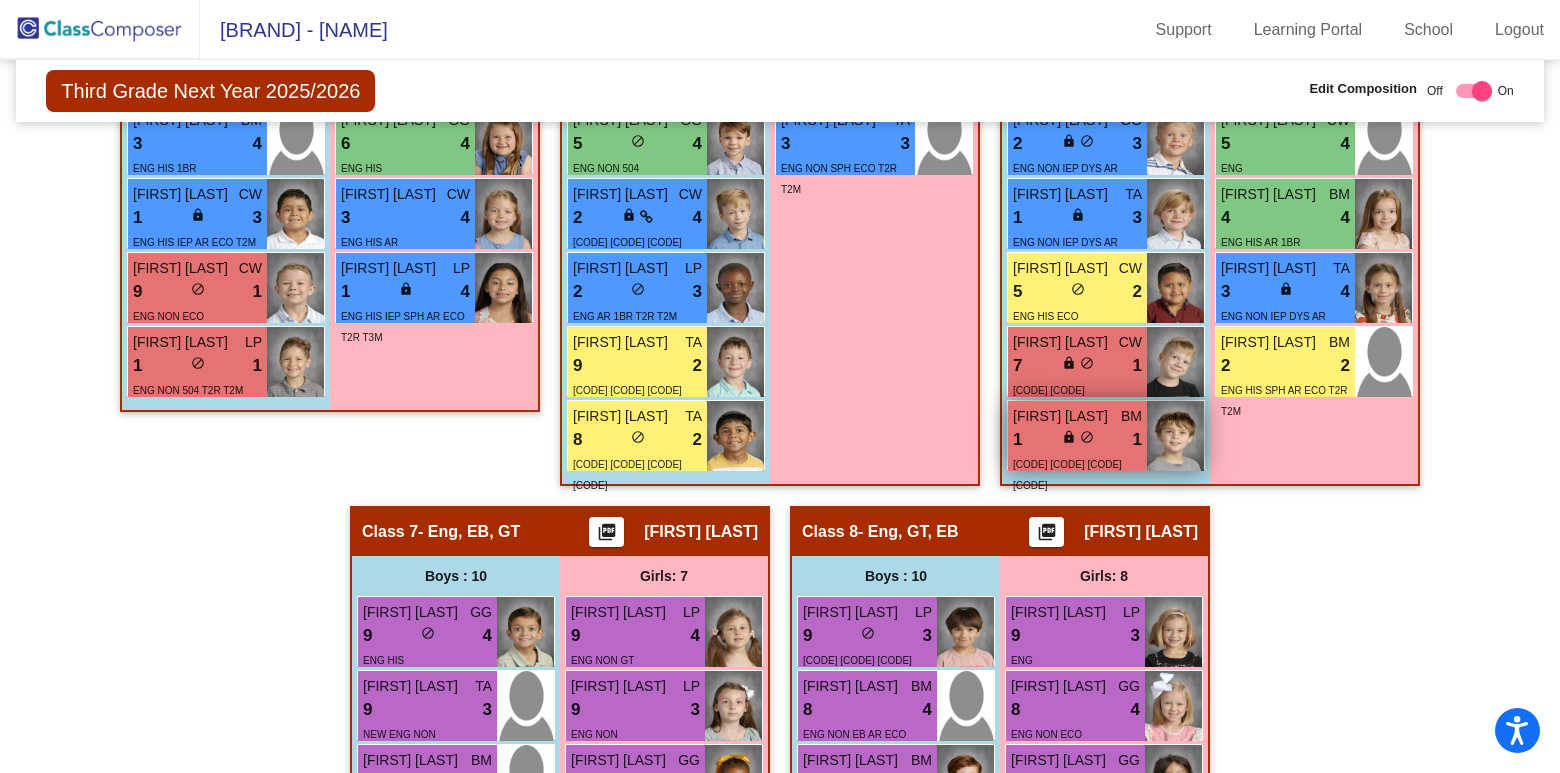 click on "1 lock do_not_disturb_alt 1" at bounding box center [1077, 440] 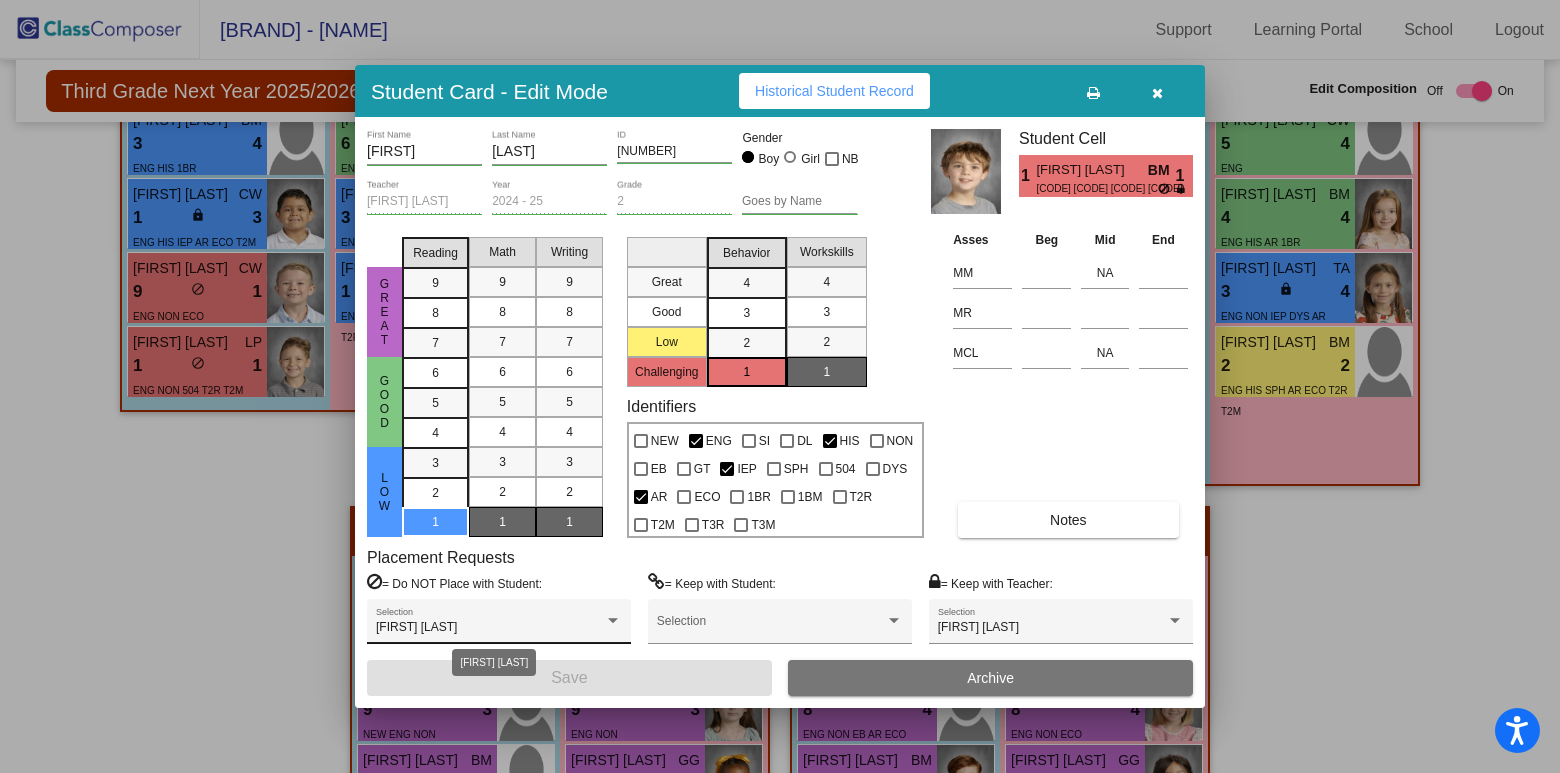 click on "Selection for [NAME]" at bounding box center [499, 626] 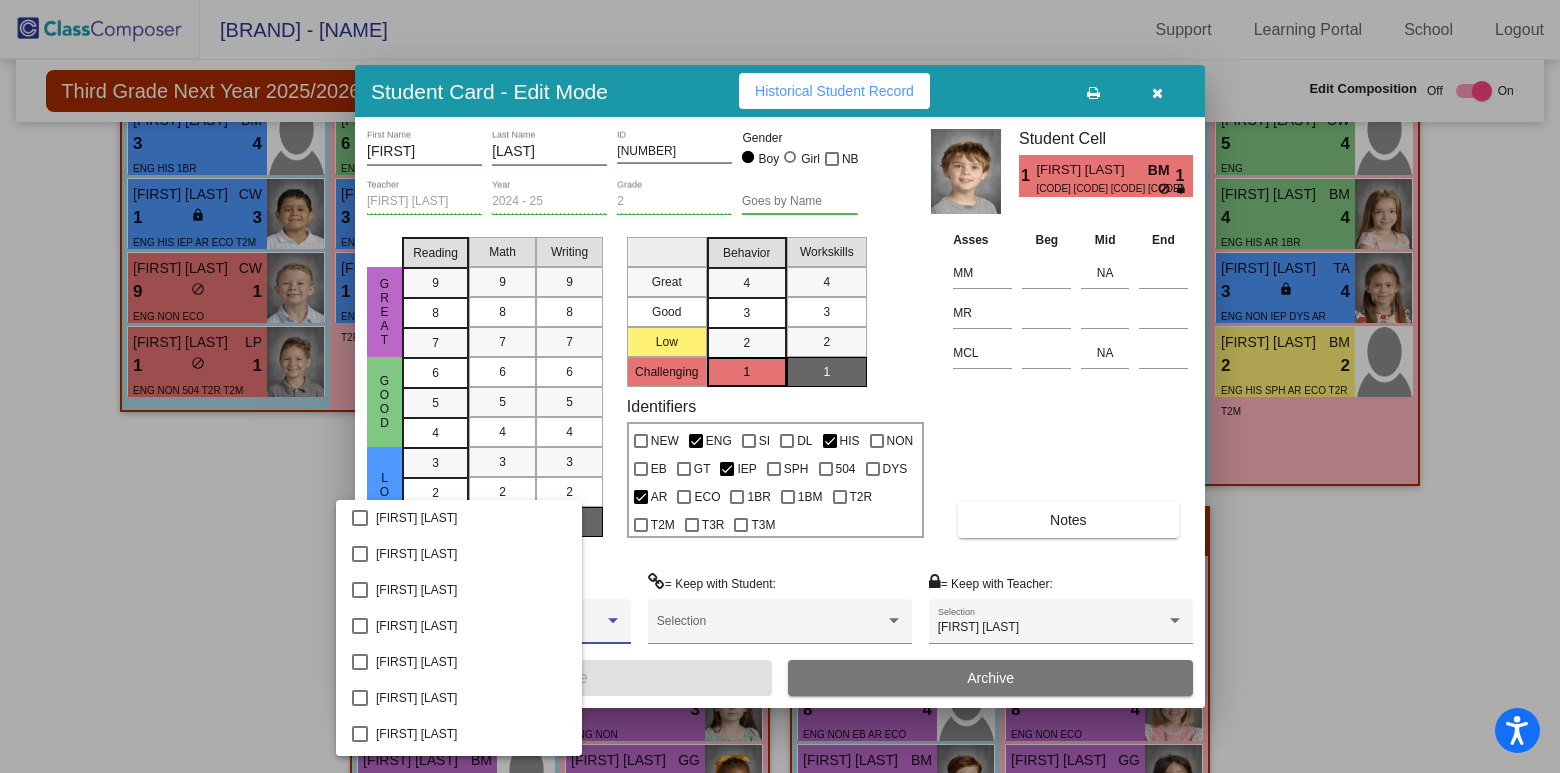 scroll, scrollTop: 934, scrollLeft: 0, axis: vertical 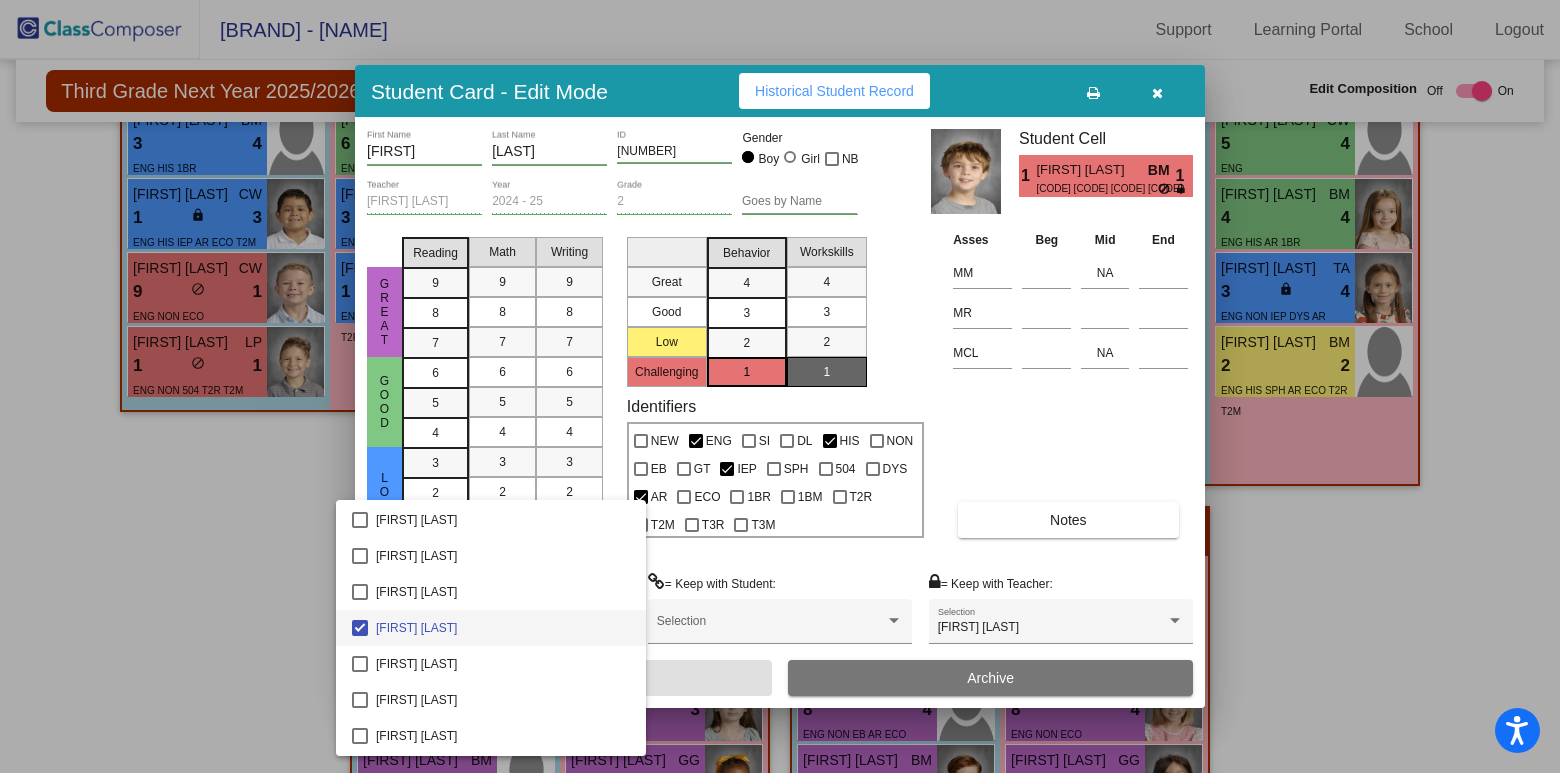 click at bounding box center (360, 628) 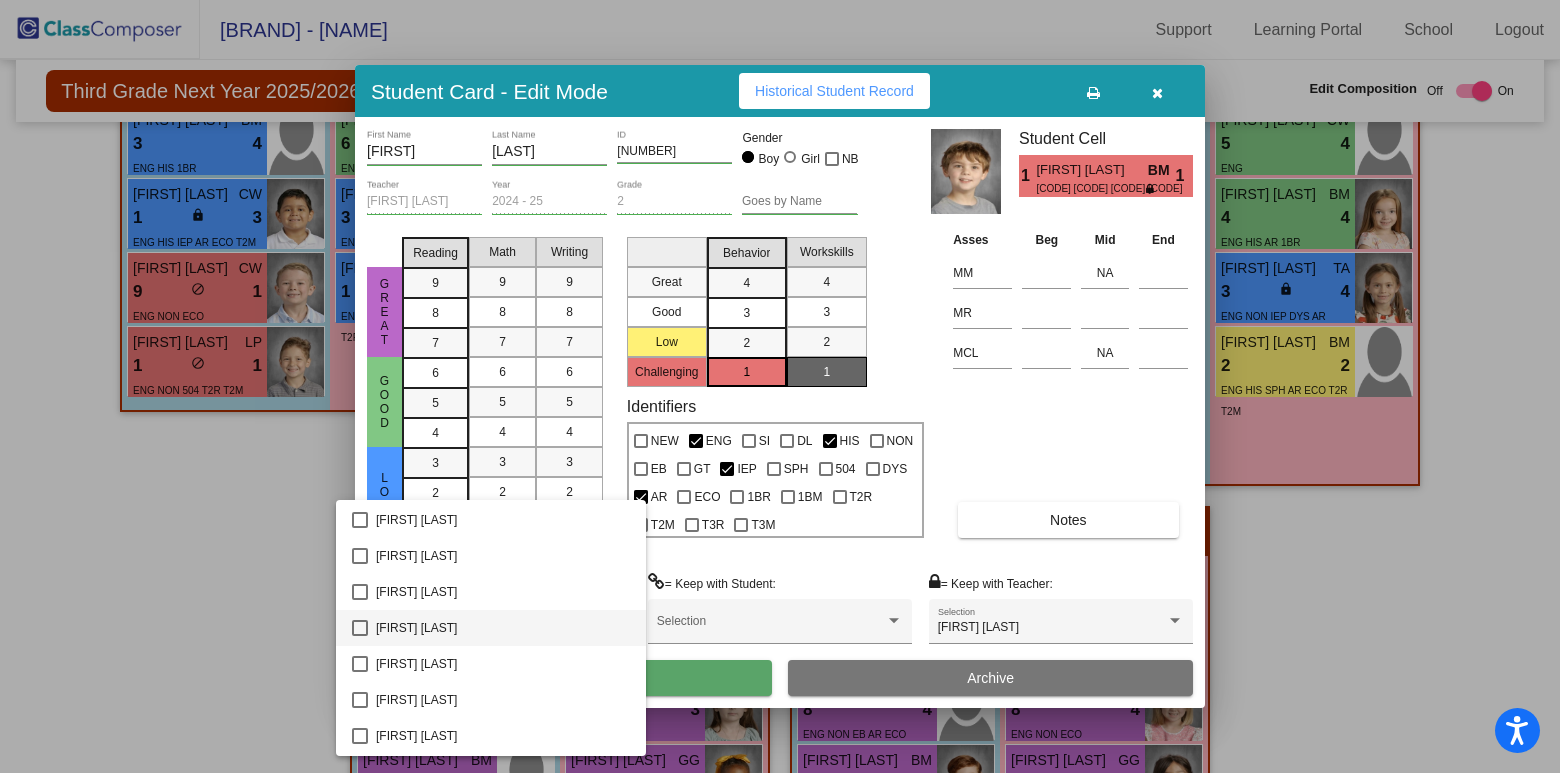 click at bounding box center [780, 386] 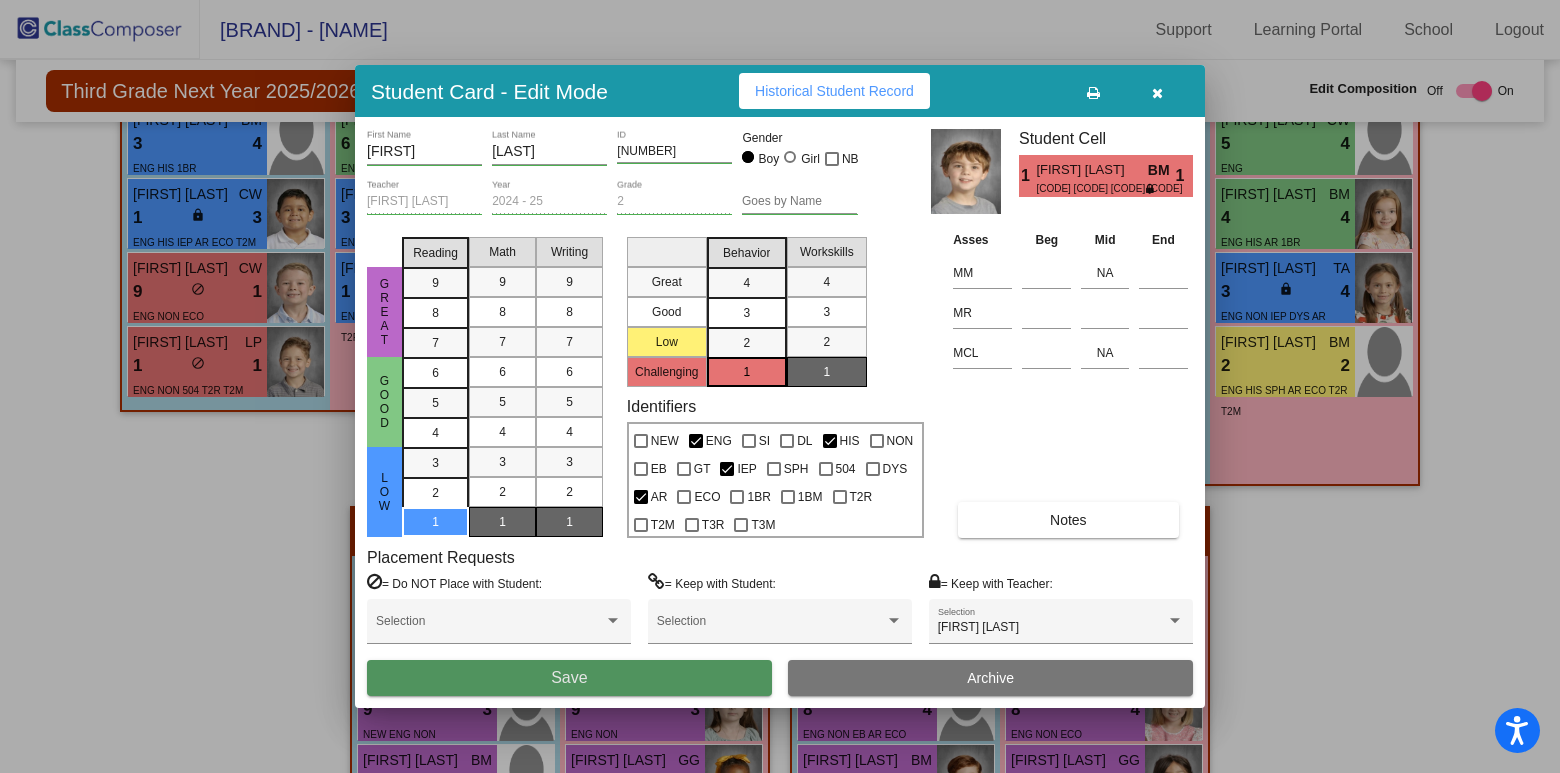 click on "Save" at bounding box center (569, 678) 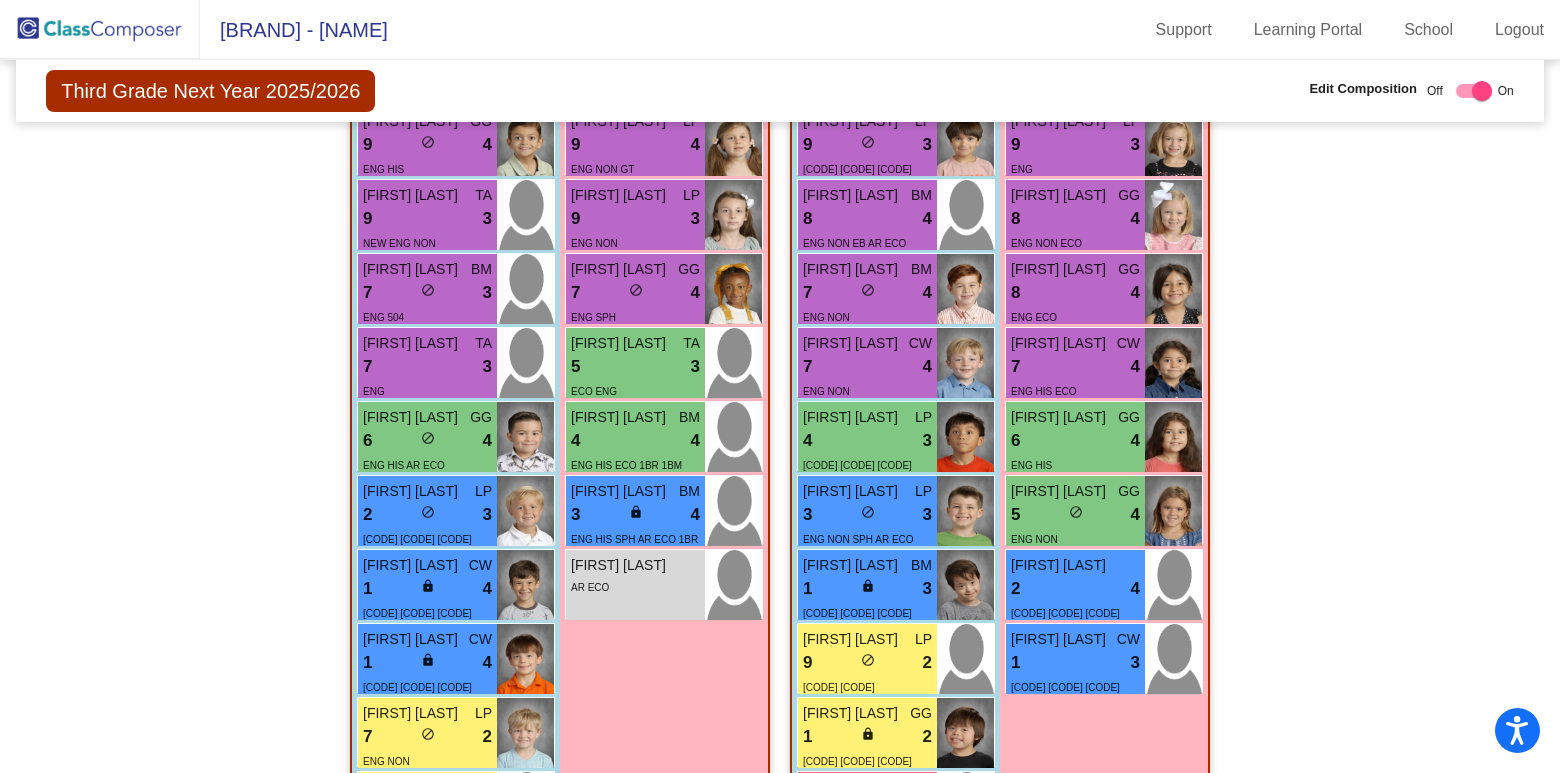 scroll, scrollTop: 2717, scrollLeft: 0, axis: vertical 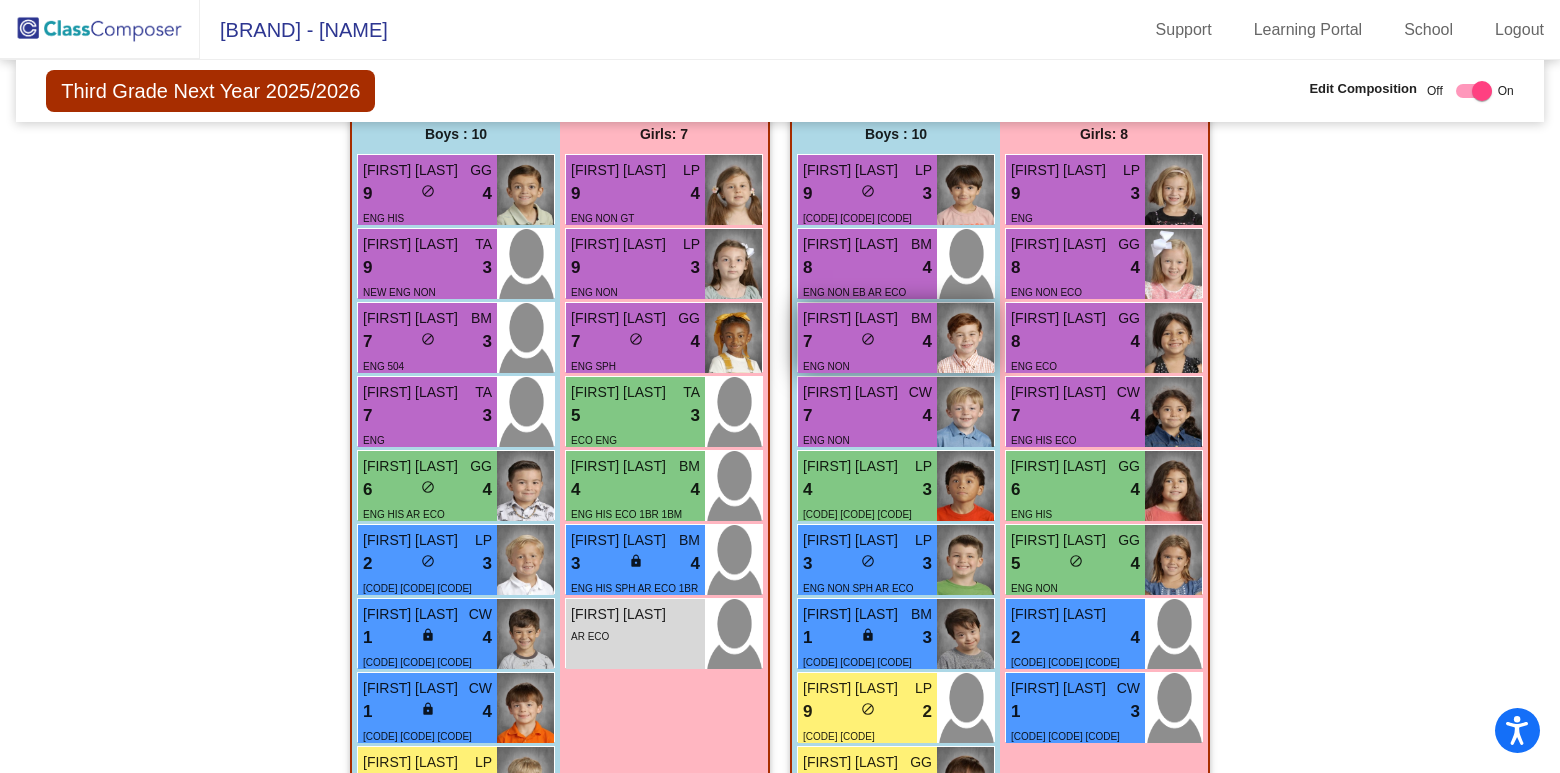 click on "7 lock do_not_disturb_alt 4" at bounding box center (867, 342) 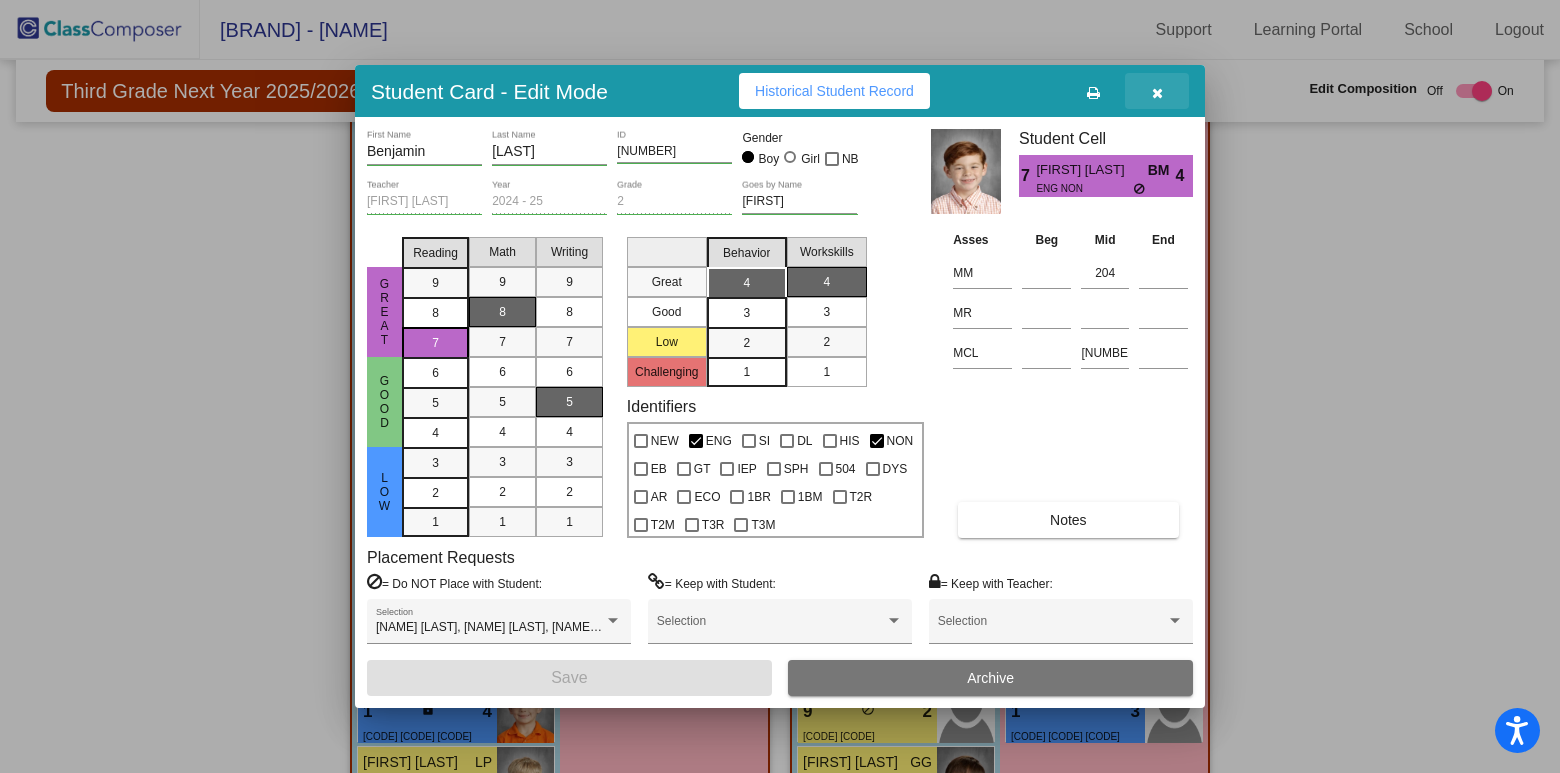 click at bounding box center (1157, 93) 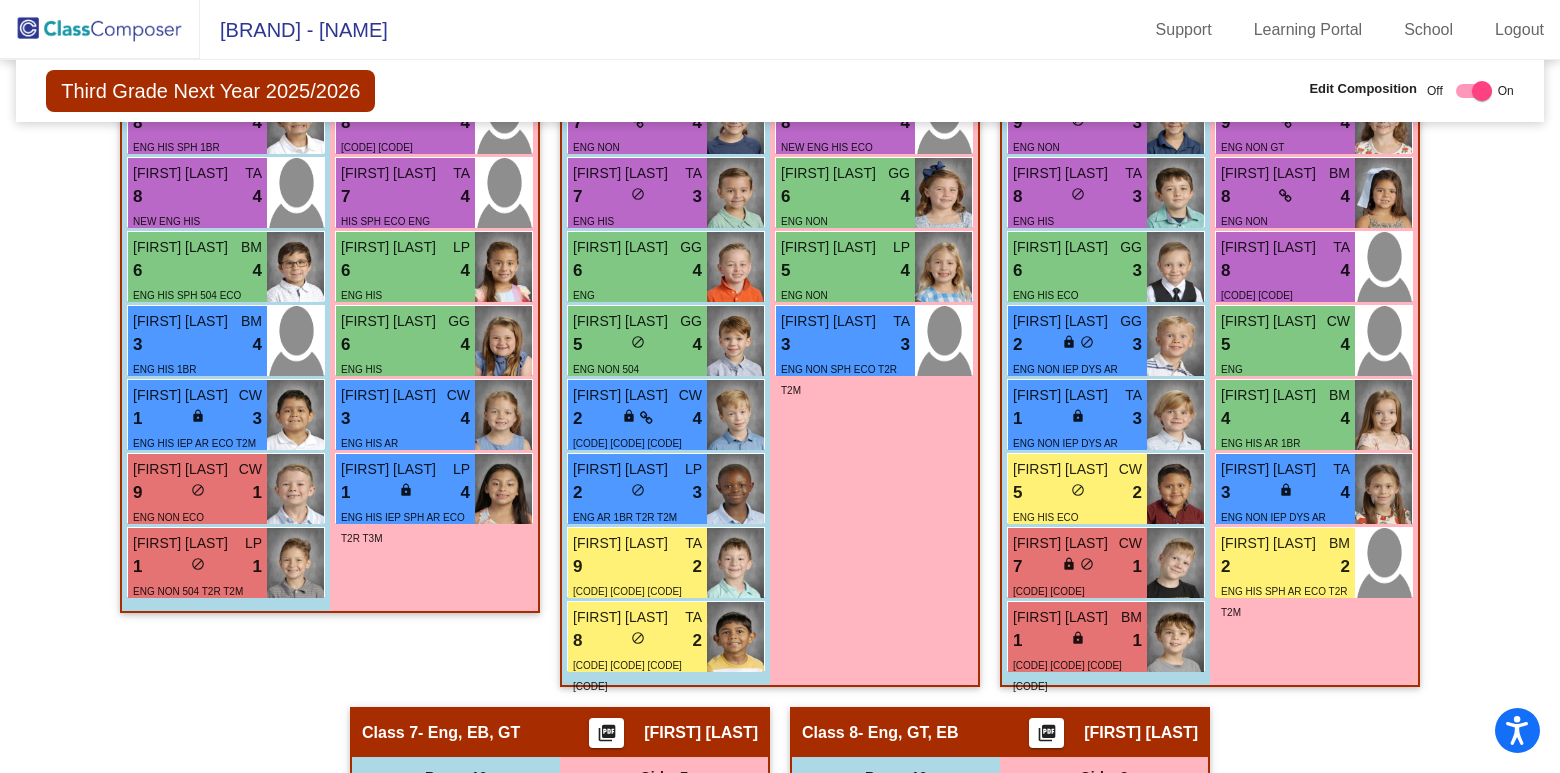 scroll, scrollTop: 2483, scrollLeft: 0, axis: vertical 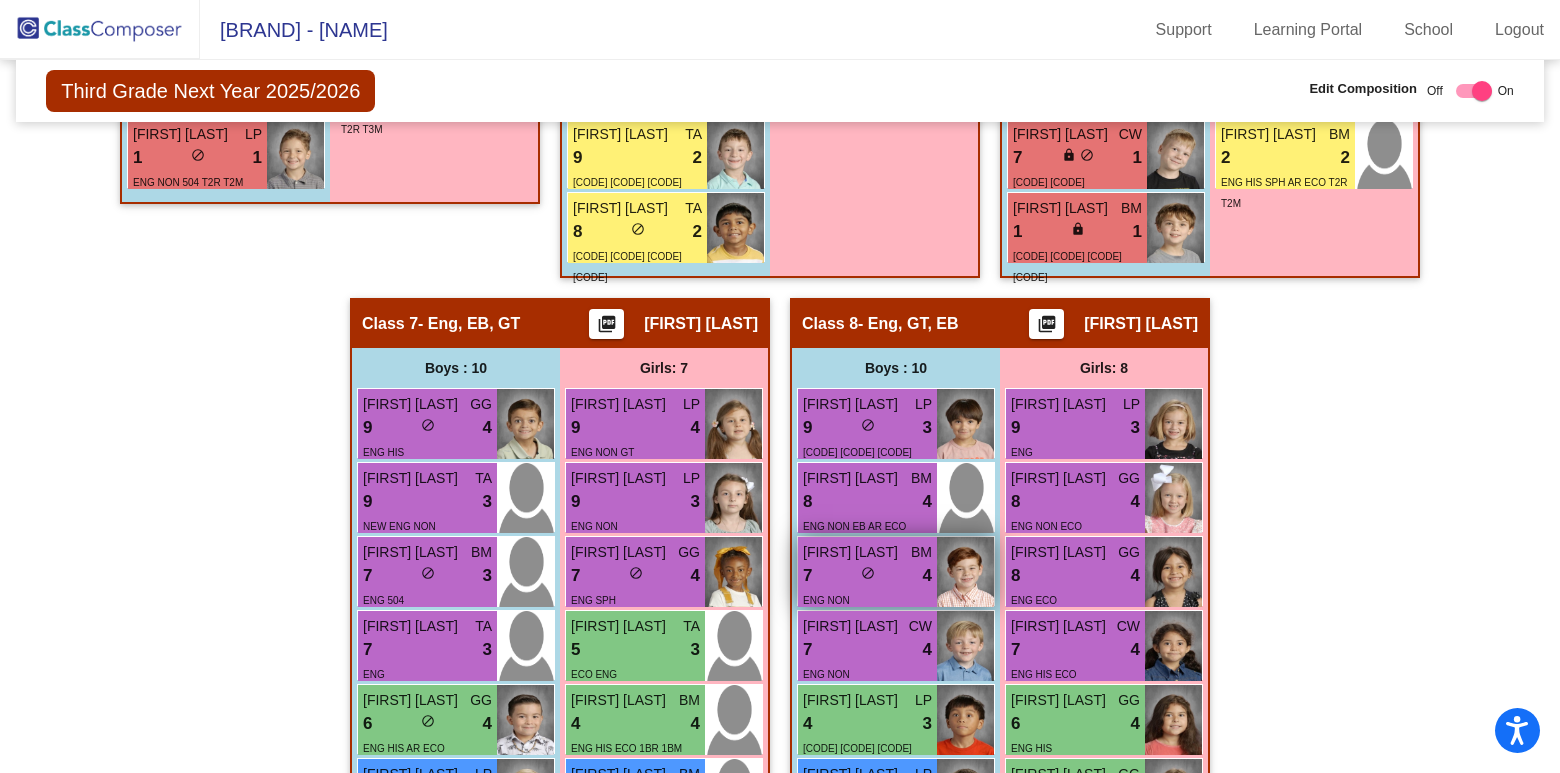 click on "7 lock do_not_disturb_alt 4" at bounding box center (867, 576) 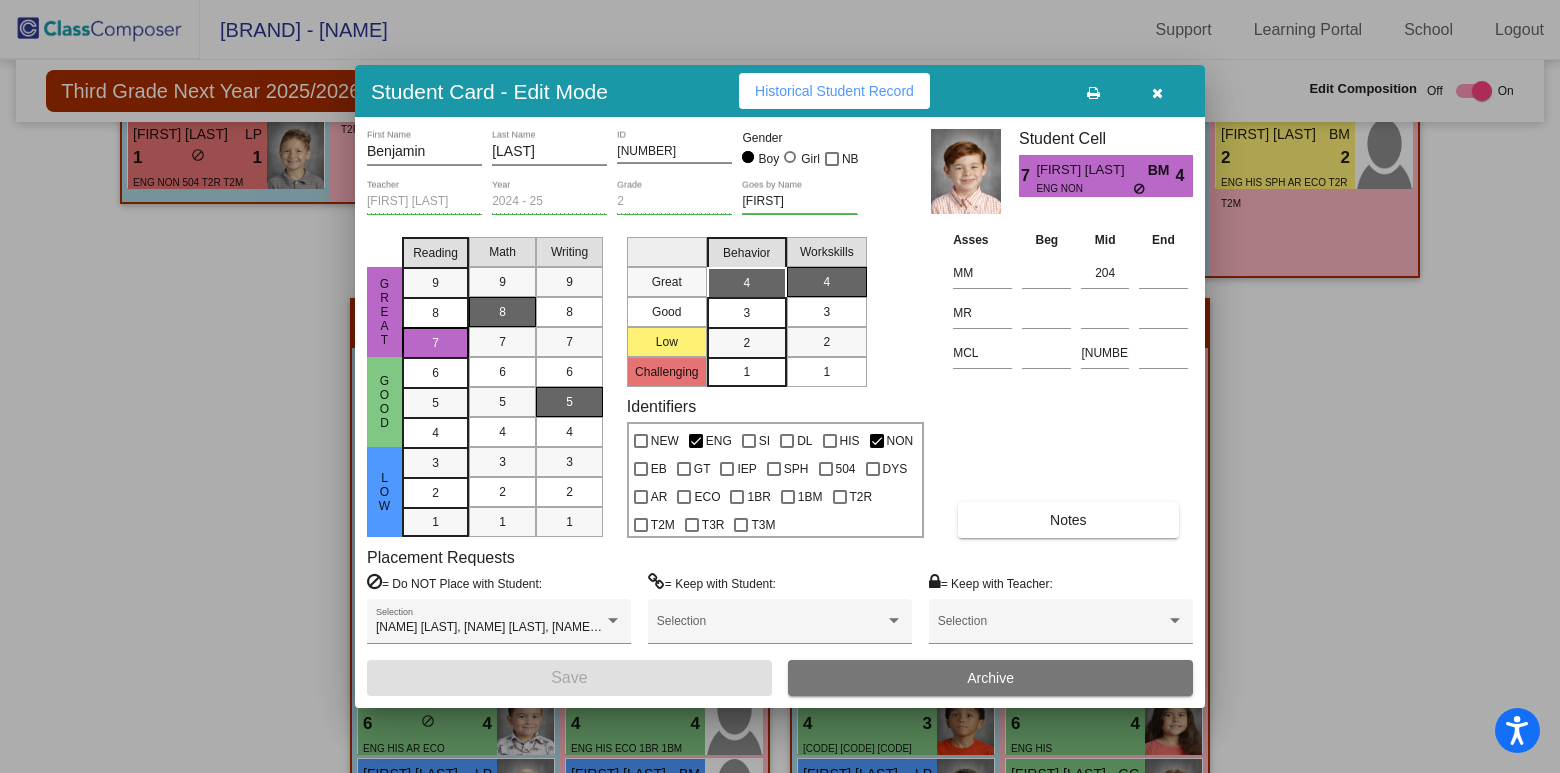 click at bounding box center (1157, 91) 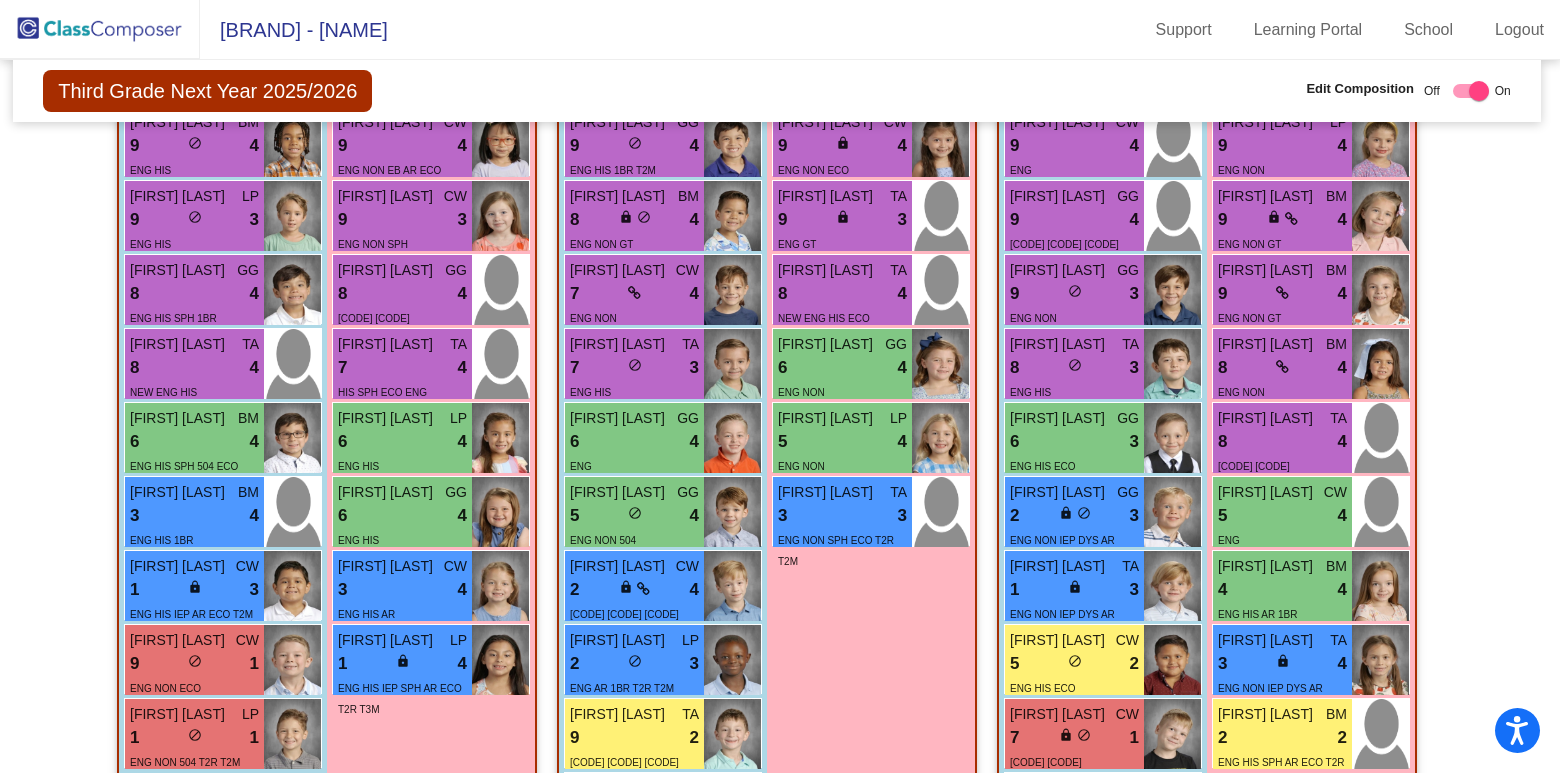 scroll, scrollTop: 1910, scrollLeft: 3, axis: both 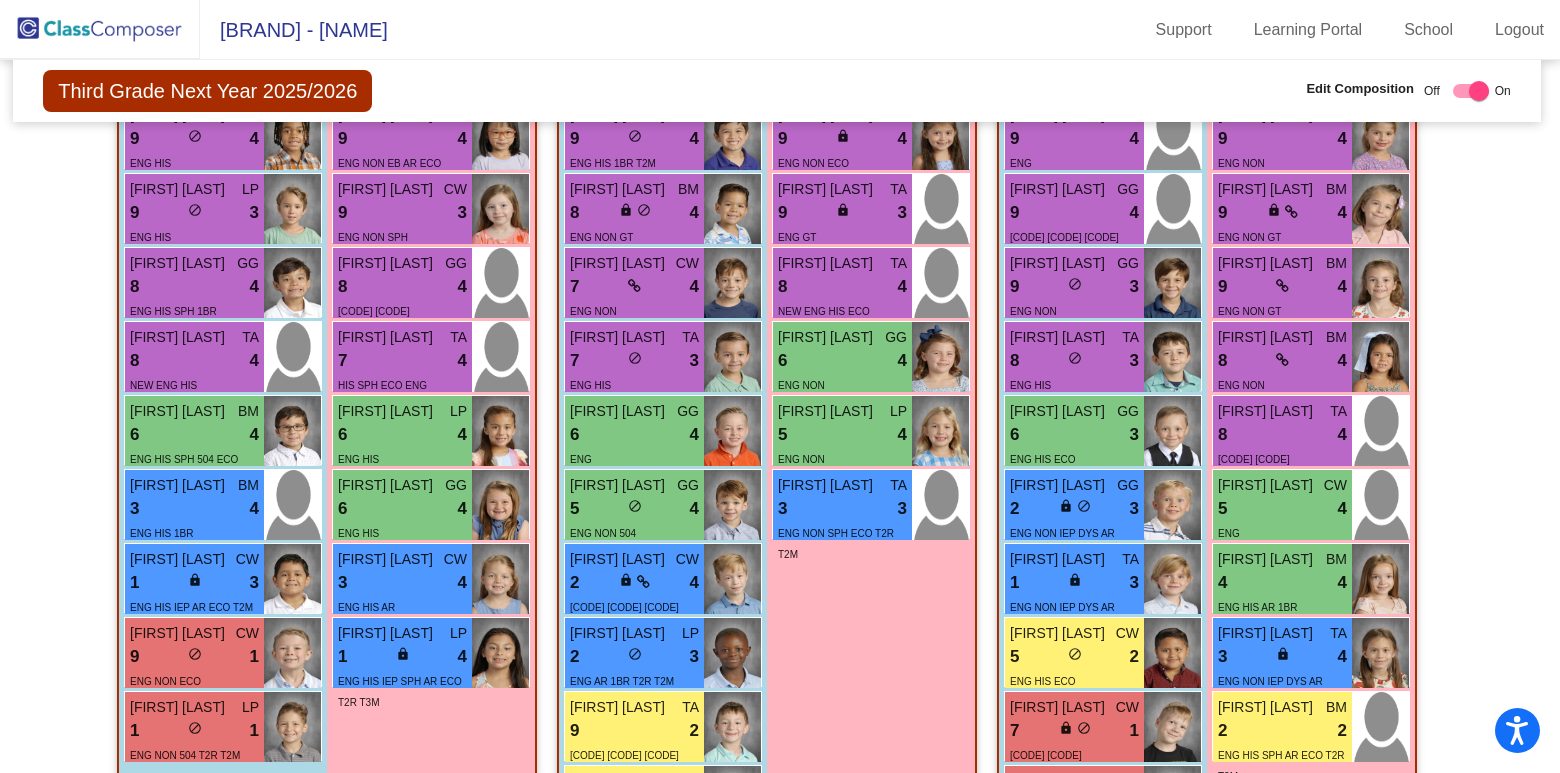 click 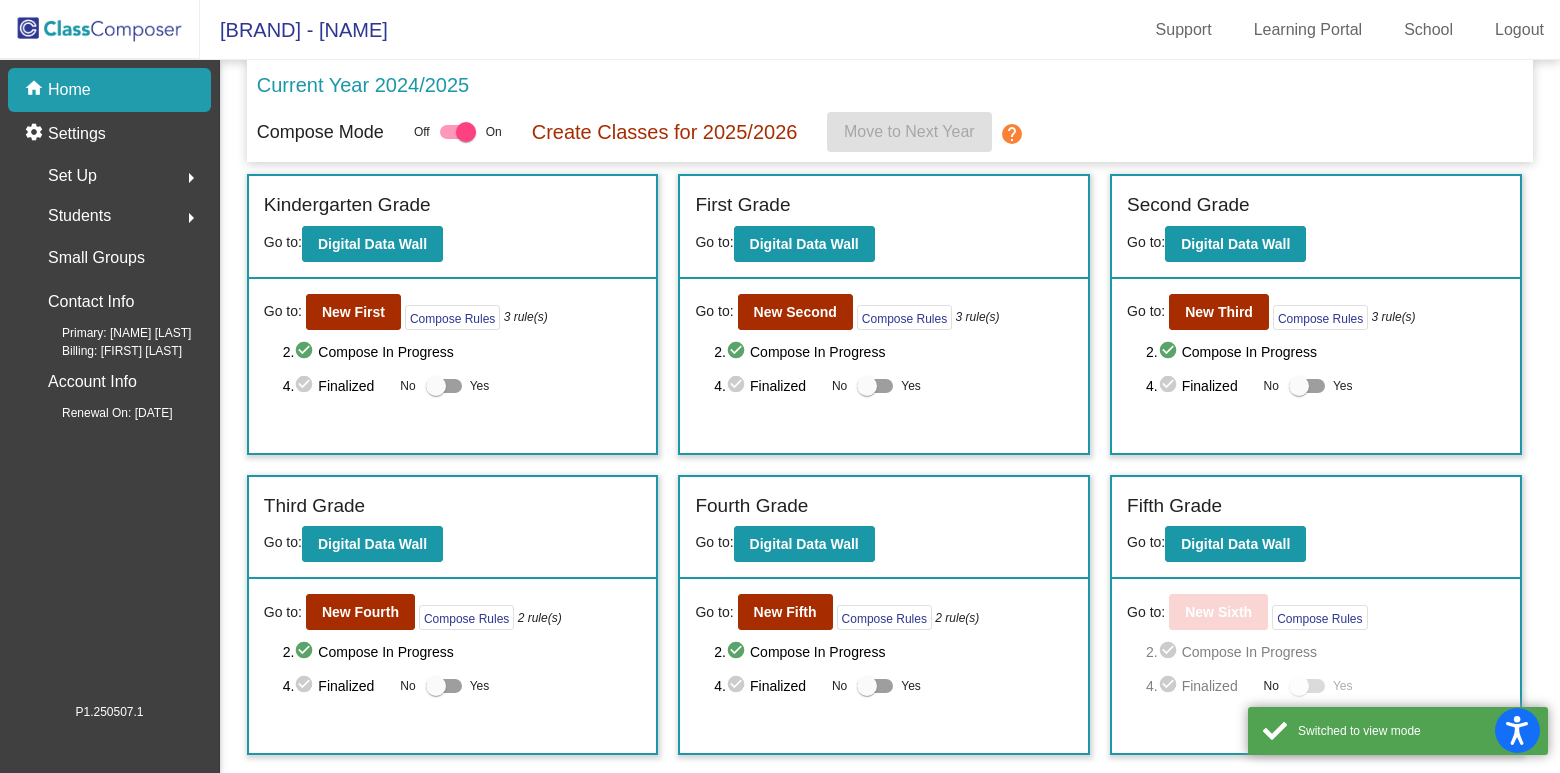 scroll, scrollTop: 0, scrollLeft: 0, axis: both 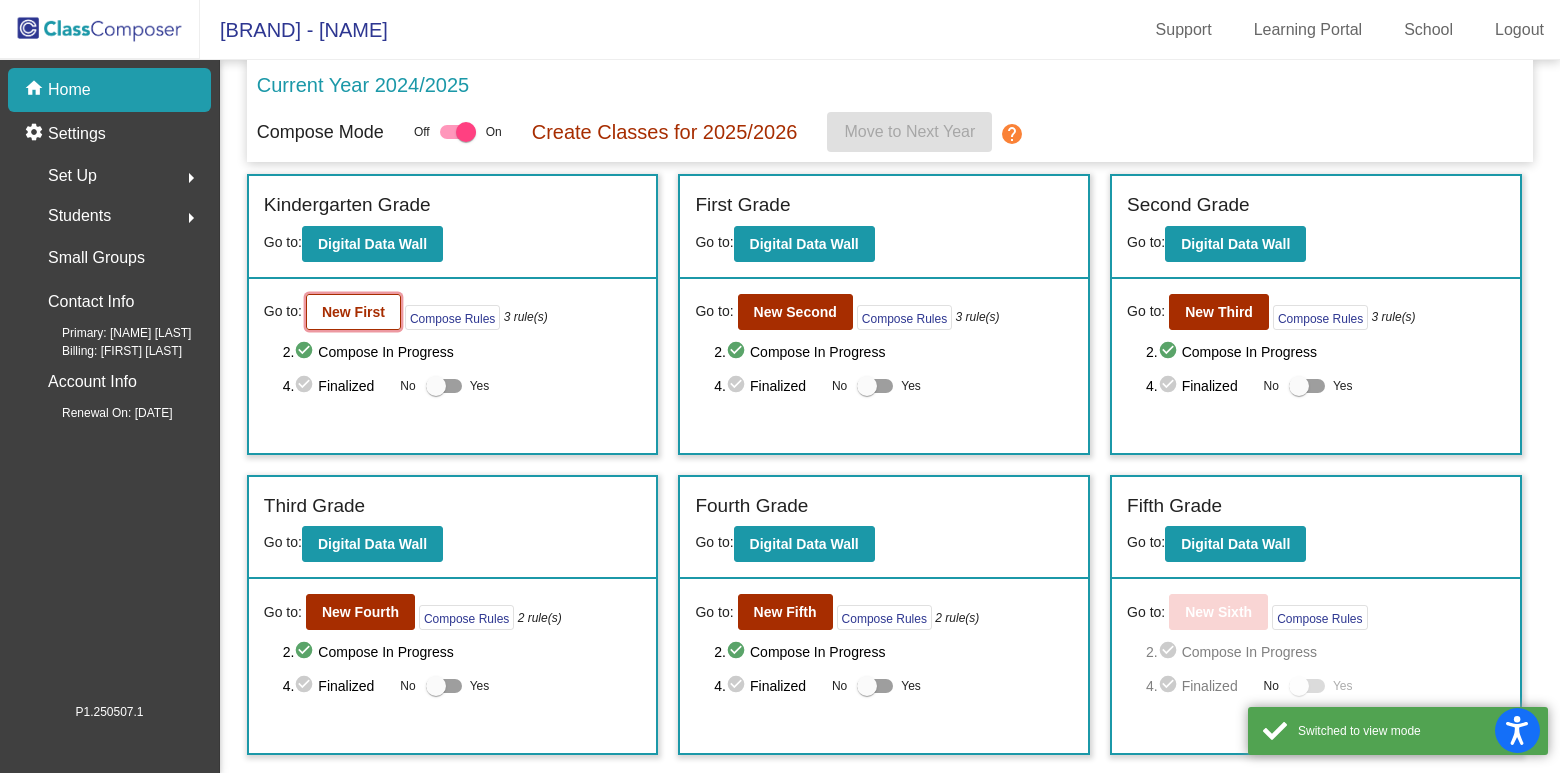 click on "New First" 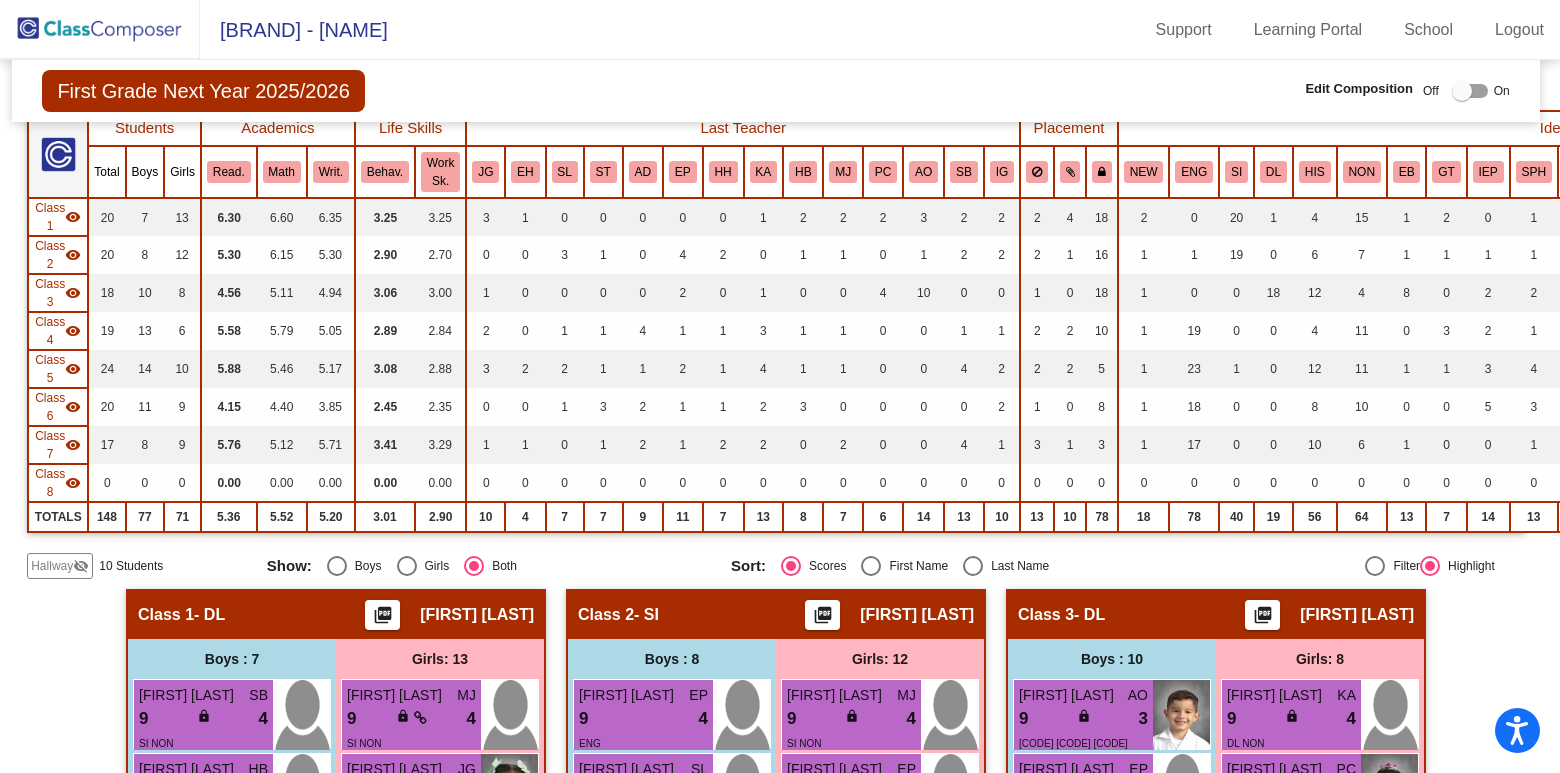 scroll, scrollTop: 0, scrollLeft: 4, axis: horizontal 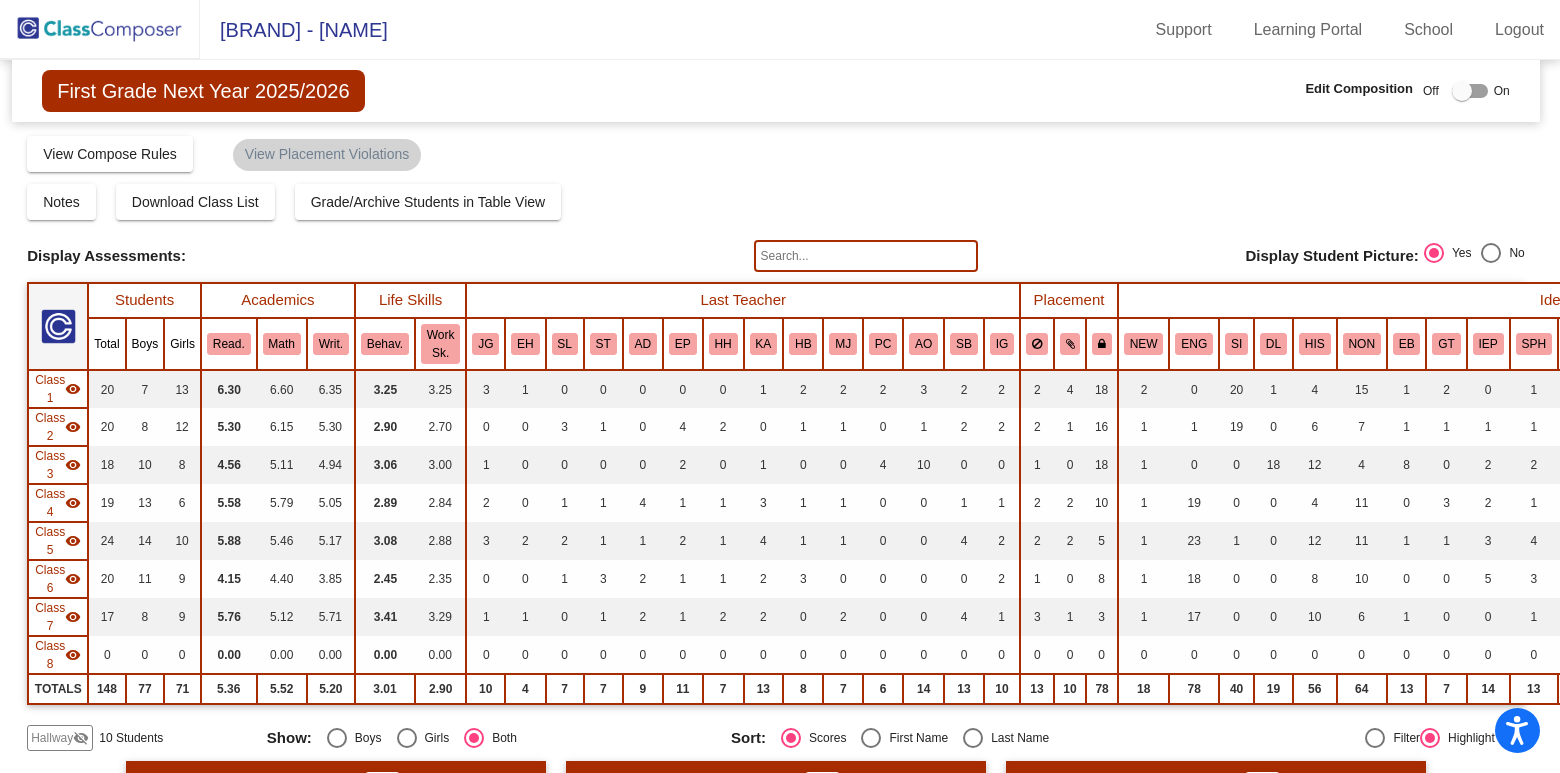 click on "visibility" 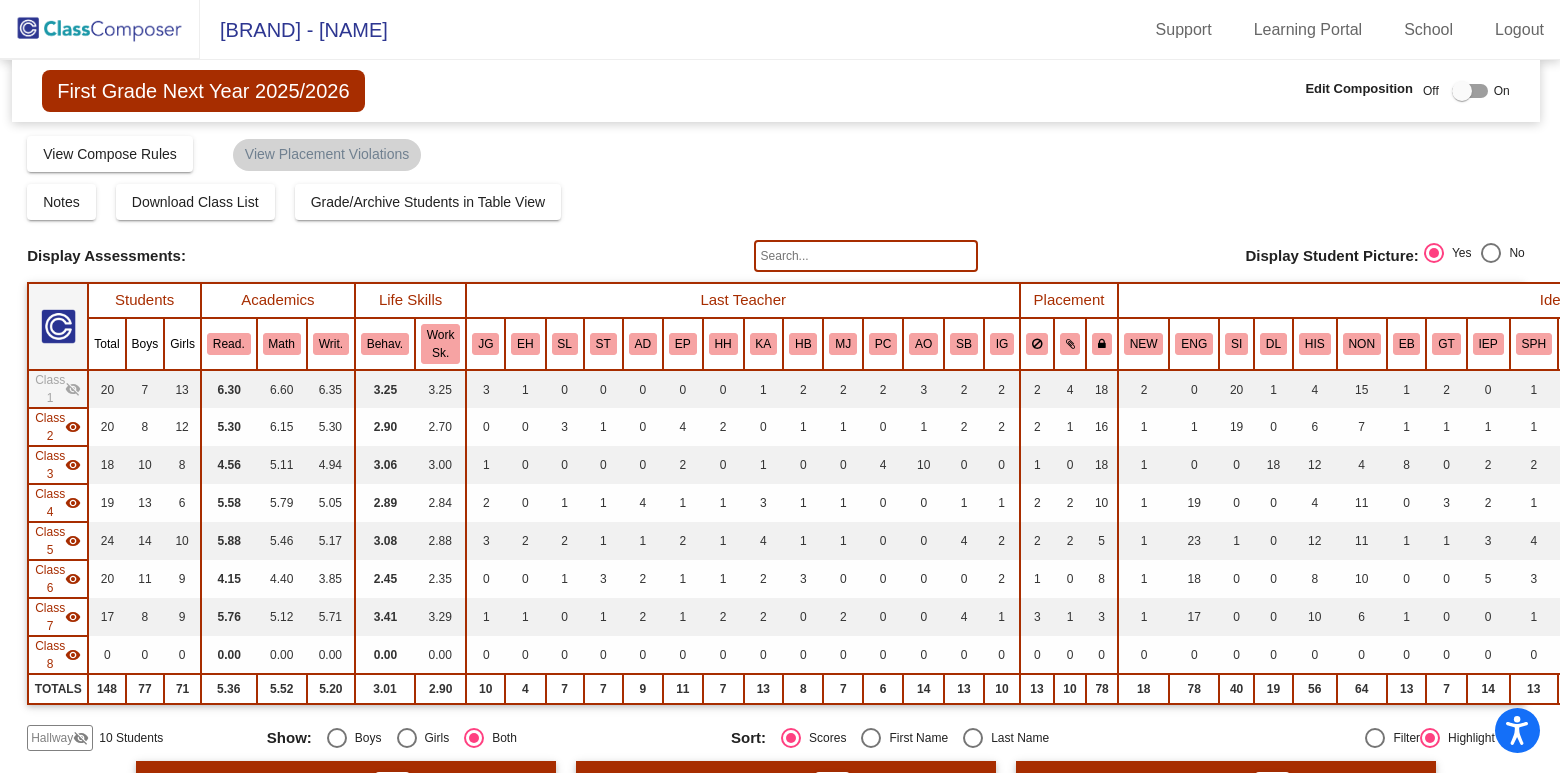 click on "visibility" 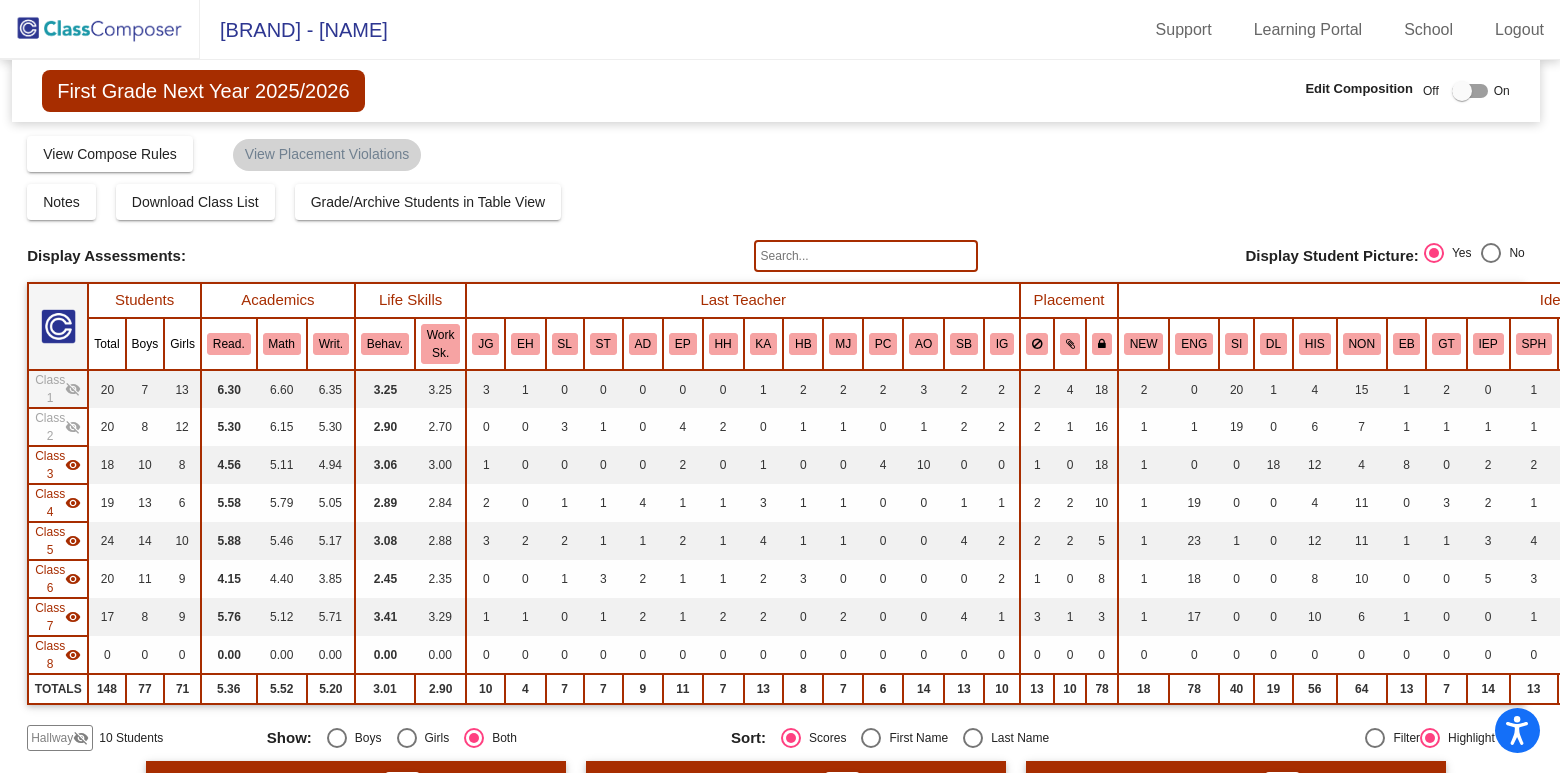 click on "visibility" 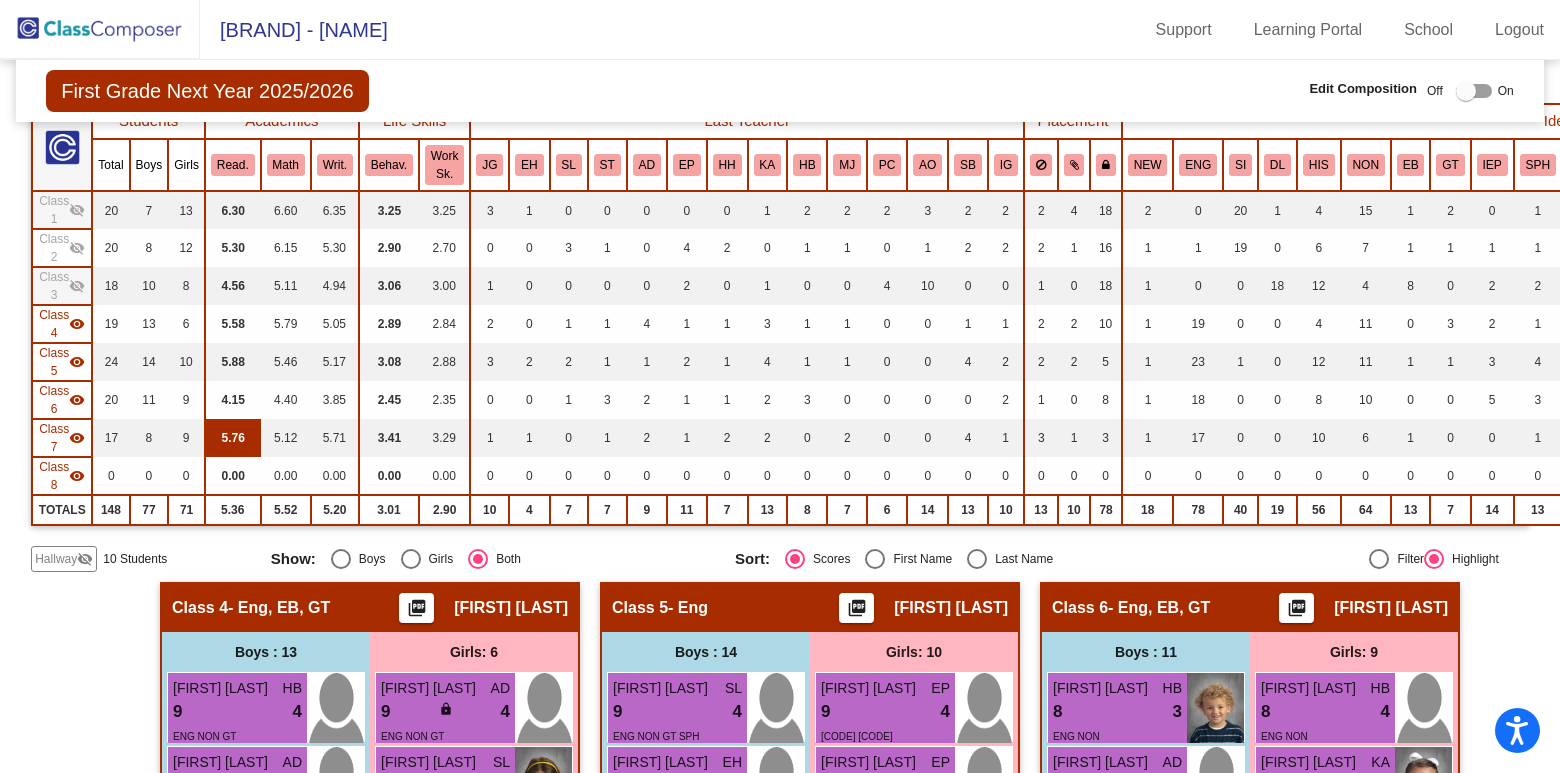 scroll, scrollTop: 160, scrollLeft: 0, axis: vertical 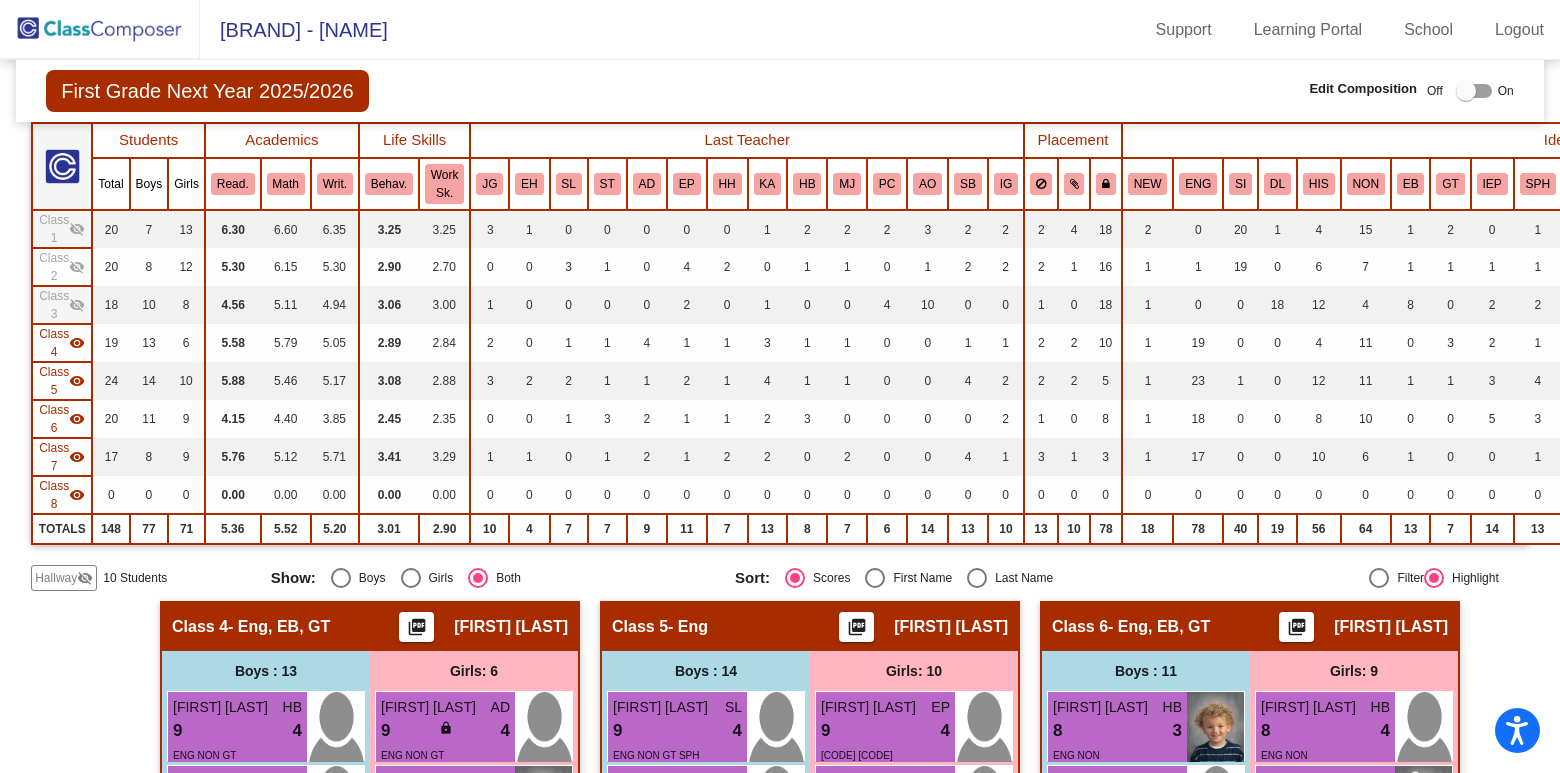 click on "visibility_off" 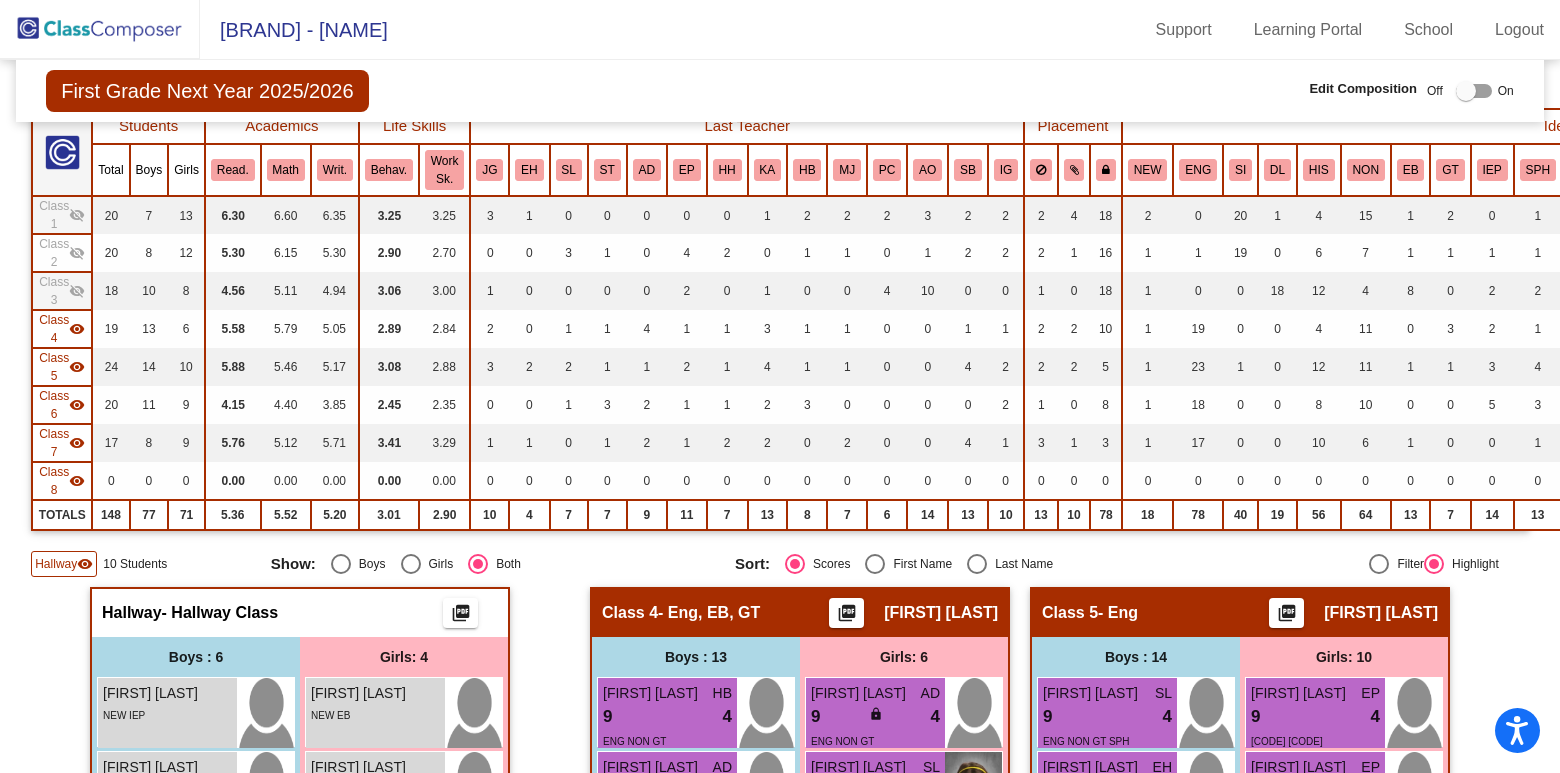 scroll, scrollTop: 172, scrollLeft: 0, axis: vertical 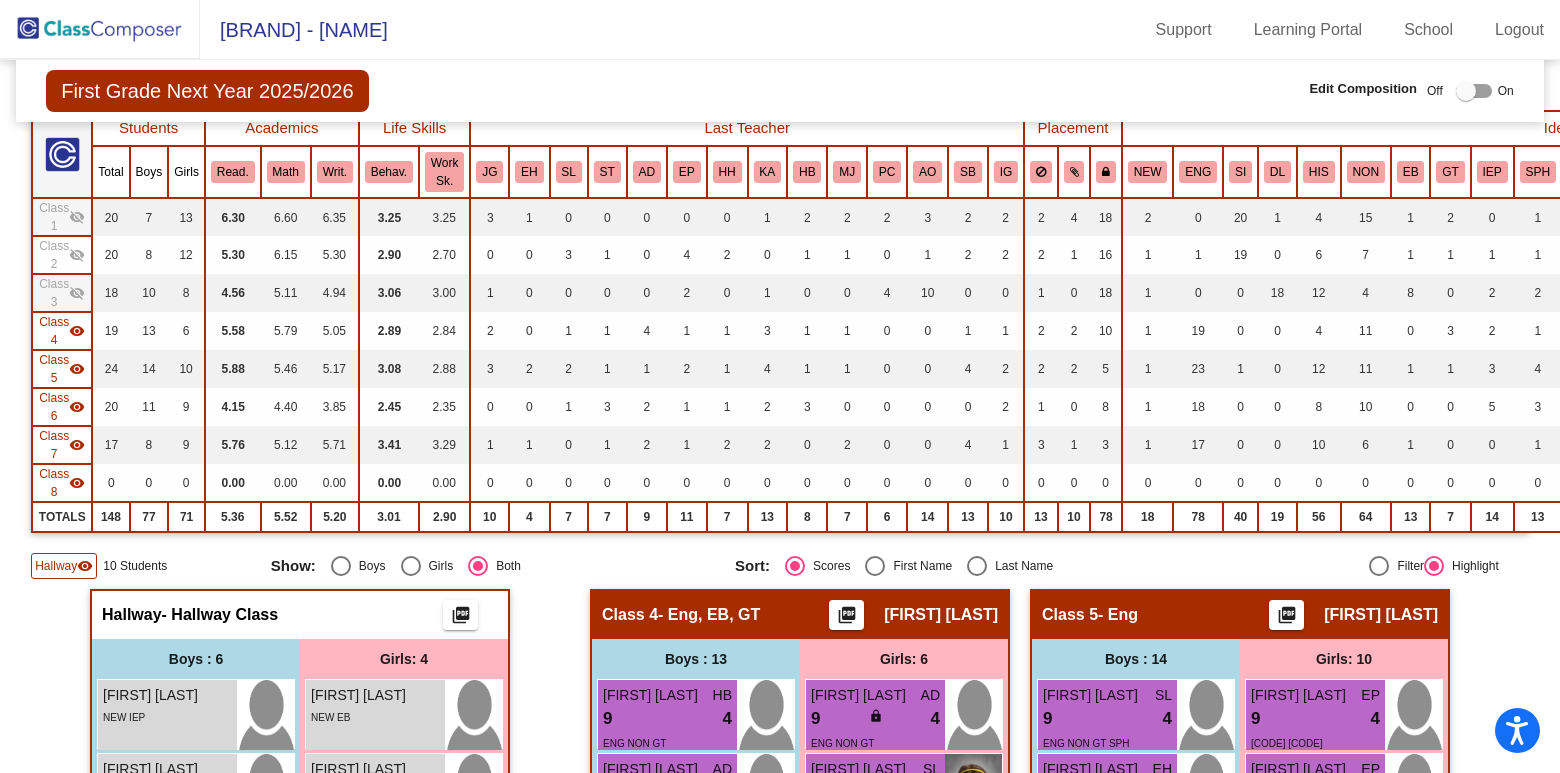 click at bounding box center [1466, 91] 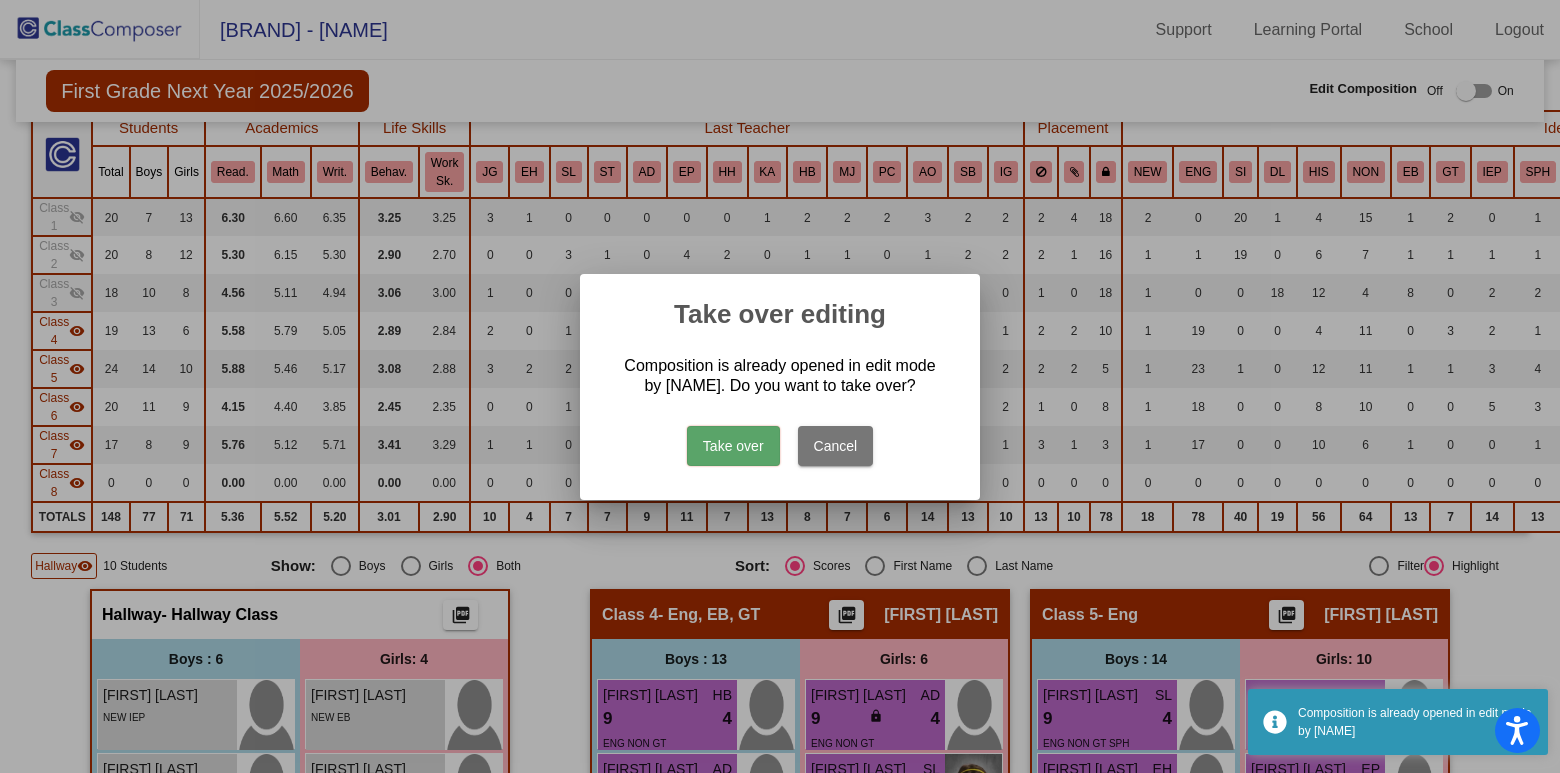 click on "Take over" at bounding box center (733, 446) 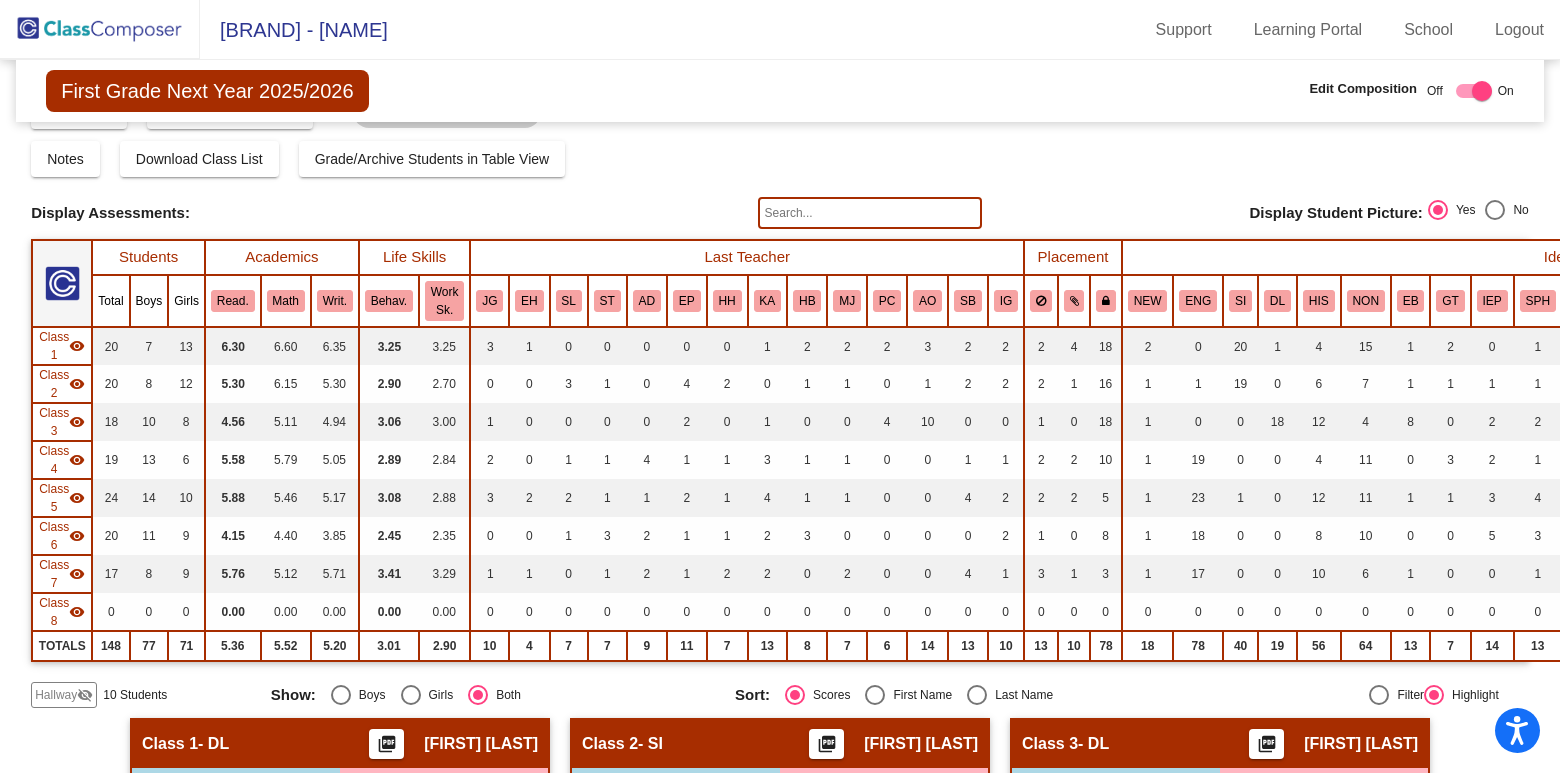 scroll, scrollTop: 50, scrollLeft: 0, axis: vertical 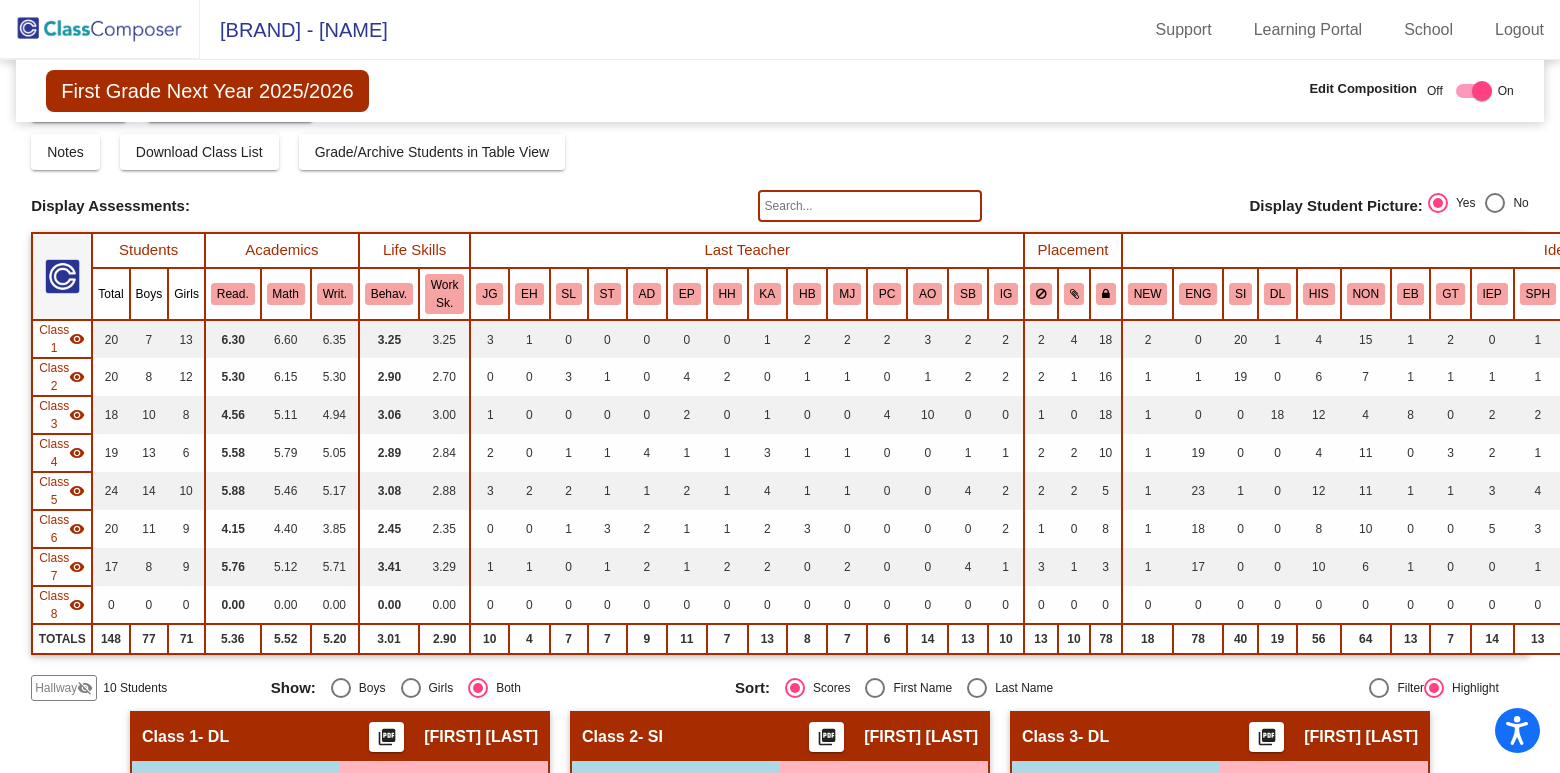 click on "visibility" 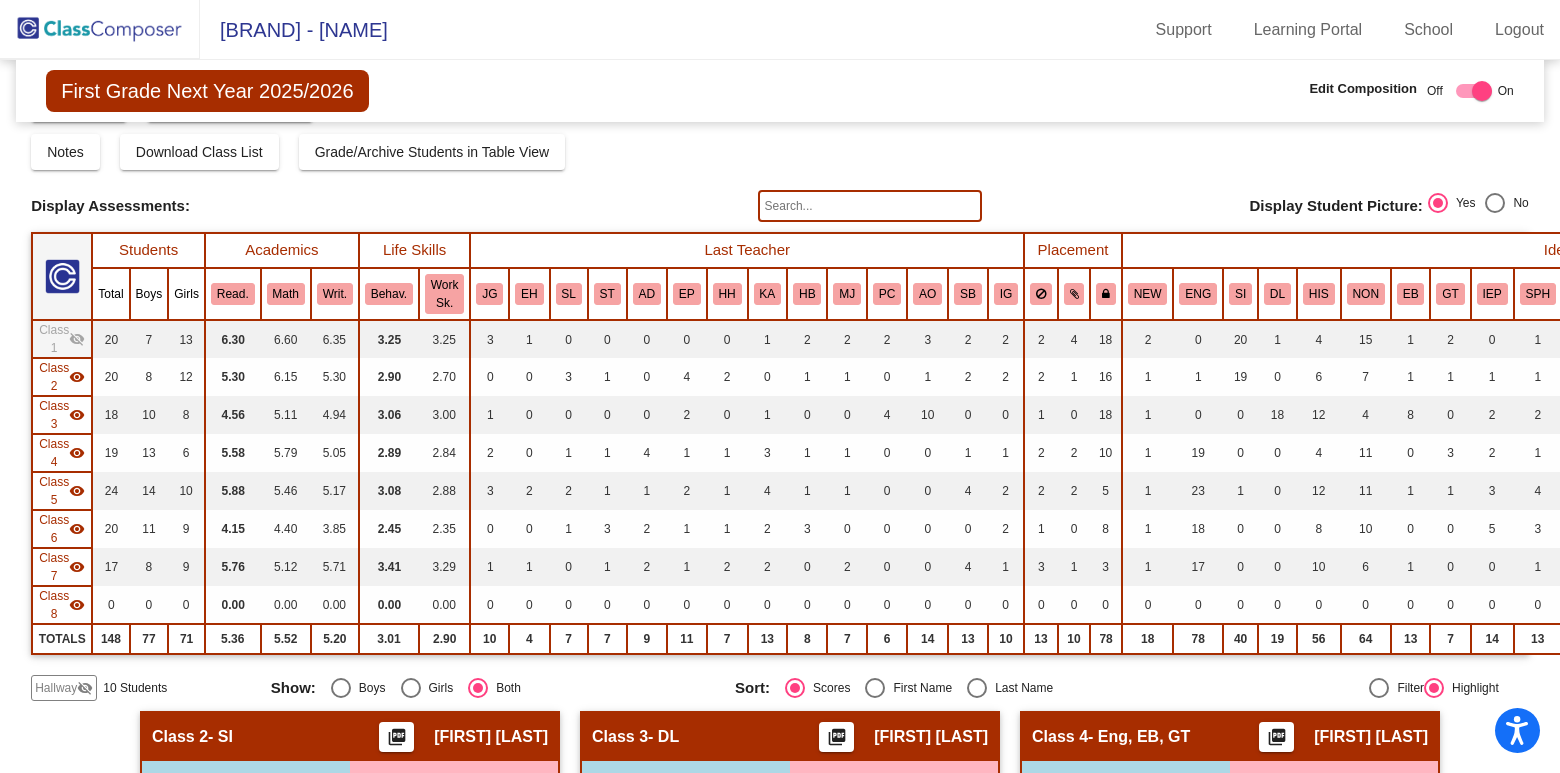 click on "visibility" 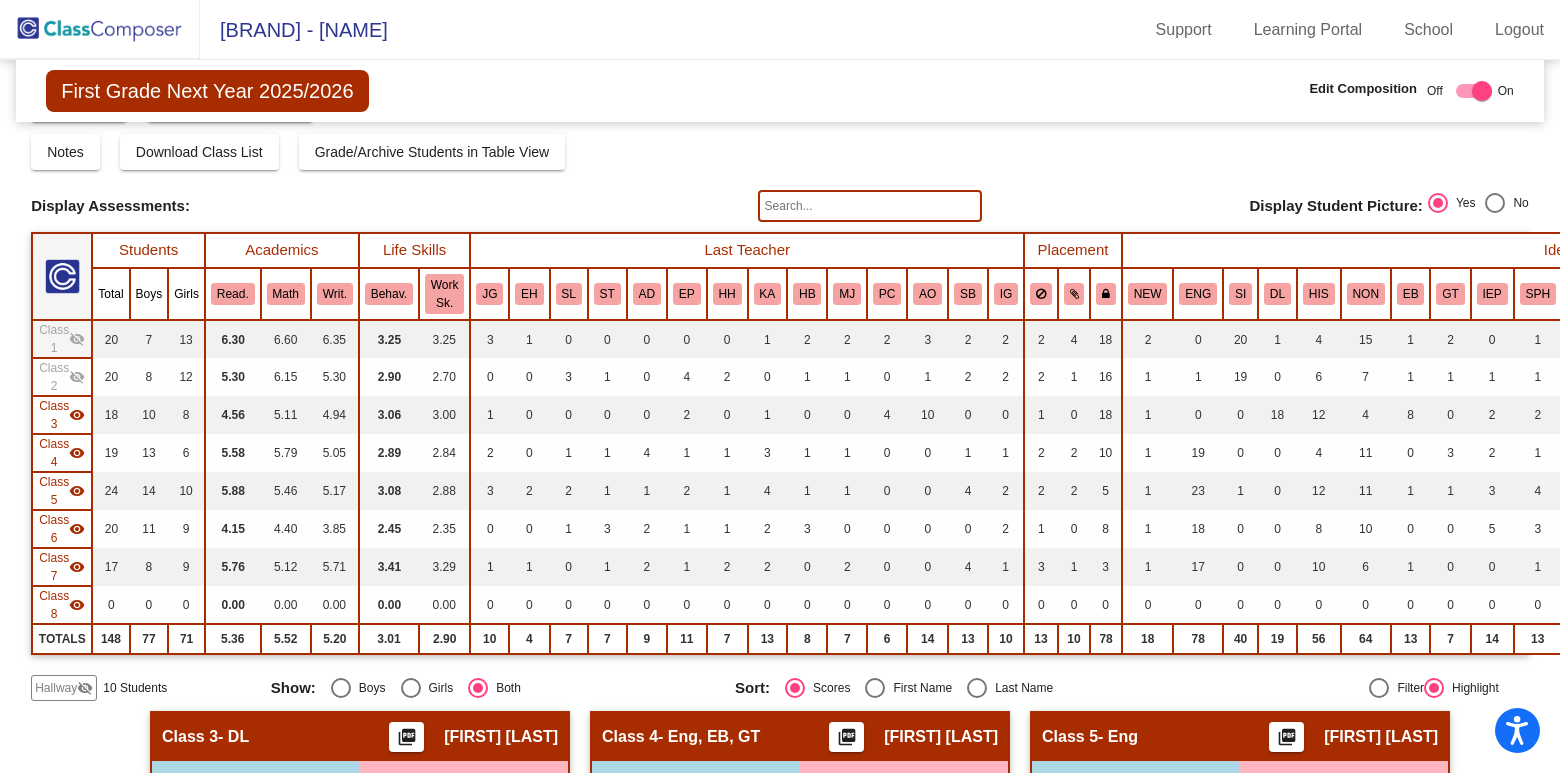 click on "visibility" 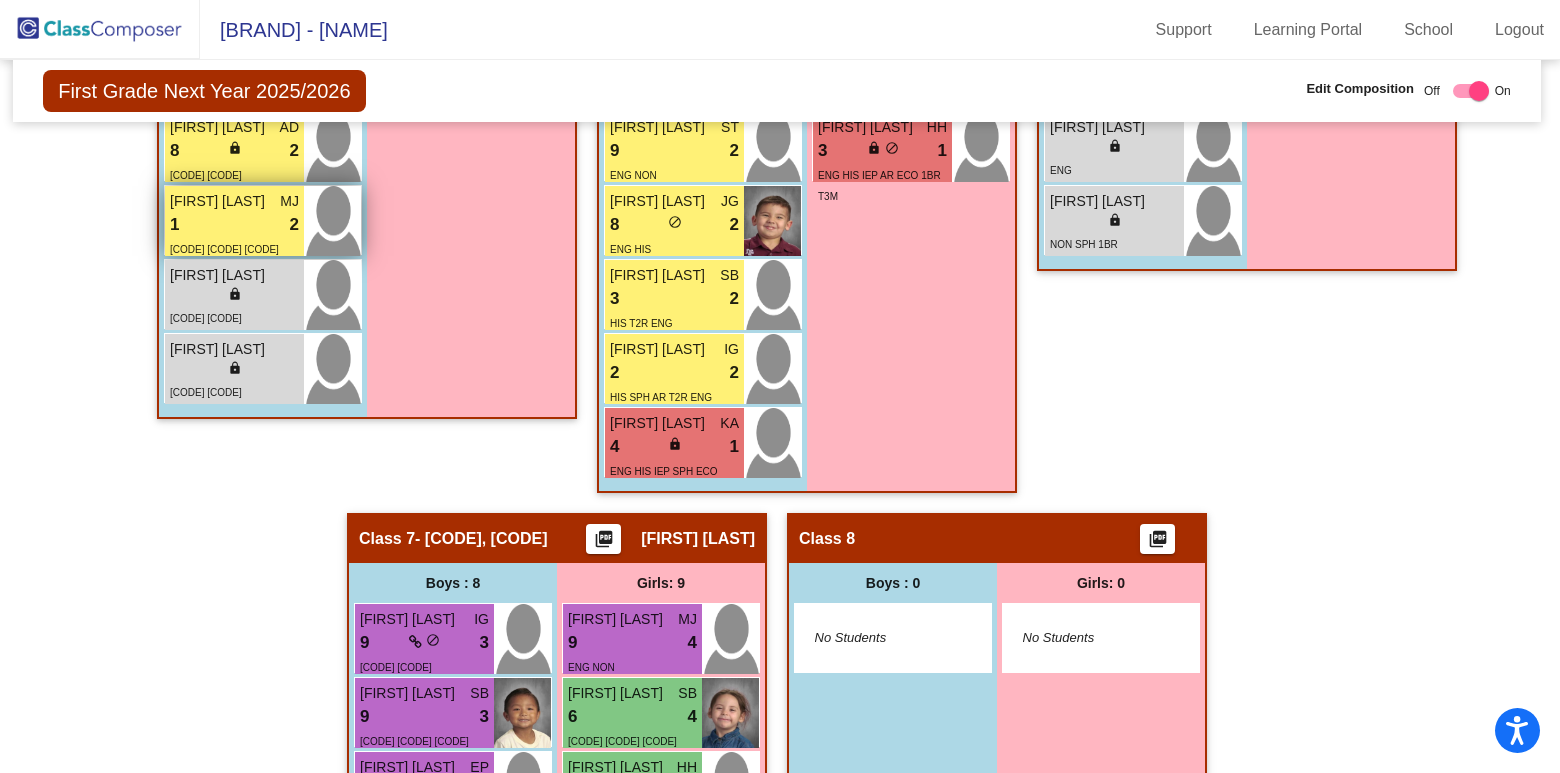 scroll, scrollTop: 1422, scrollLeft: 3, axis: both 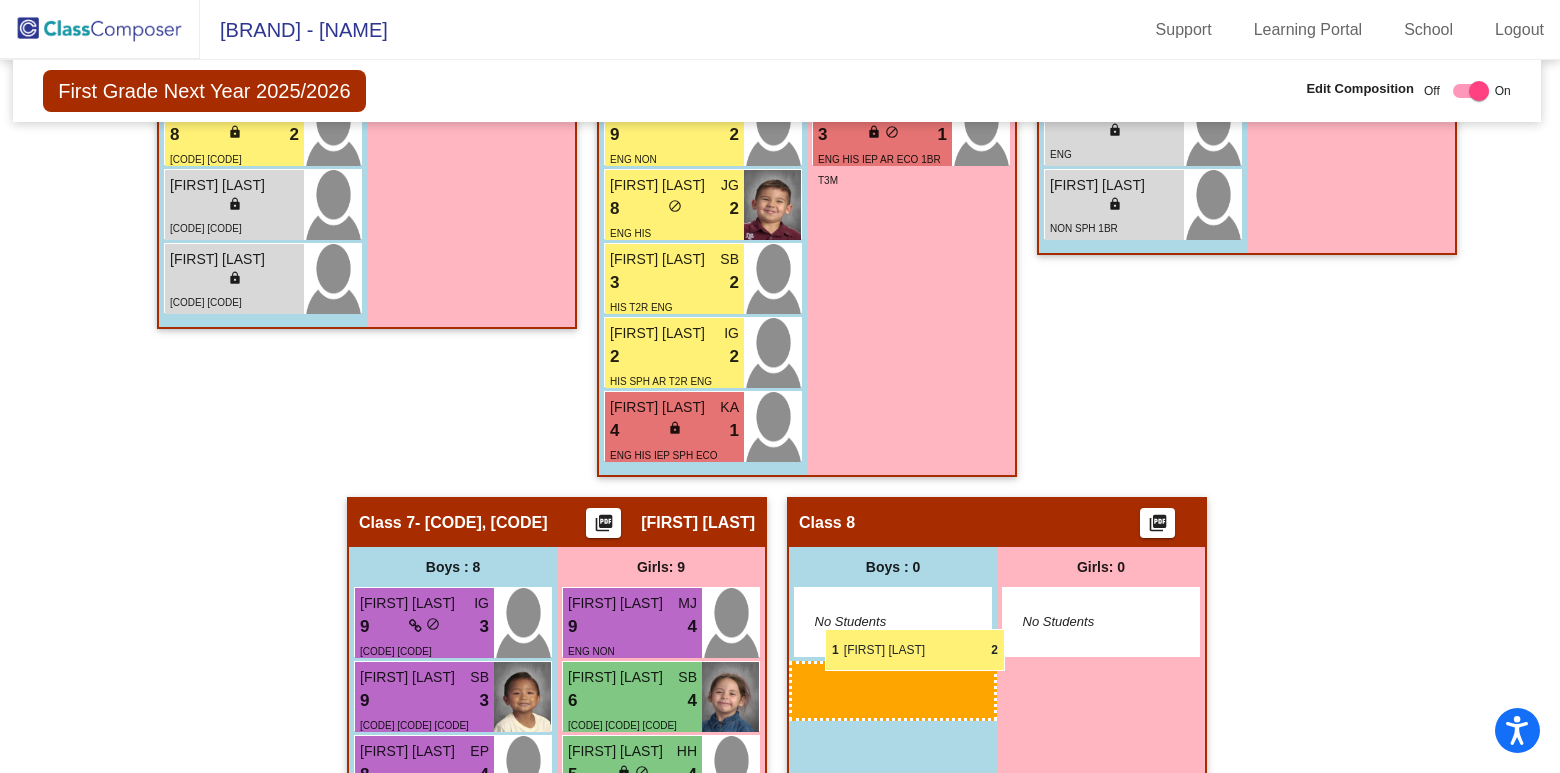 drag, startPoint x: 203, startPoint y: 211, endPoint x: 825, endPoint y: 629, distance: 749.4051 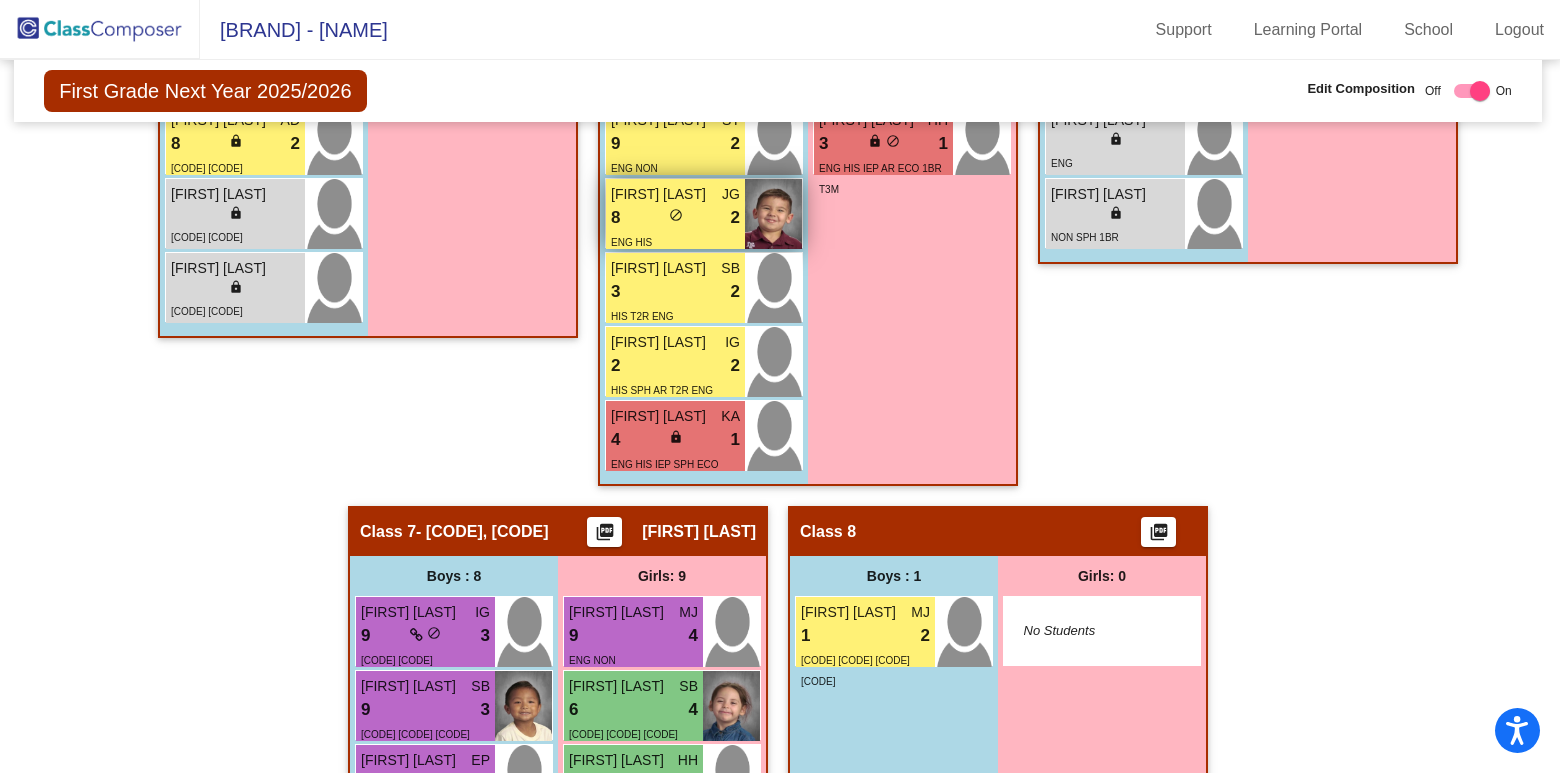 scroll, scrollTop: 1443, scrollLeft: 2, axis: both 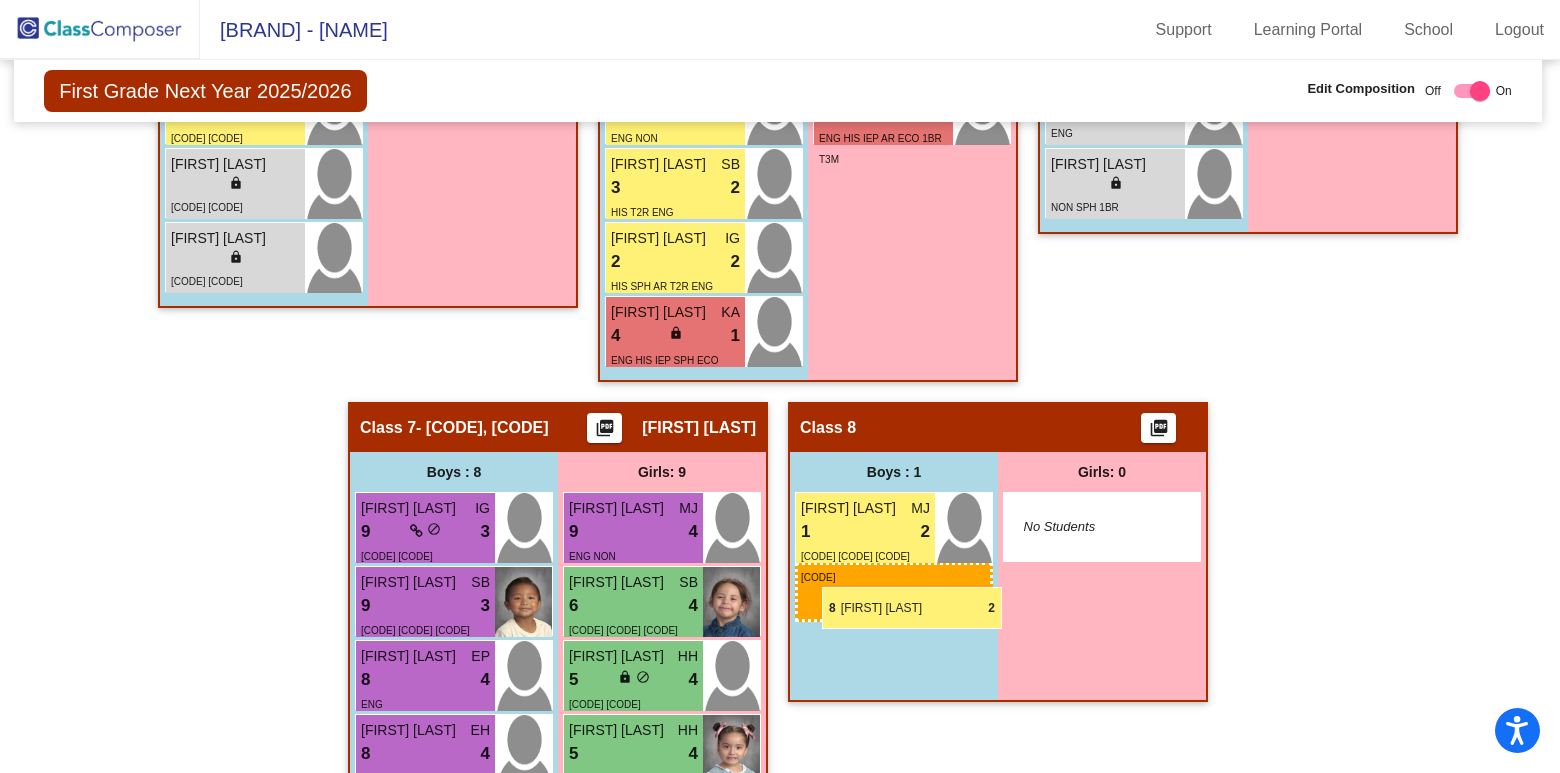 drag, startPoint x: 655, startPoint y: 185, endPoint x: 808, endPoint y: 567, distance: 411.50092 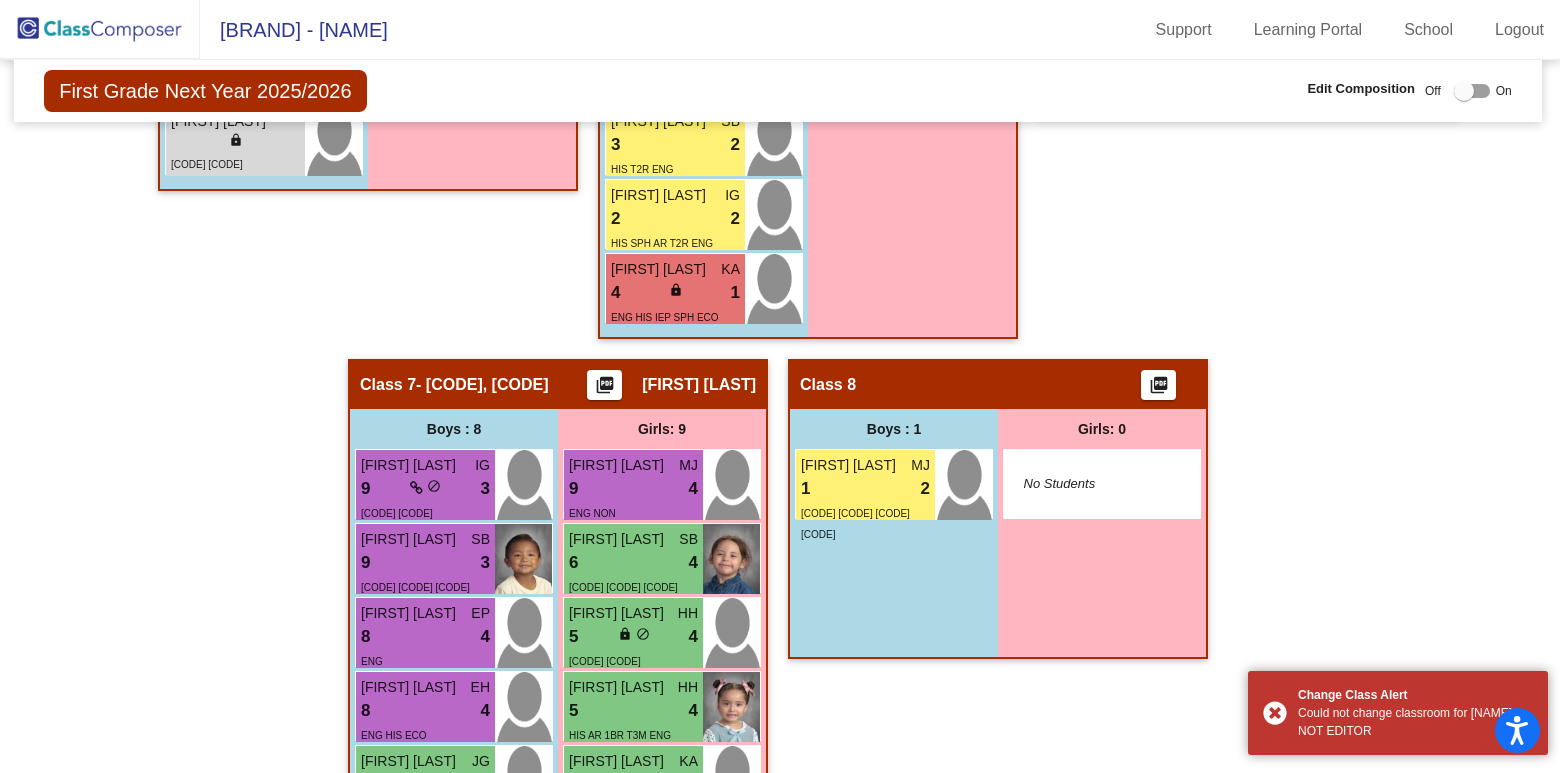 scroll, scrollTop: 1557, scrollLeft: 2, axis: both 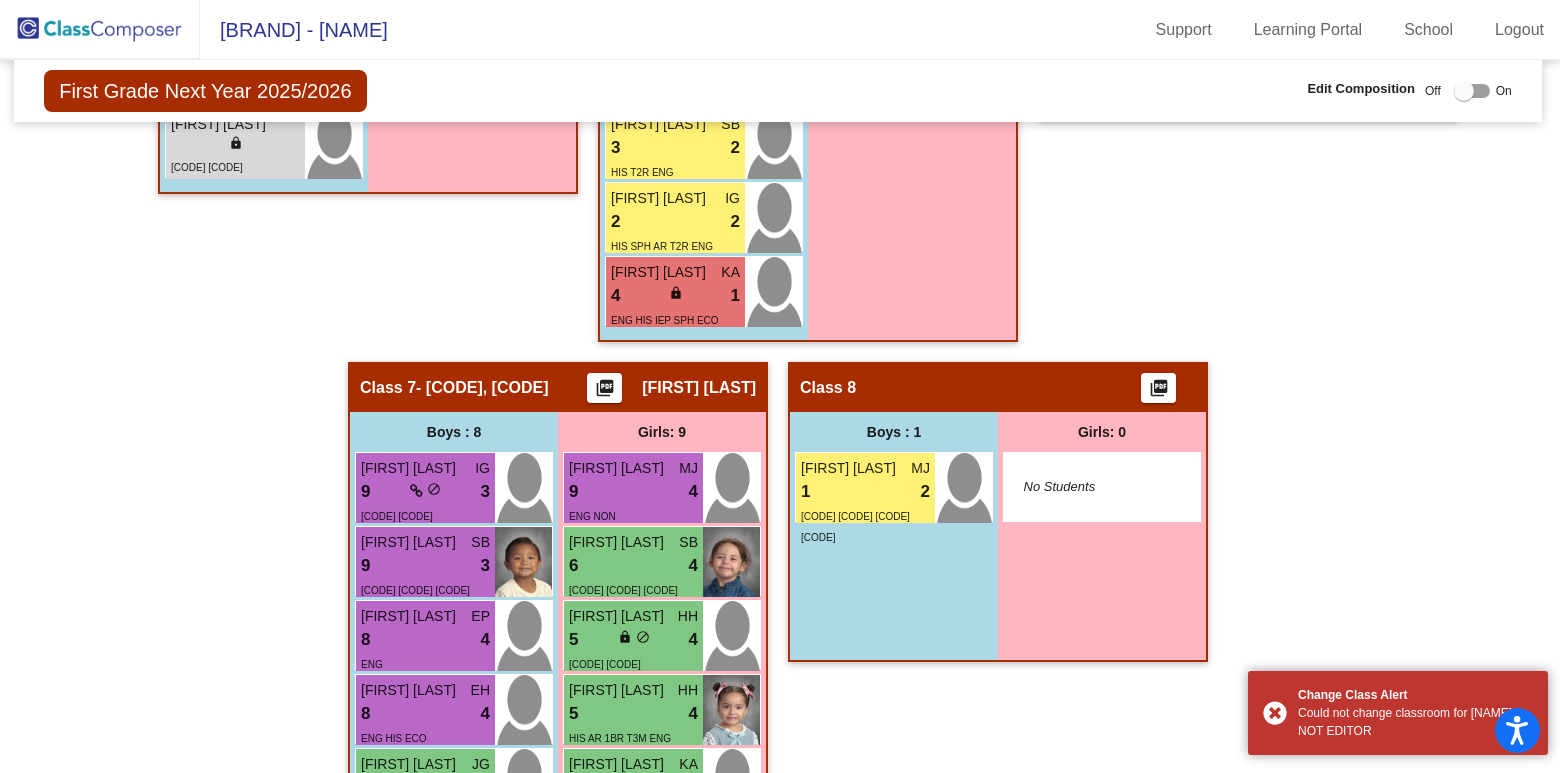 click at bounding box center (1464, 91) 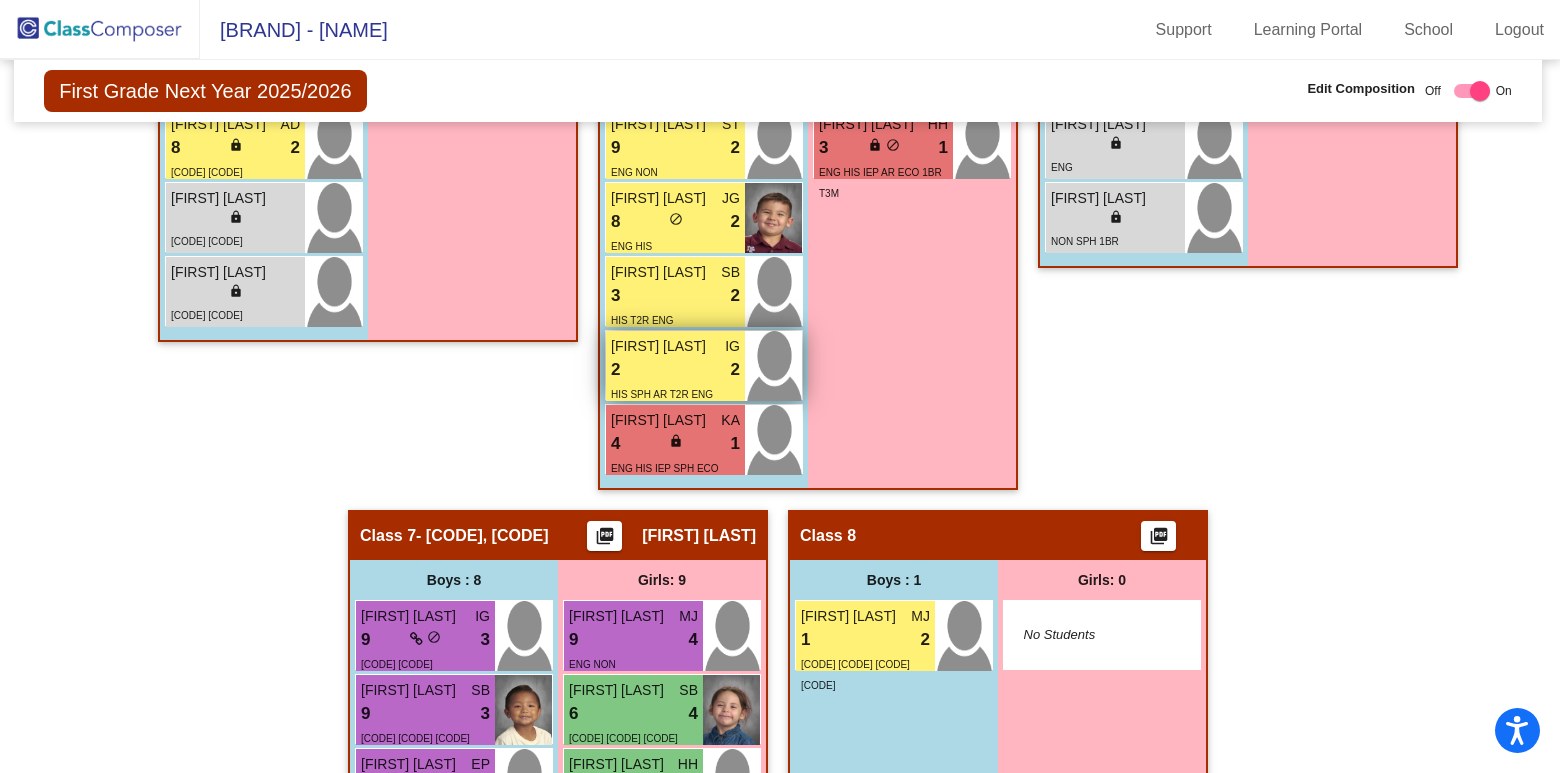 scroll, scrollTop: 1407, scrollLeft: 2, axis: both 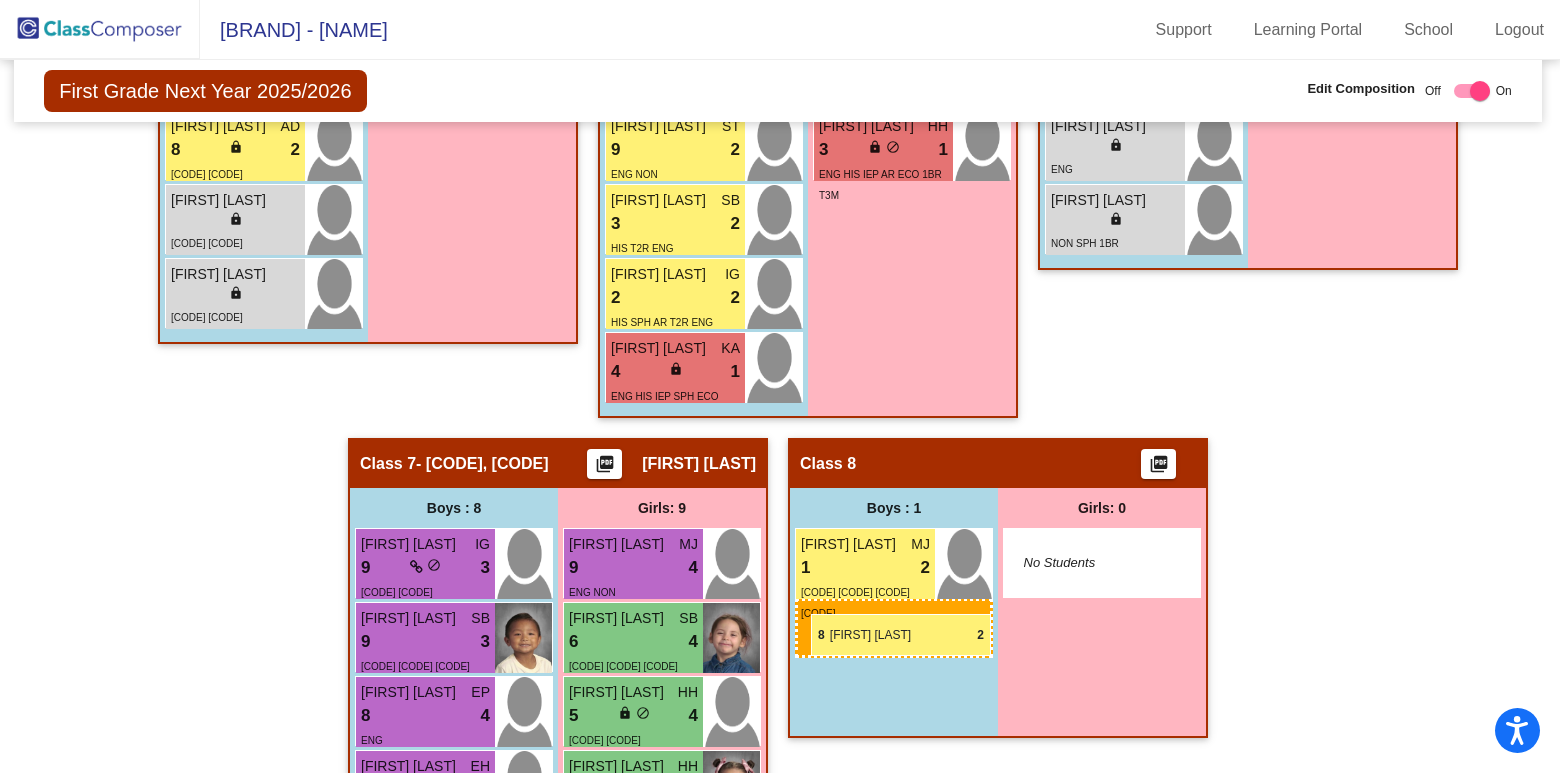 drag, startPoint x: 681, startPoint y: 229, endPoint x: 811, endPoint y: 614, distance: 406.35574 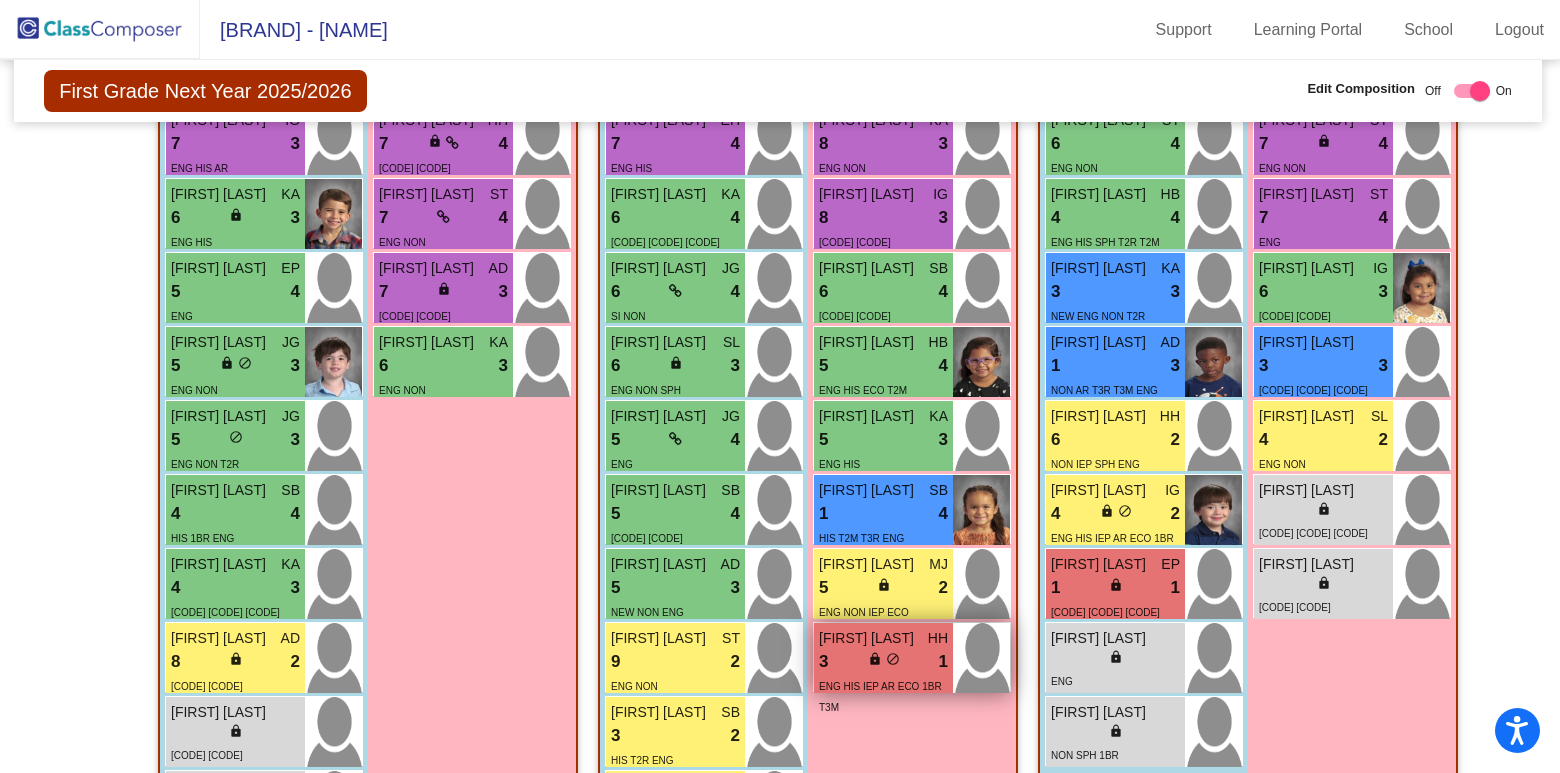 scroll, scrollTop: 884, scrollLeft: 2, axis: both 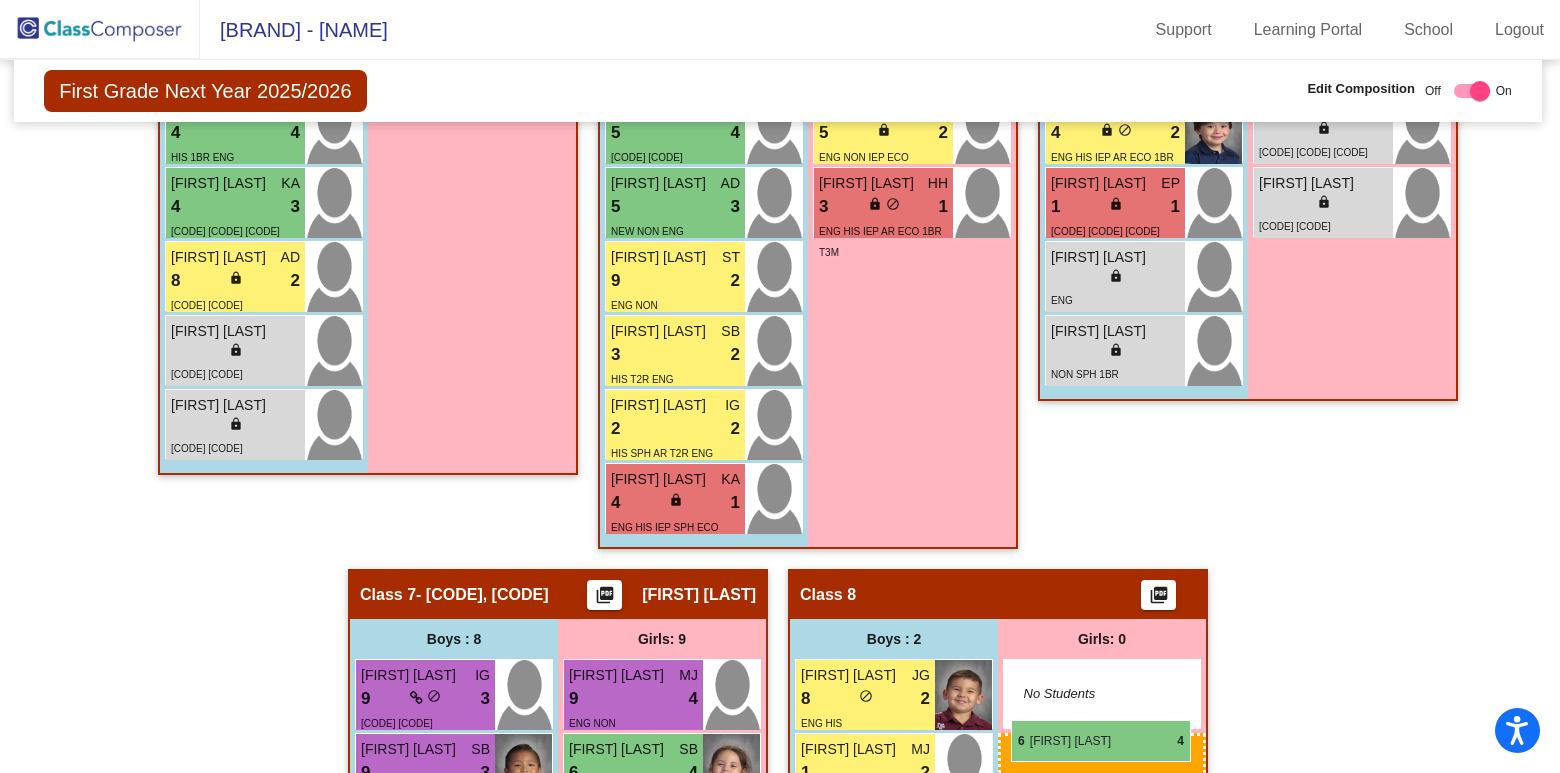 drag, startPoint x: 886, startPoint y: 290, endPoint x: 1011, endPoint y: 719, distance: 446.84003 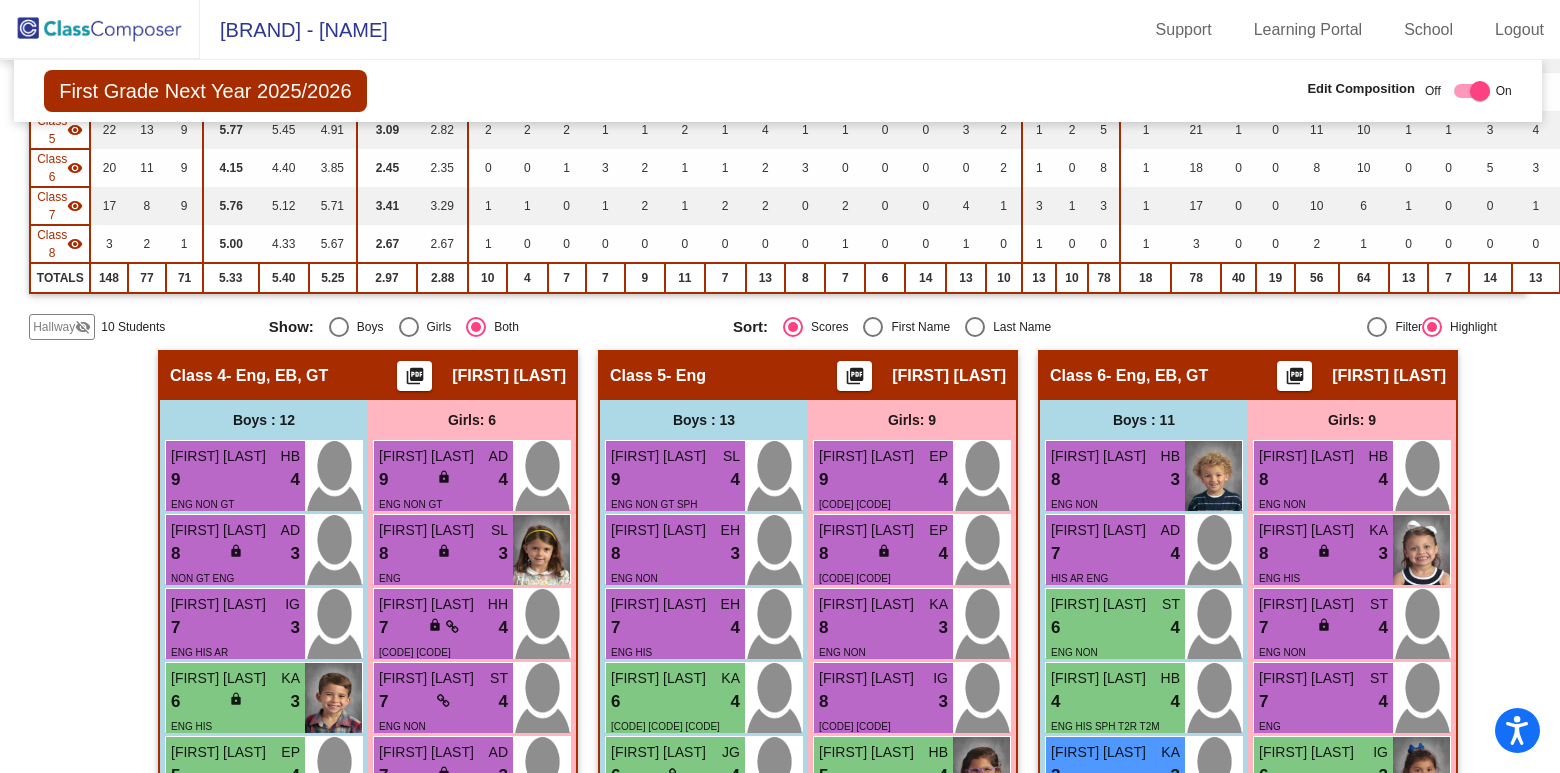 scroll, scrollTop: 399, scrollLeft: 2, axis: both 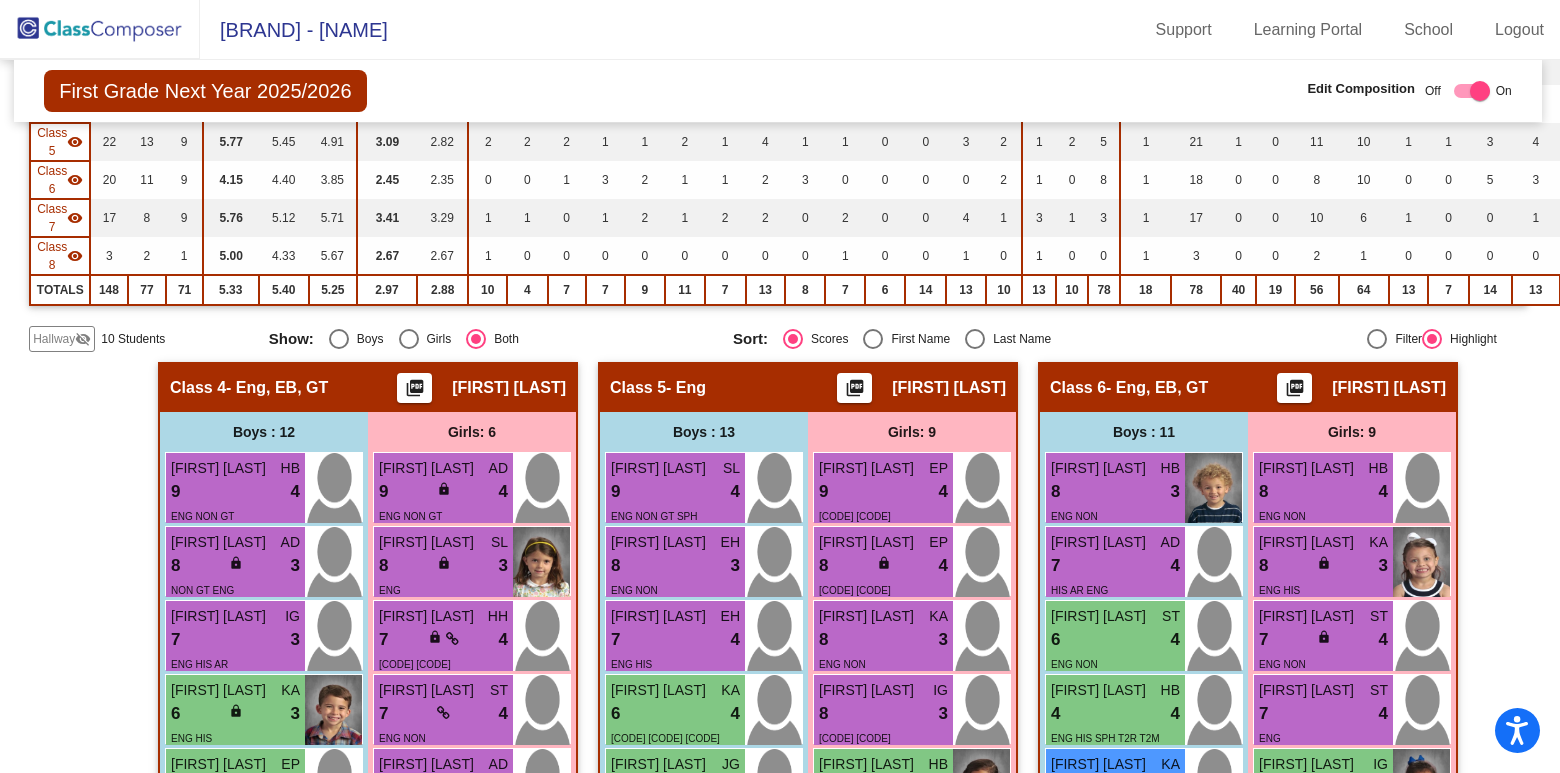 click on "Hallway" 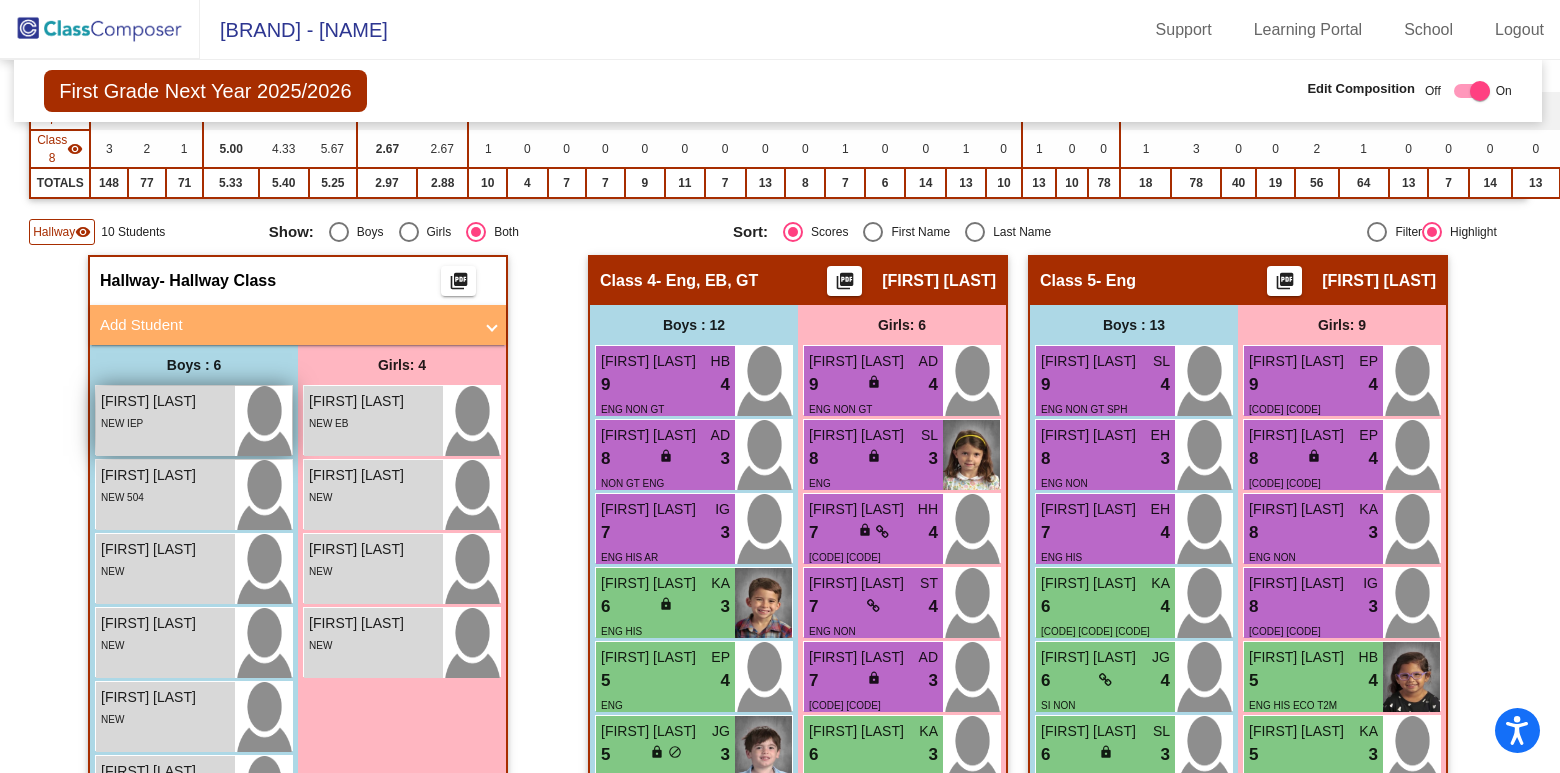 scroll, scrollTop: 474, scrollLeft: 2, axis: both 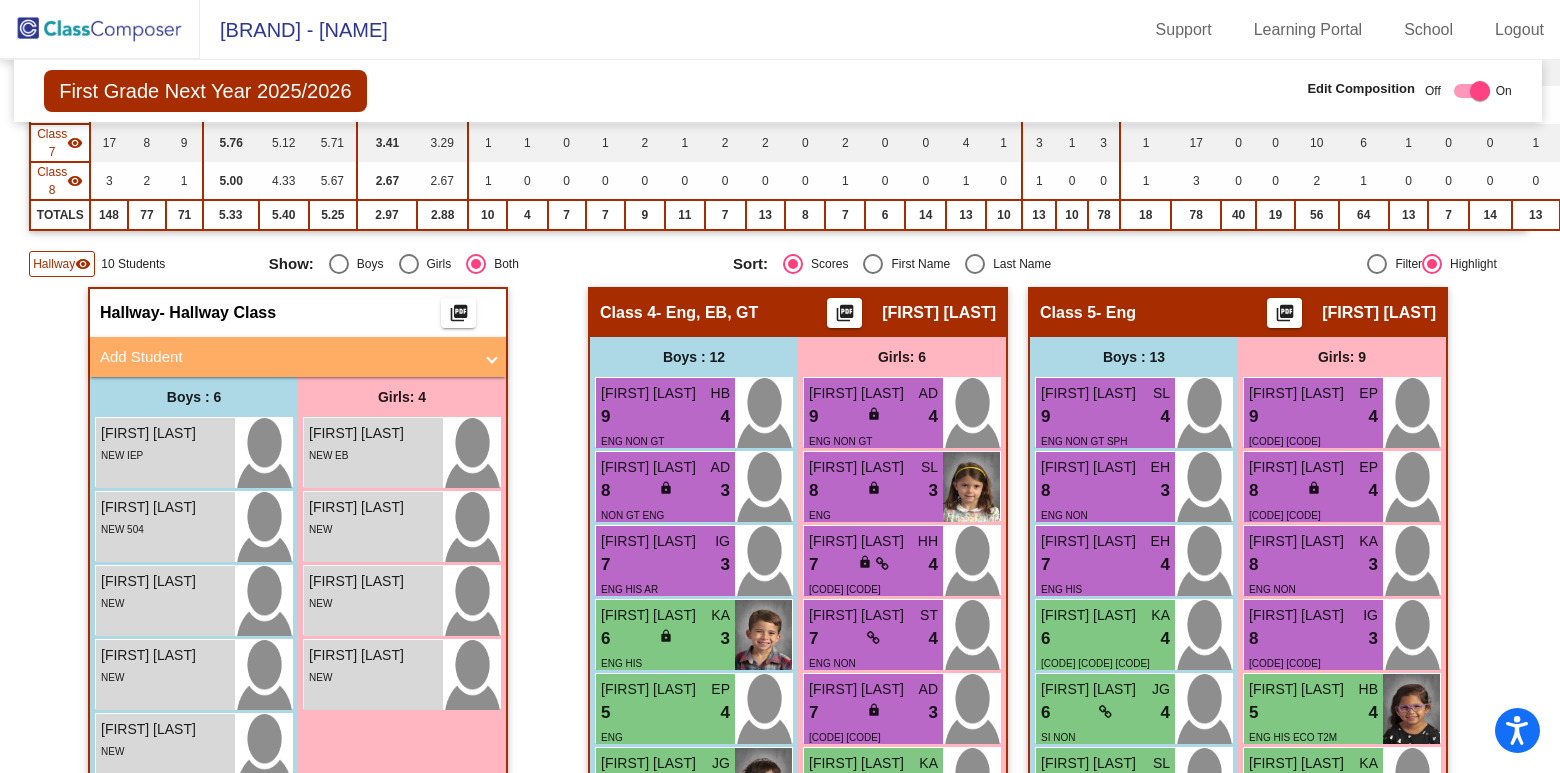 click on "Hallway" 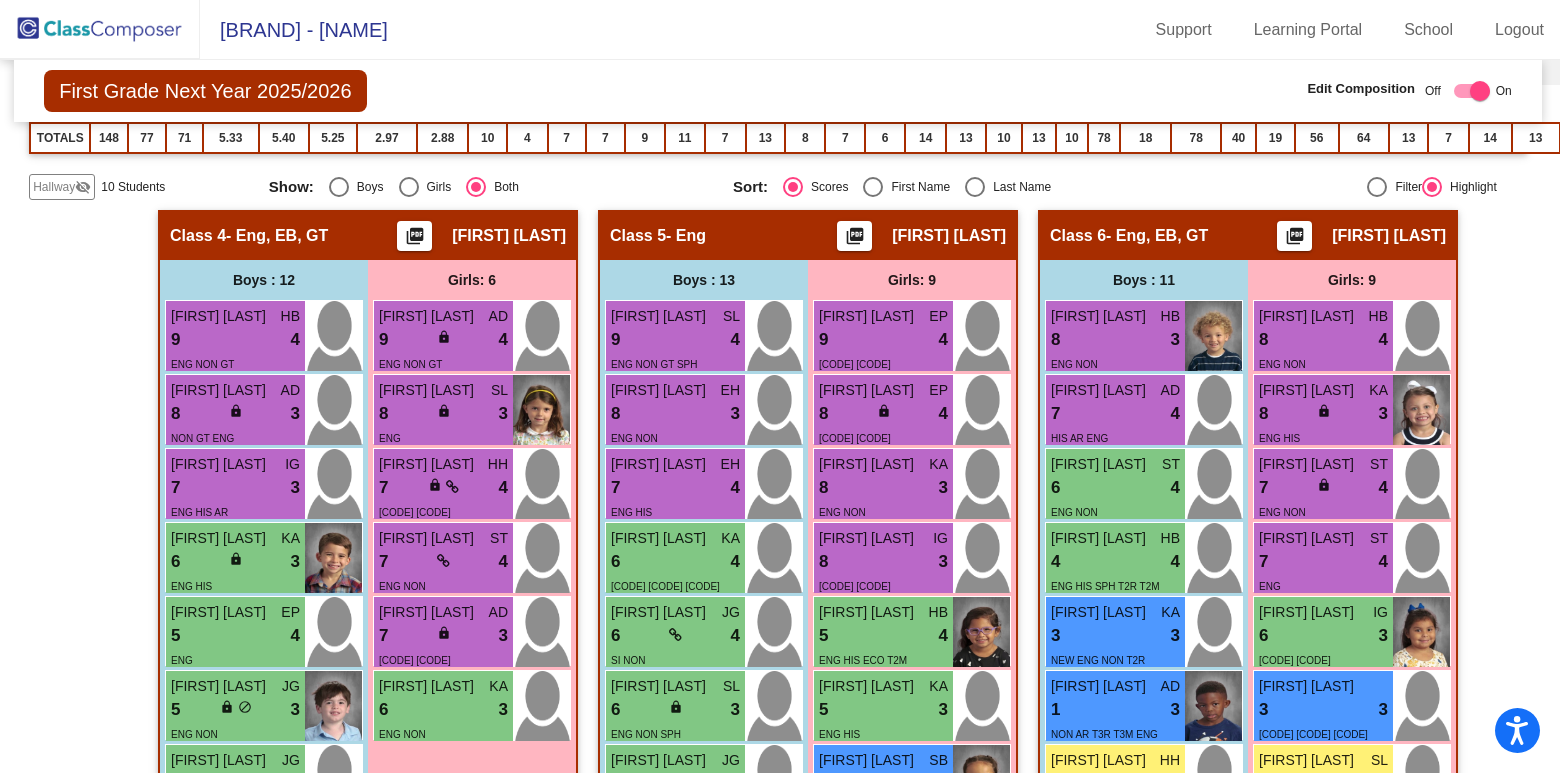 scroll, scrollTop: 590, scrollLeft: 2, axis: both 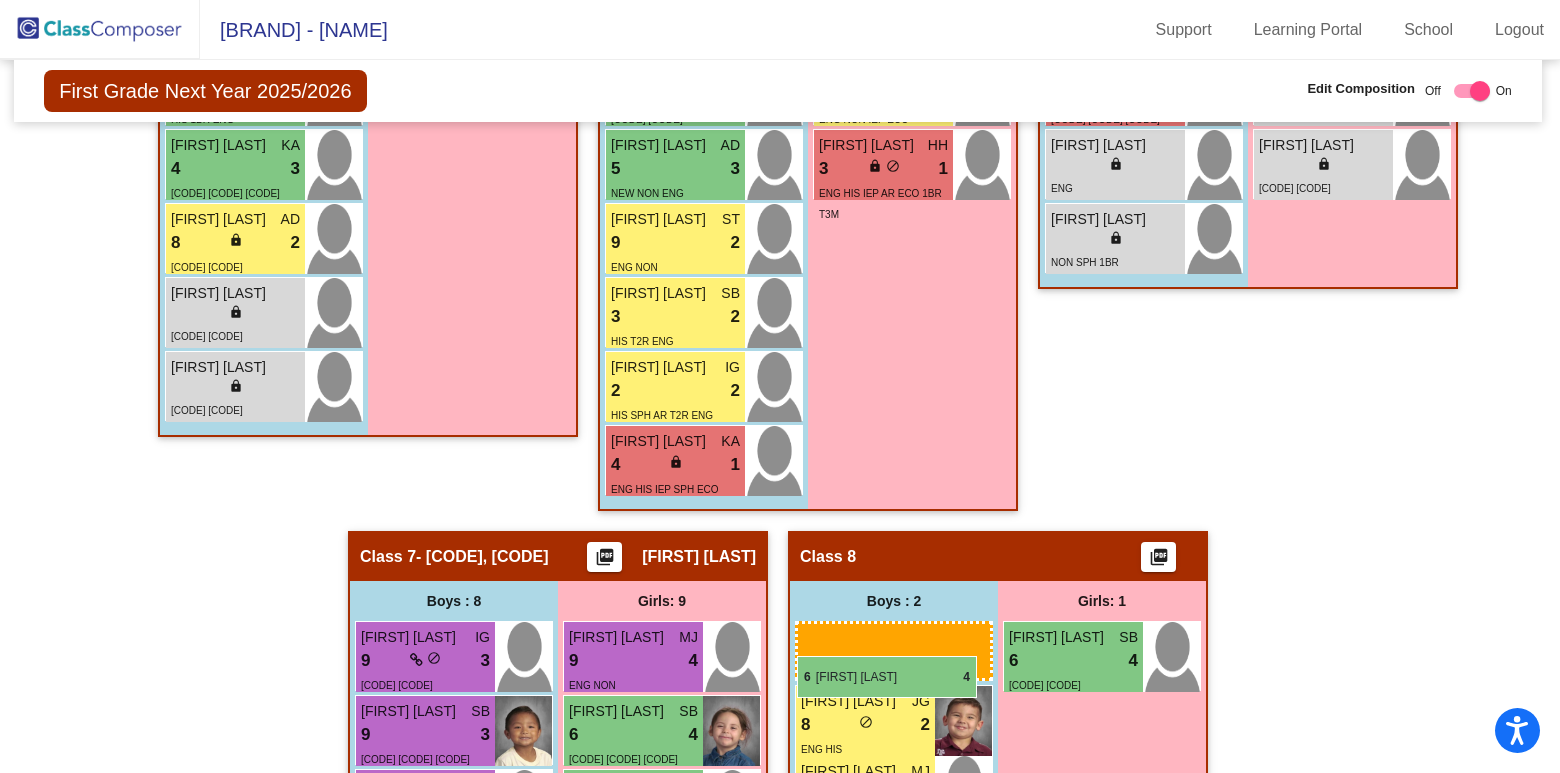 drag, startPoint x: 1100, startPoint y: 442, endPoint x: 796, endPoint y: 658, distance: 372.92358 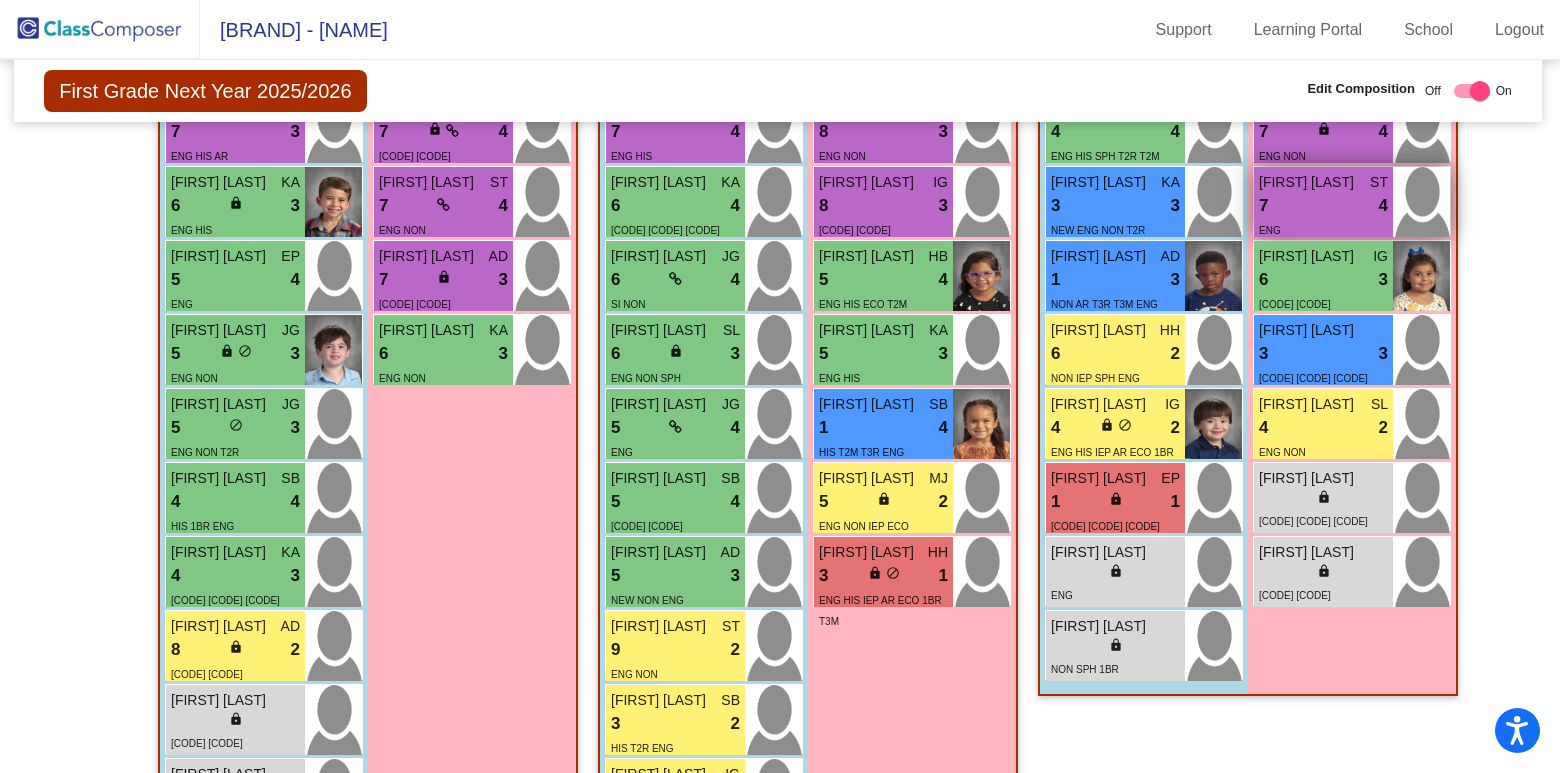 scroll, scrollTop: 929, scrollLeft: 2, axis: both 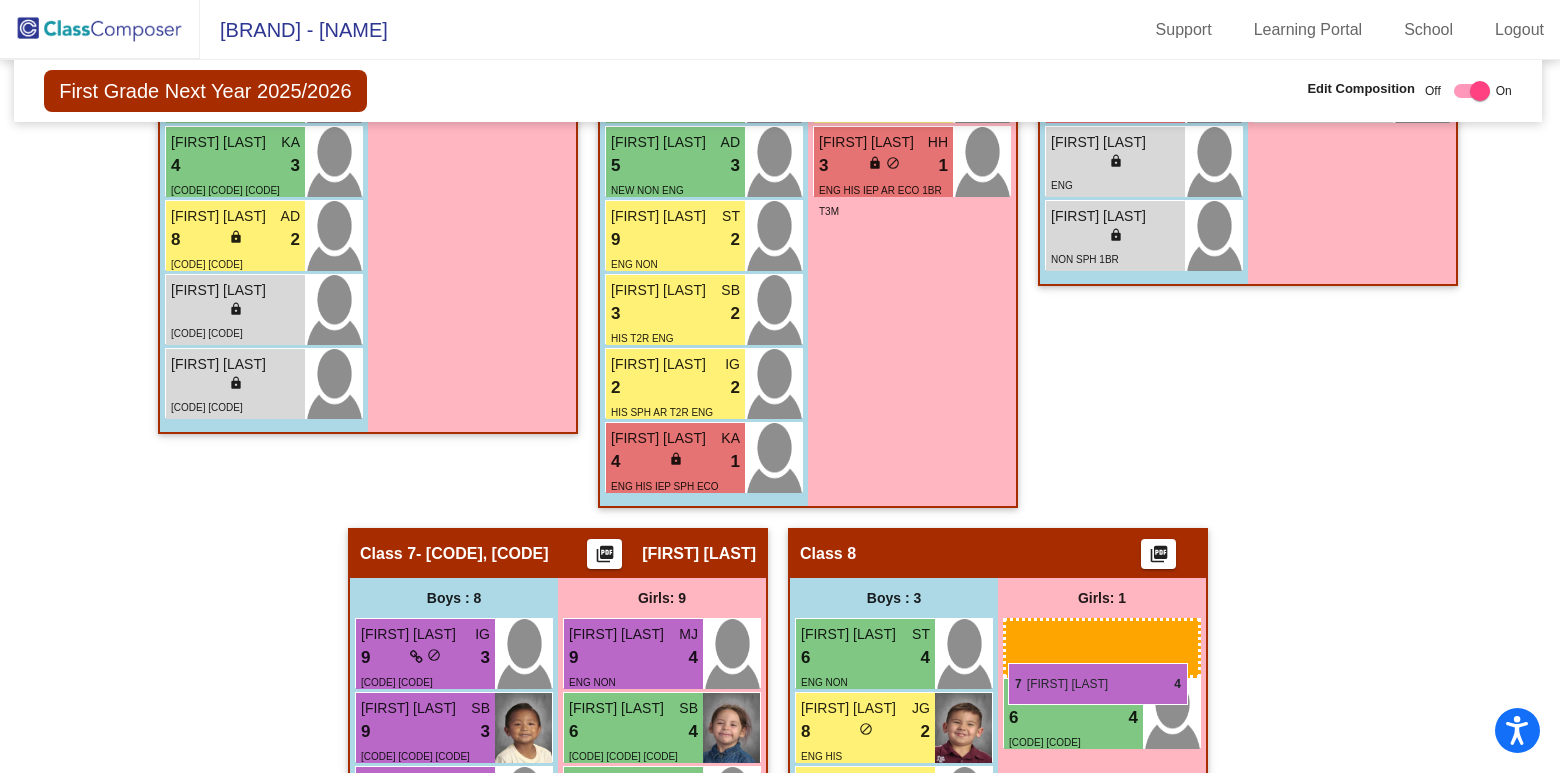 drag, startPoint x: 1291, startPoint y: 189, endPoint x: 1006, endPoint y: 648, distance: 540.28326 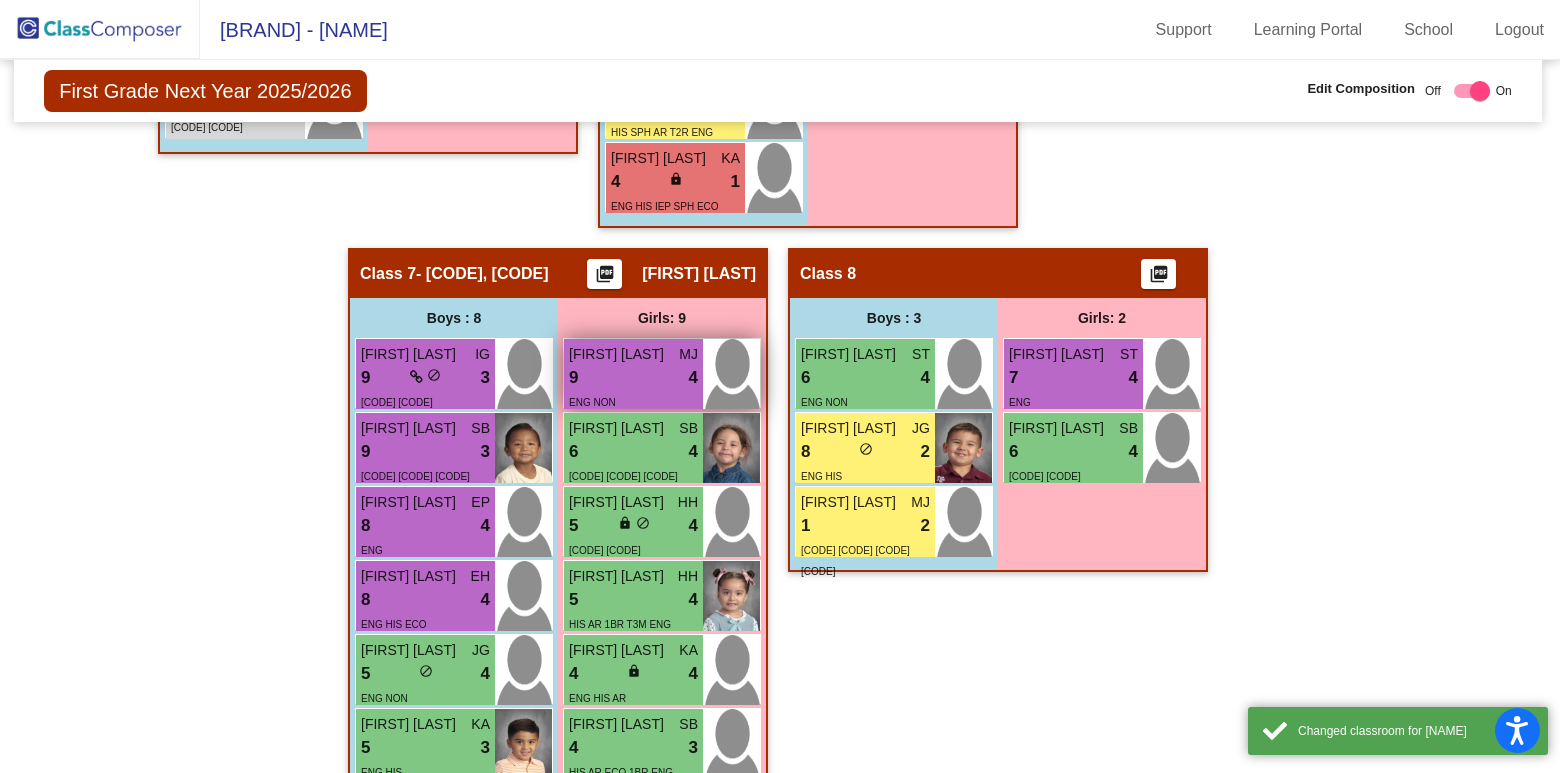 scroll, scrollTop: 1606, scrollLeft: 2, axis: both 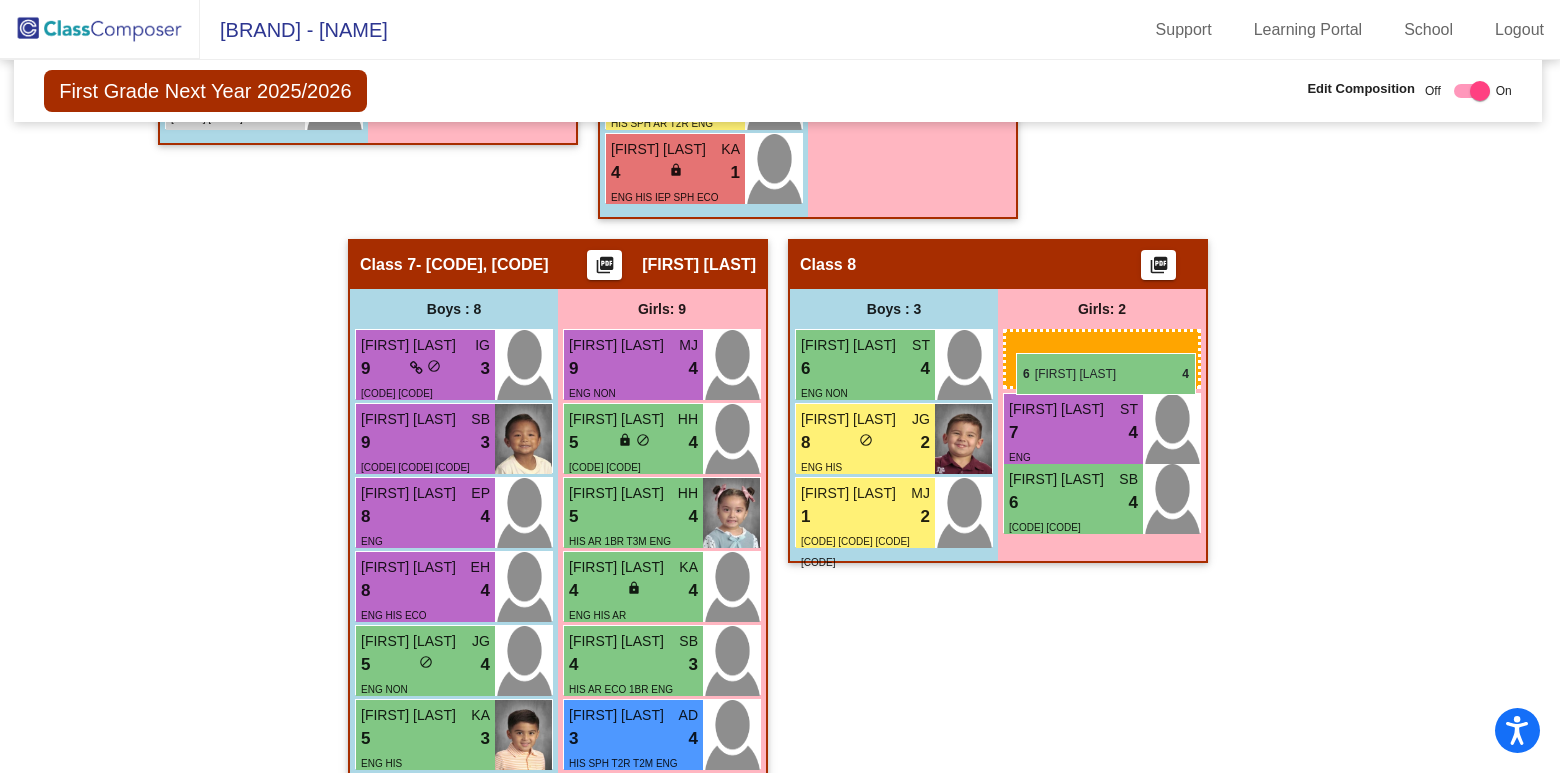 drag, startPoint x: 620, startPoint y: 428, endPoint x: 1016, endPoint y: 355, distance: 402.67233 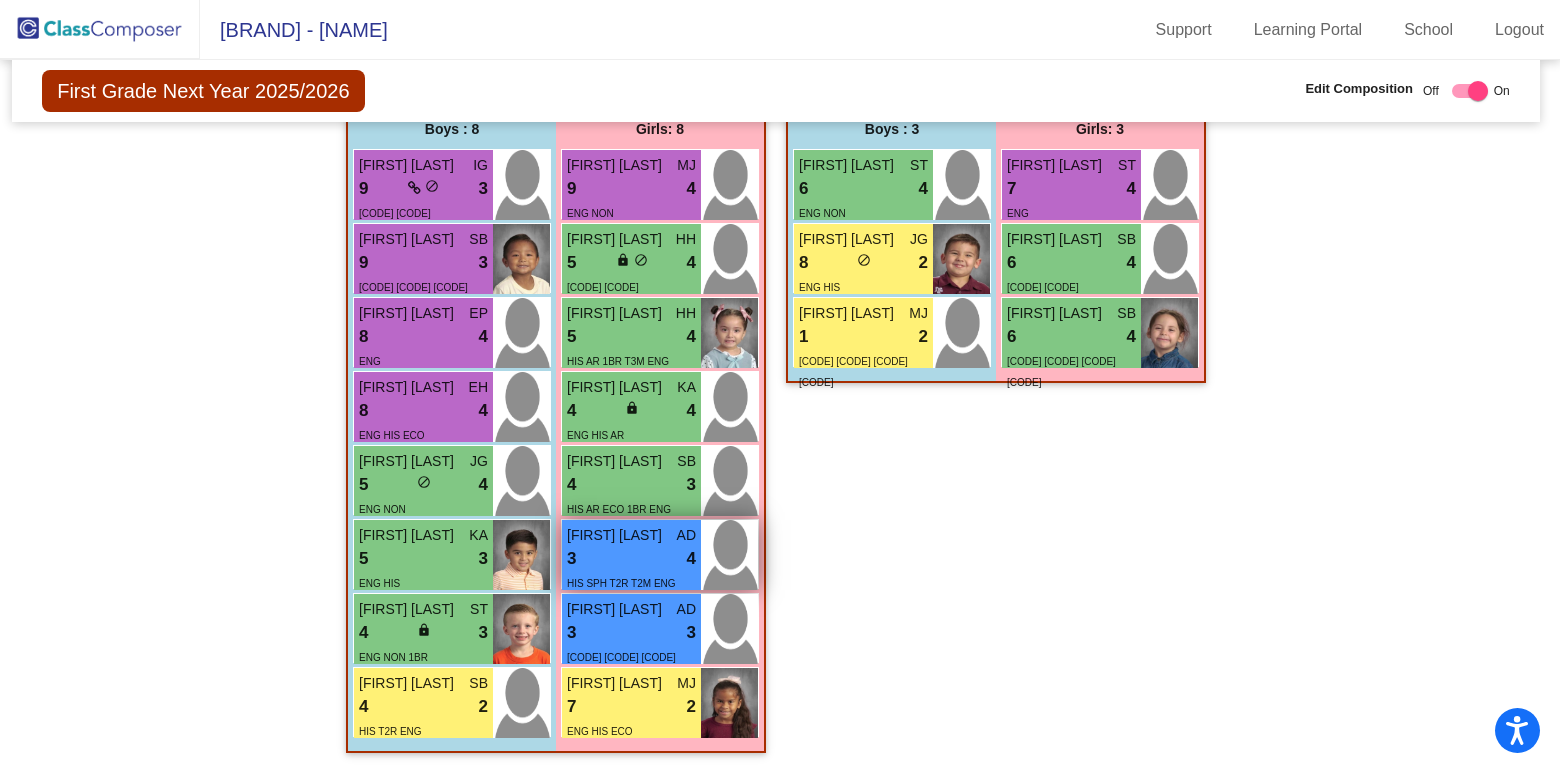 scroll, scrollTop: 1795, scrollLeft: 4, axis: both 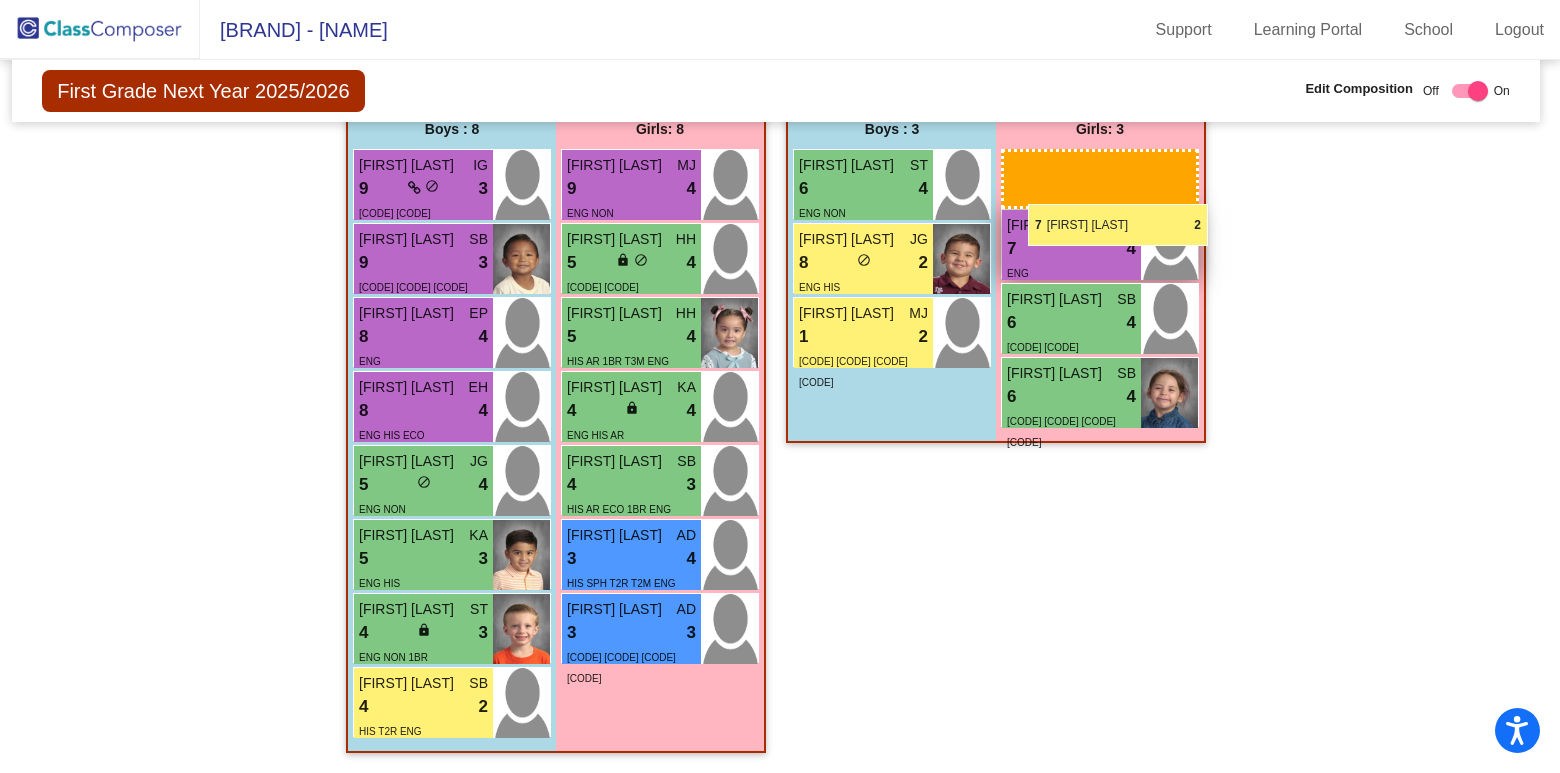 drag, startPoint x: 626, startPoint y: 689, endPoint x: 1029, endPoint y: 204, distance: 630.5823 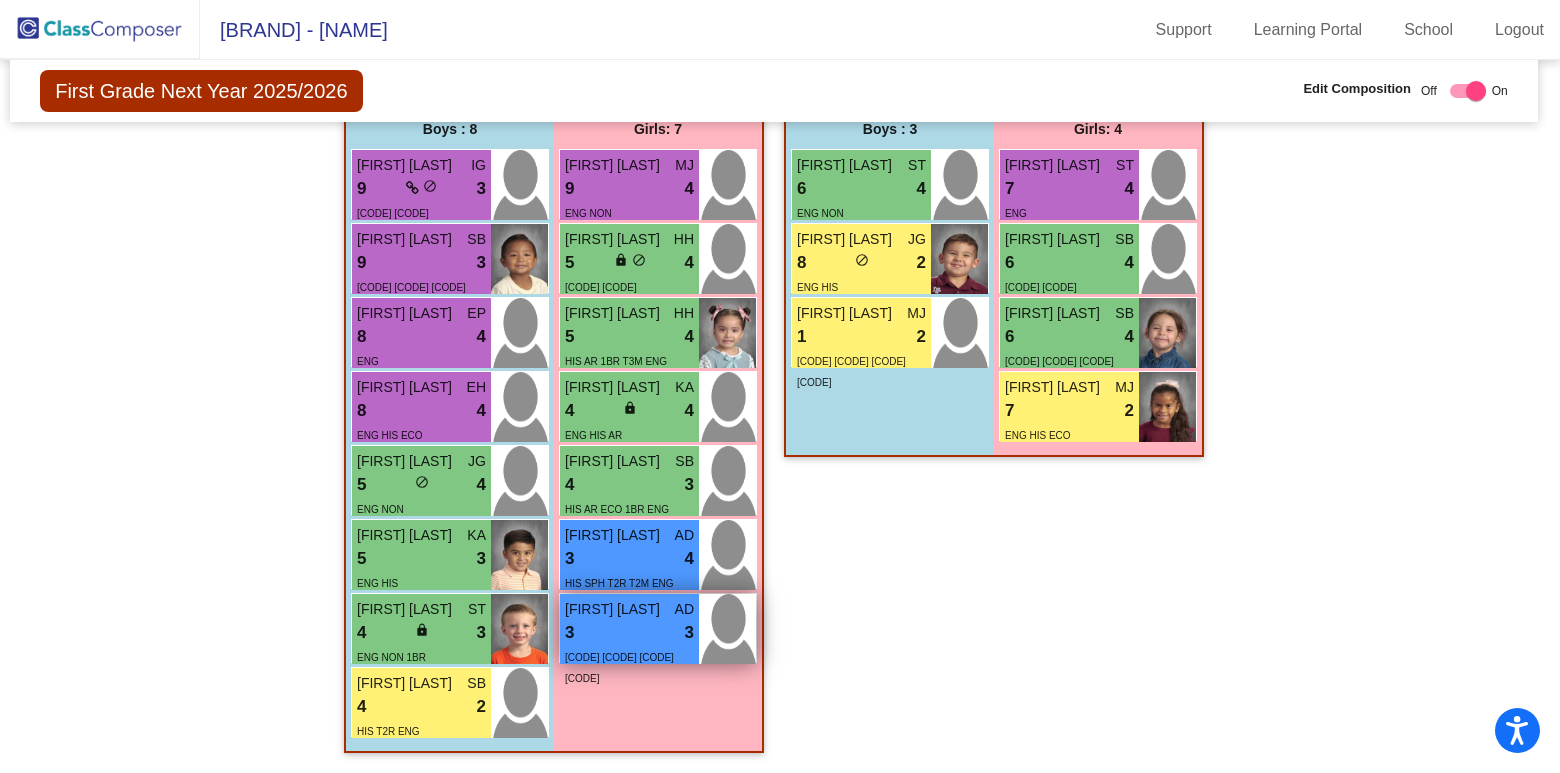 scroll, scrollTop: 1795, scrollLeft: 6, axis: both 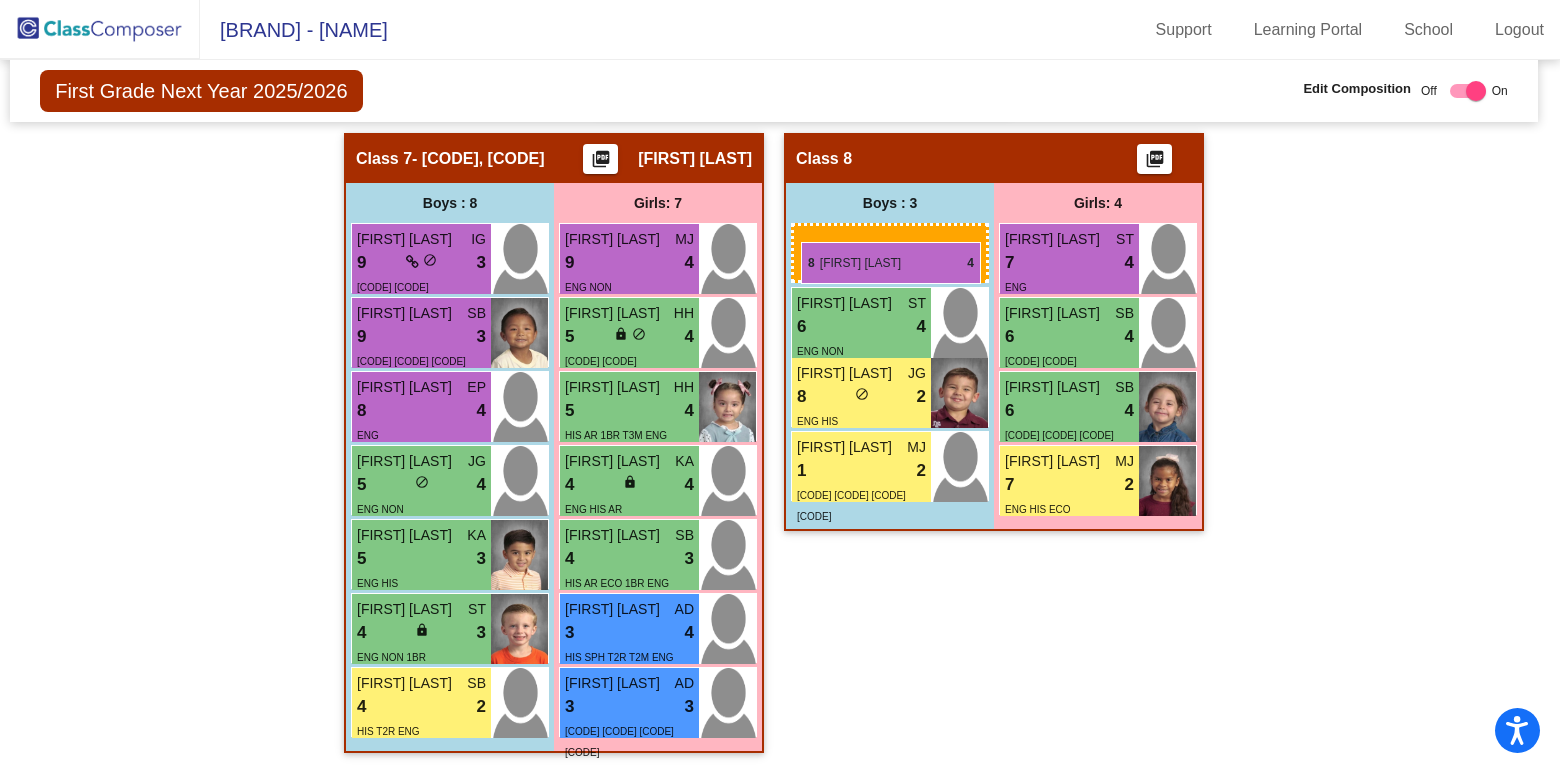 drag, startPoint x: 395, startPoint y: 406, endPoint x: 801, endPoint y: 242, distance: 437.87213 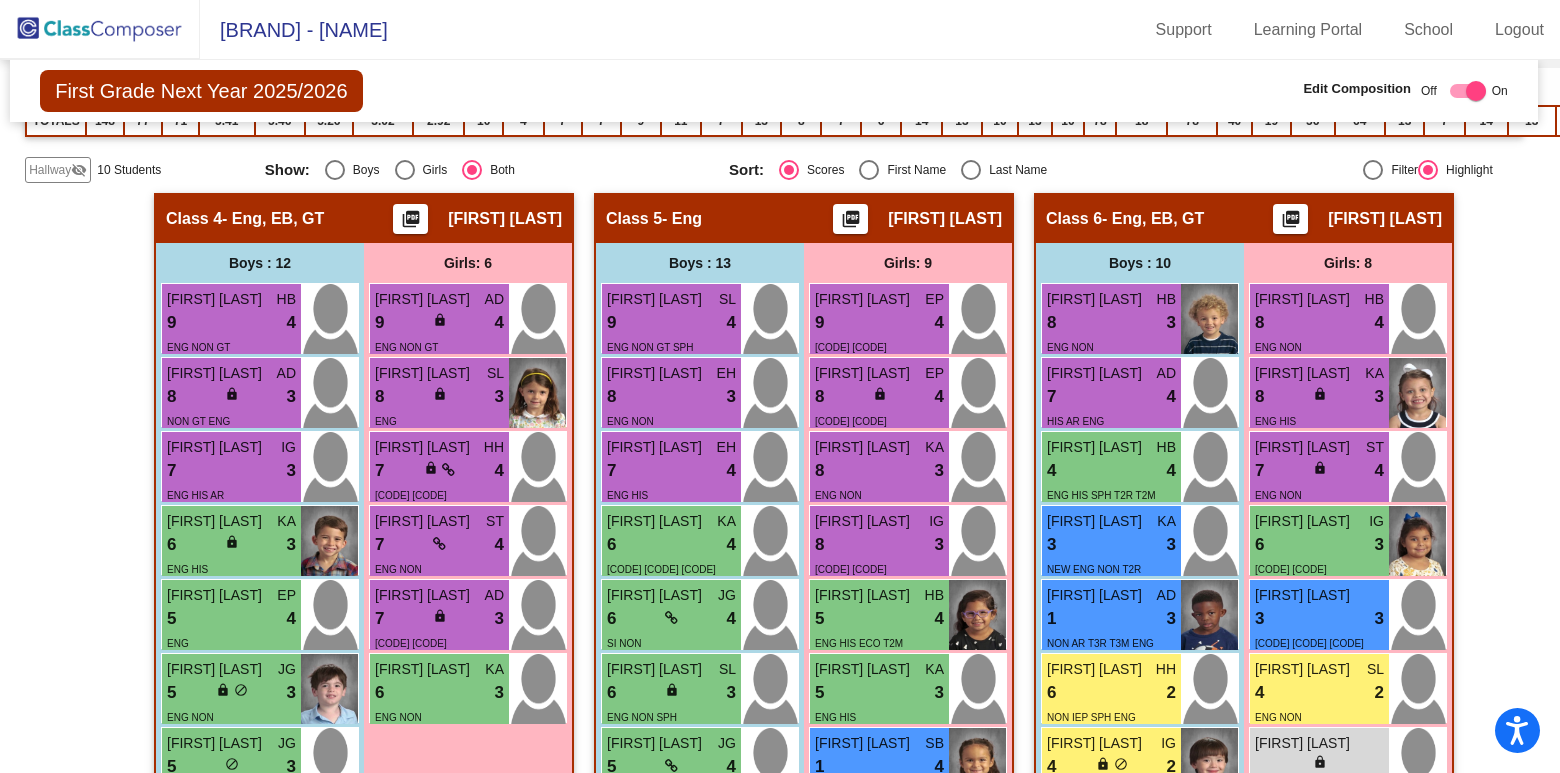 scroll, scrollTop: 572, scrollLeft: 6, axis: both 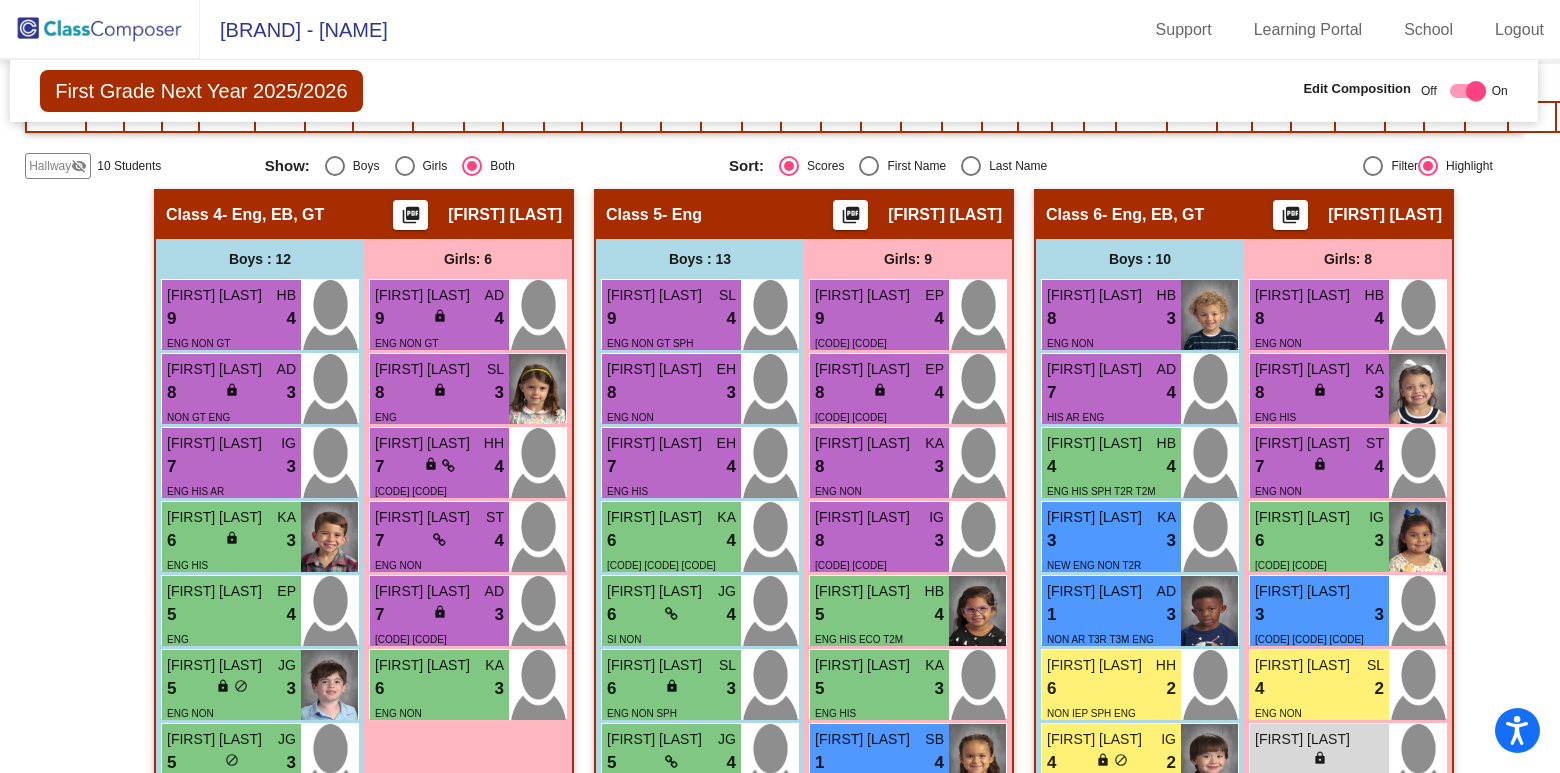 click on "Hallway" 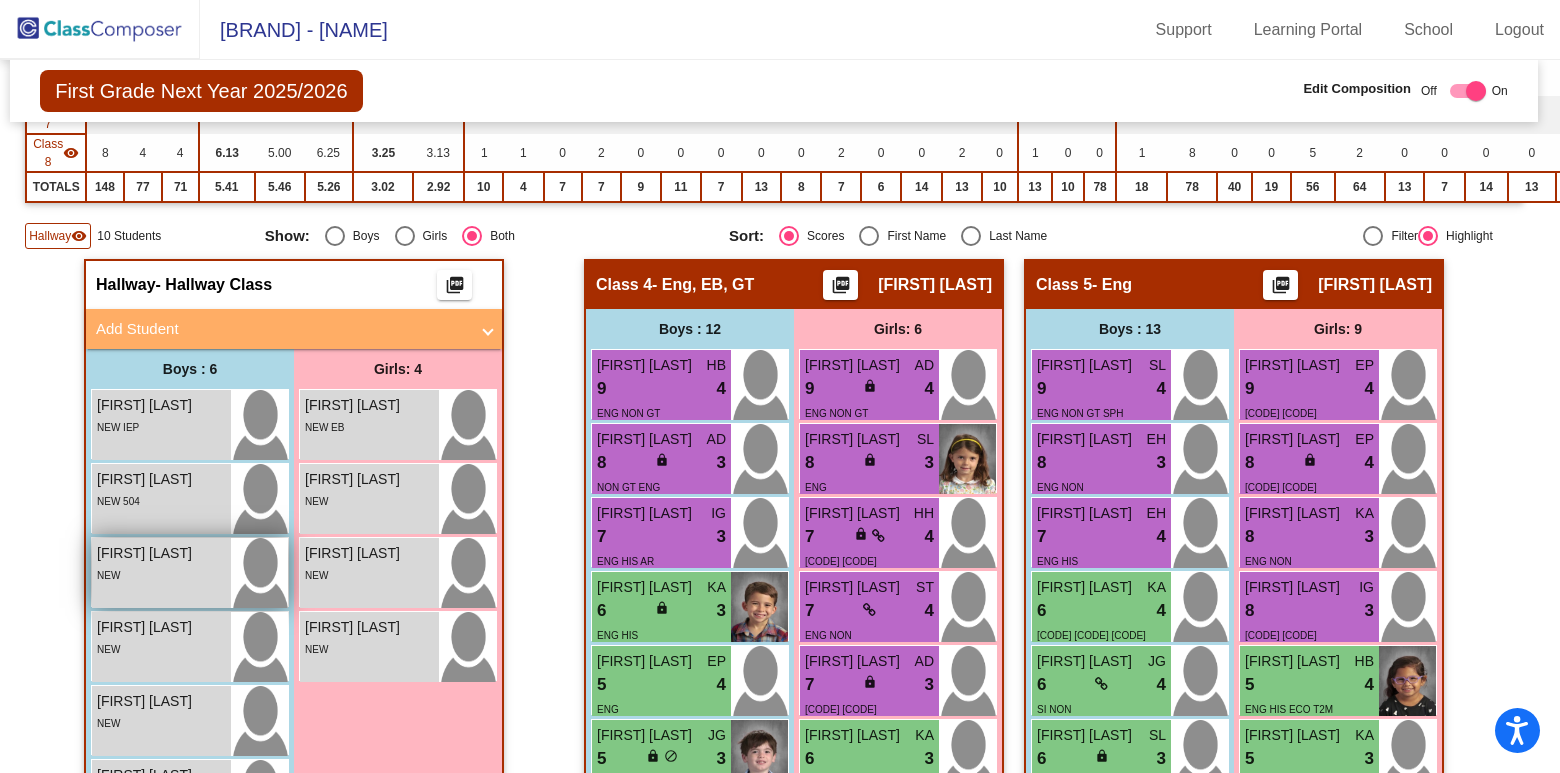 scroll, scrollTop: 501, scrollLeft: 6, axis: both 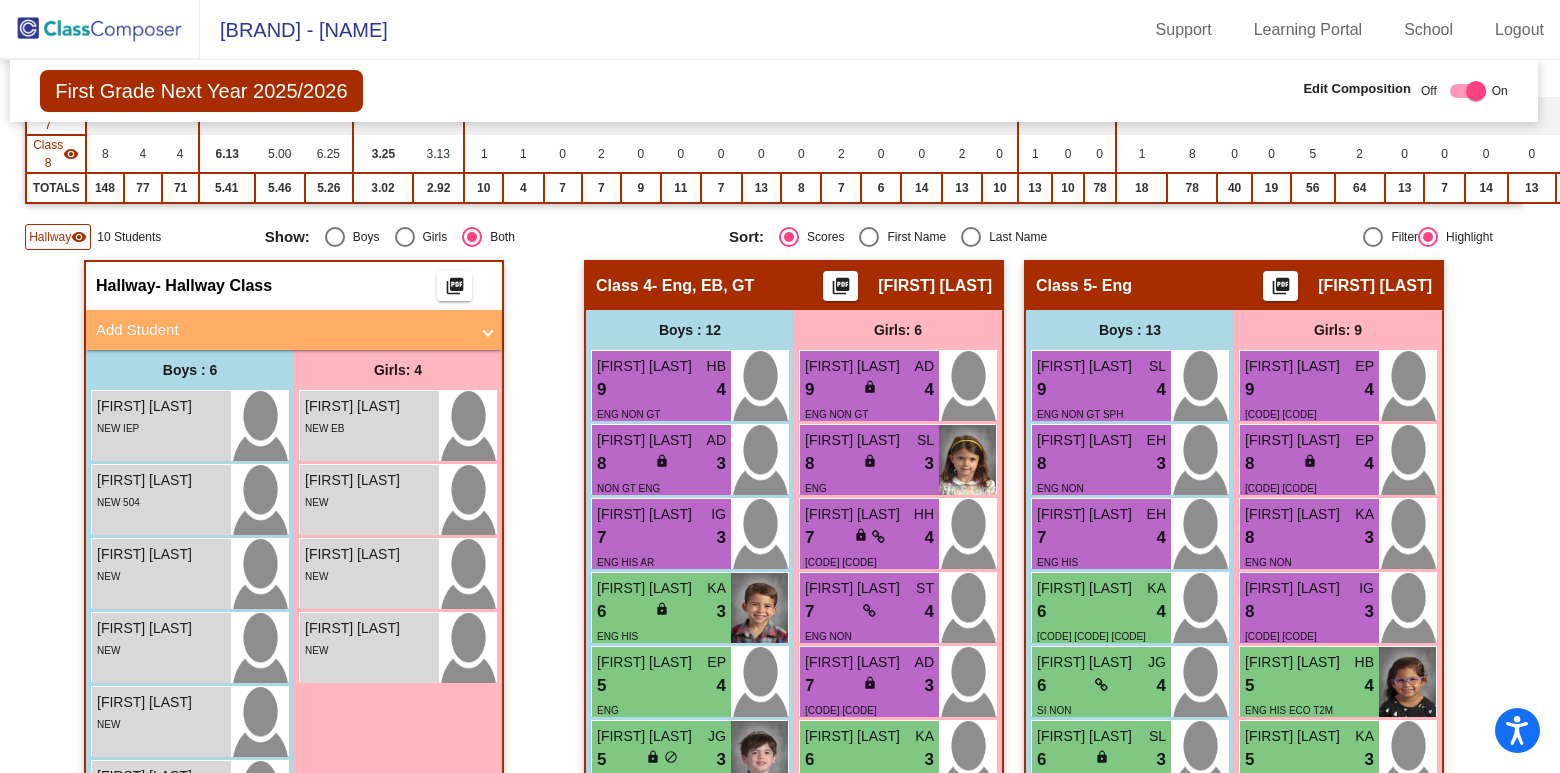 click on "visibility" 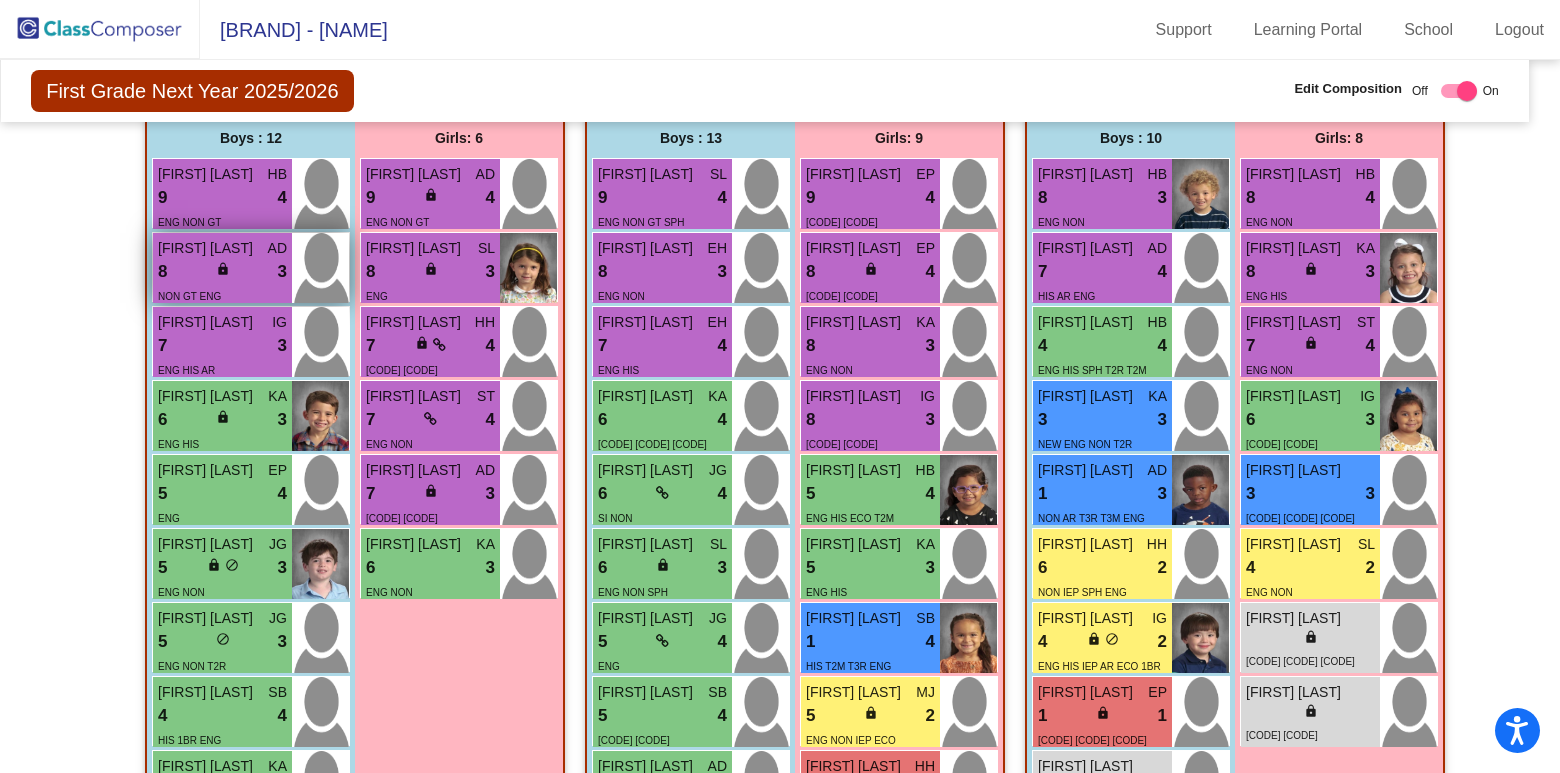 scroll, scrollTop: 697, scrollLeft: 15, axis: both 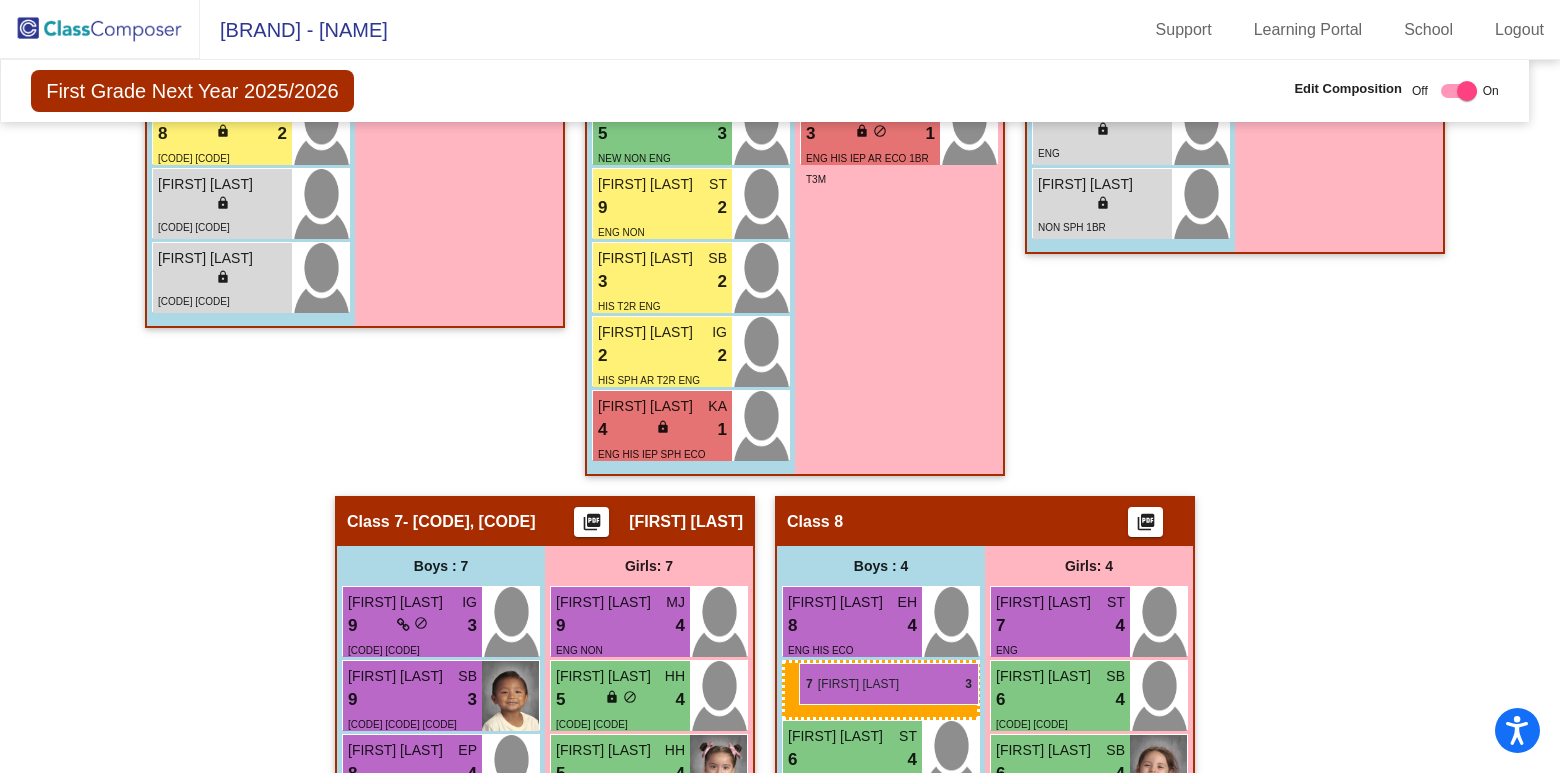 drag, startPoint x: 200, startPoint y: 342, endPoint x: 800, endPoint y: 663, distance: 680.4711 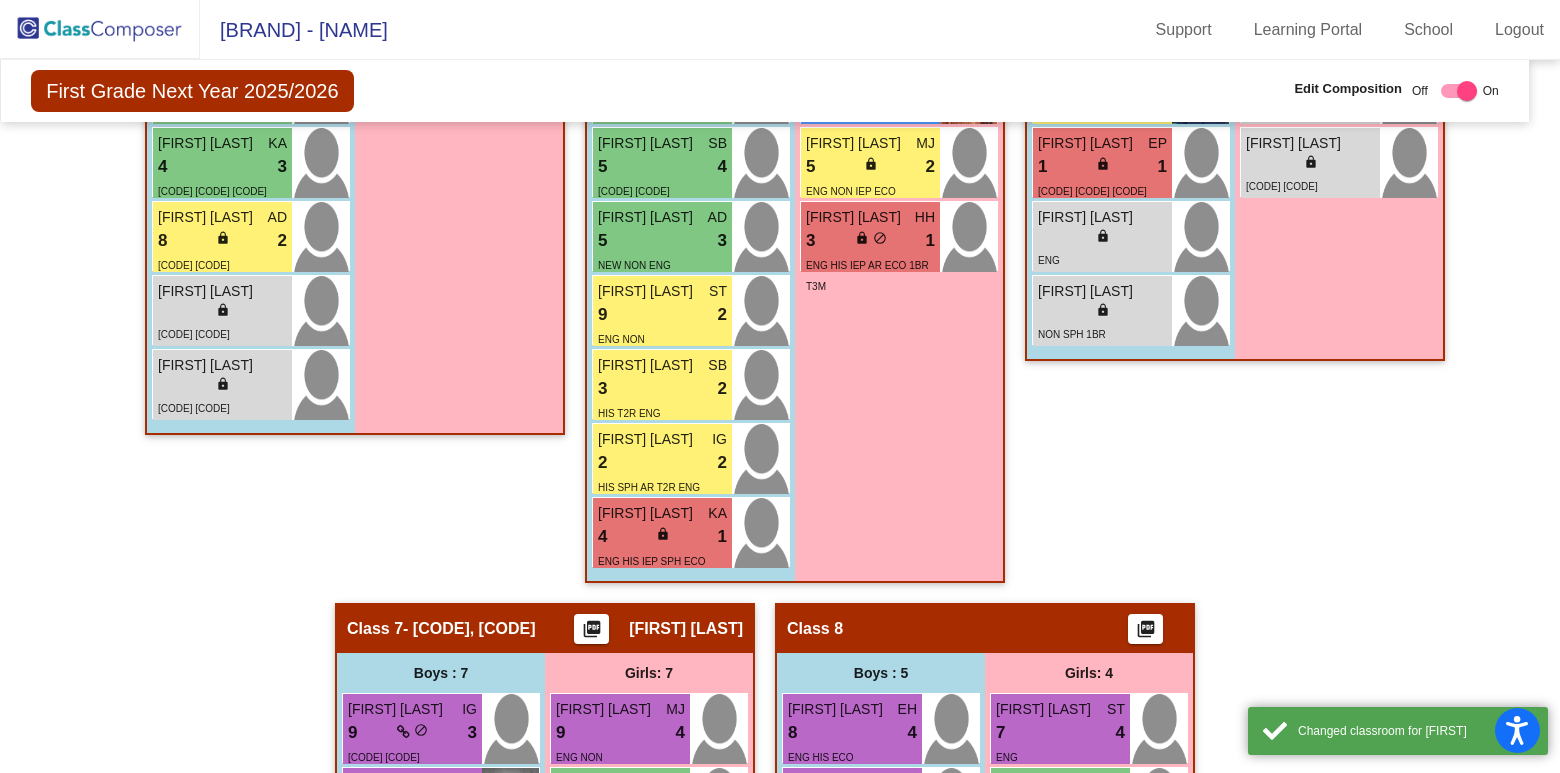 scroll, scrollTop: 1230, scrollLeft: 15, axis: both 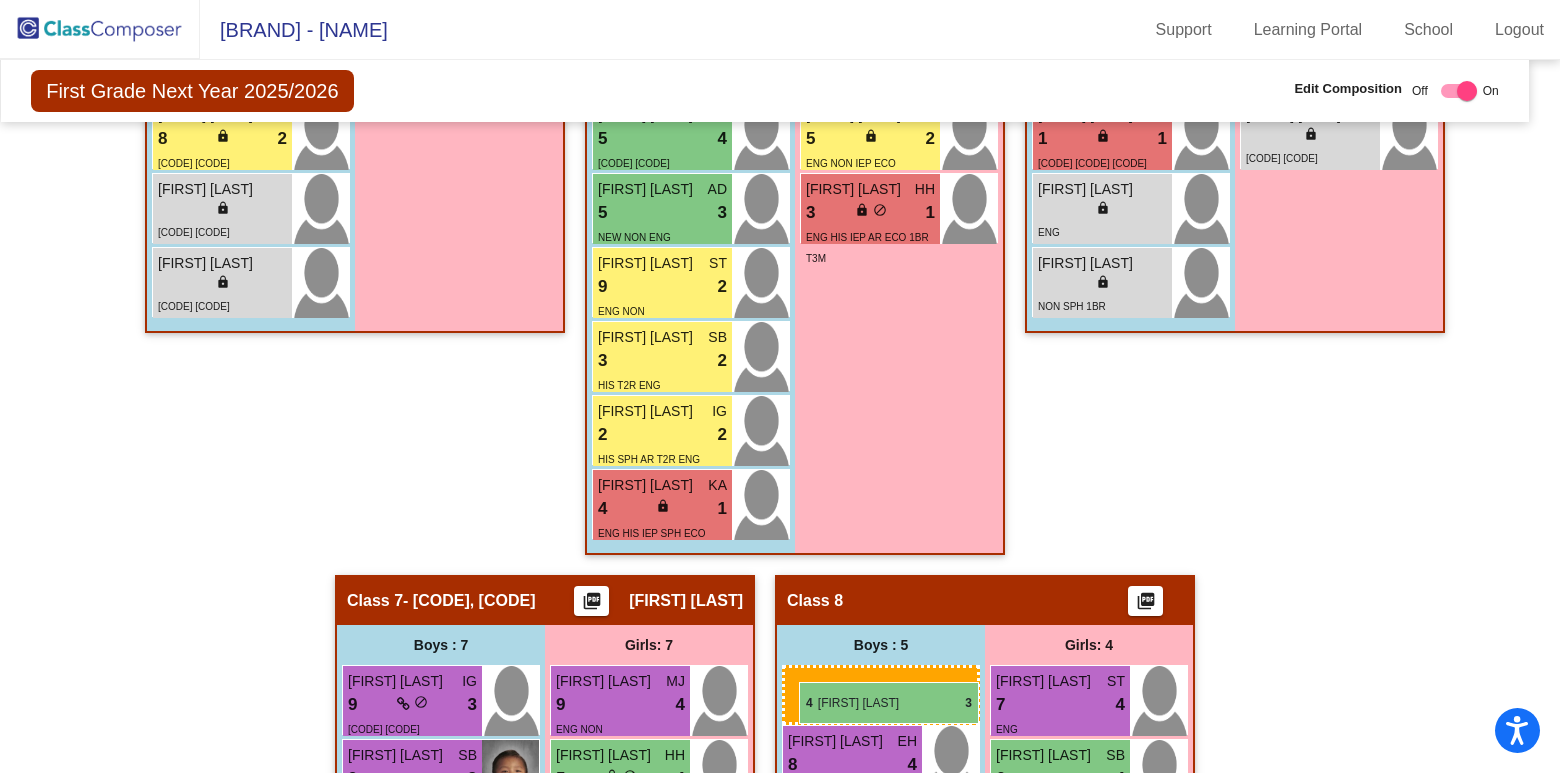 drag, startPoint x: 189, startPoint y: 176, endPoint x: 799, endPoint y: 678, distance: 790.0025 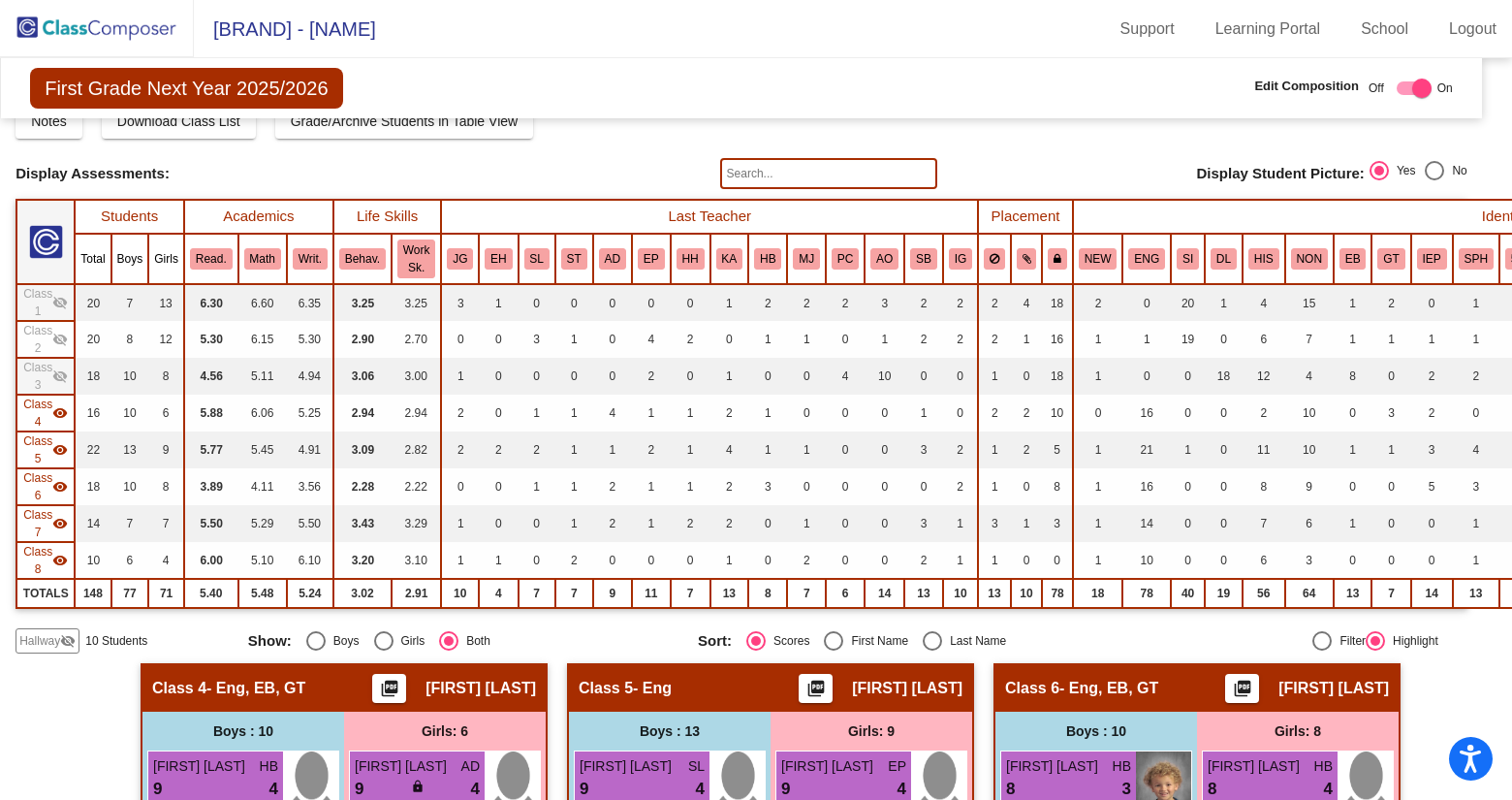 scroll, scrollTop: 80, scrollLeft: 15, axis: both 